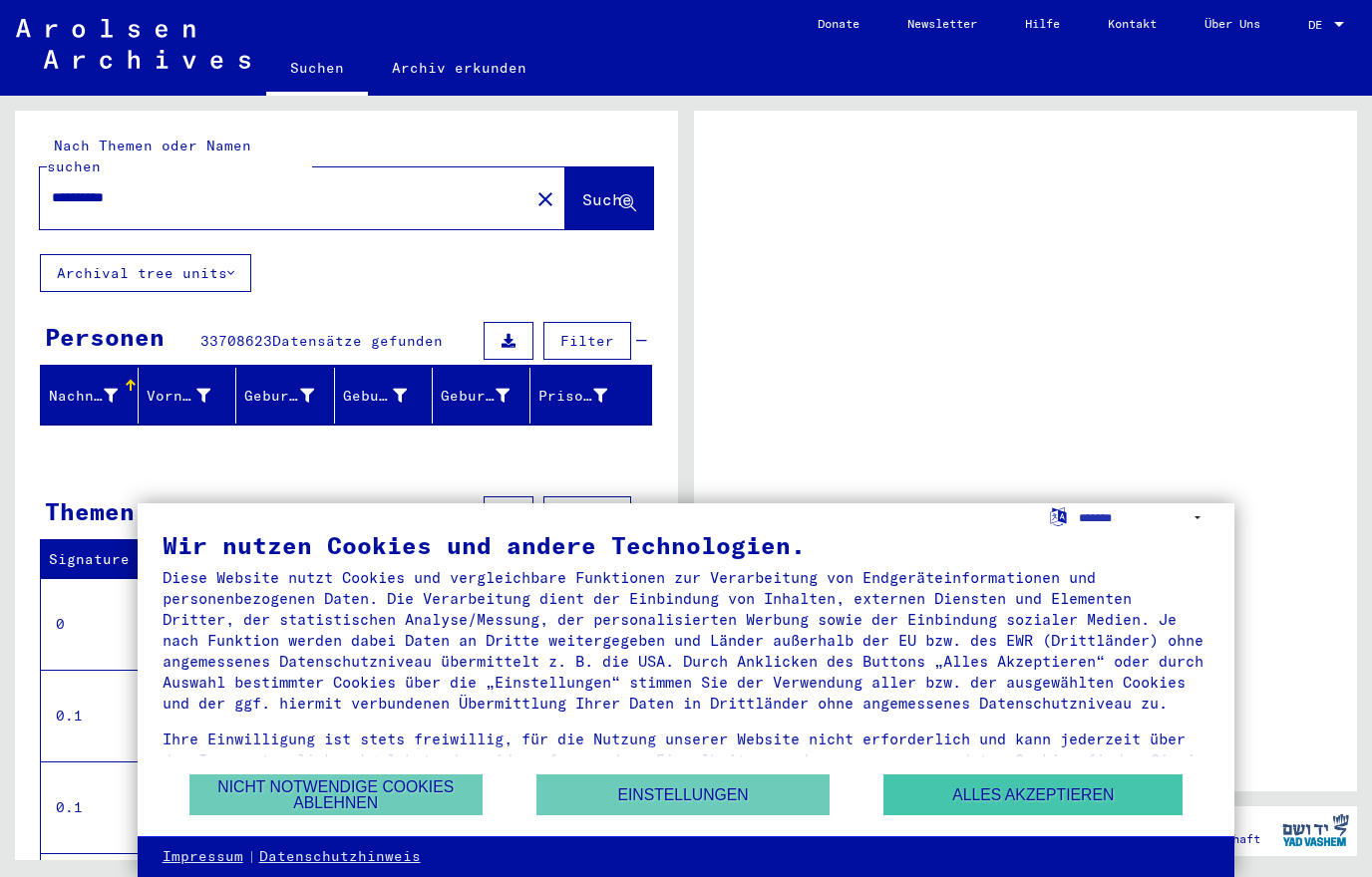 drag, startPoint x: 0, startPoint y: 0, endPoint x: 1071, endPoint y: 796, distance: 1334.4126 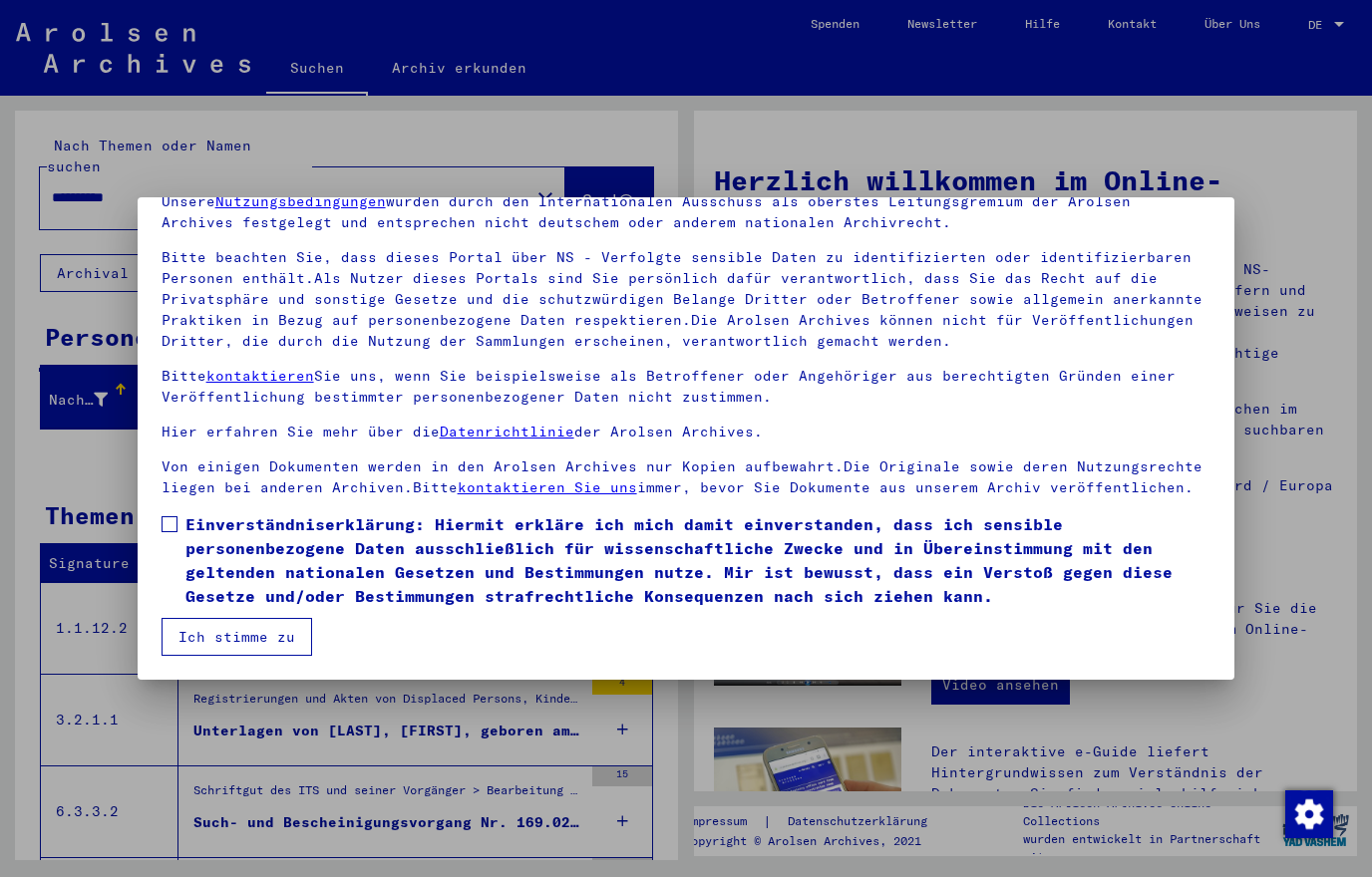 scroll, scrollTop: 96, scrollLeft: 0, axis: vertical 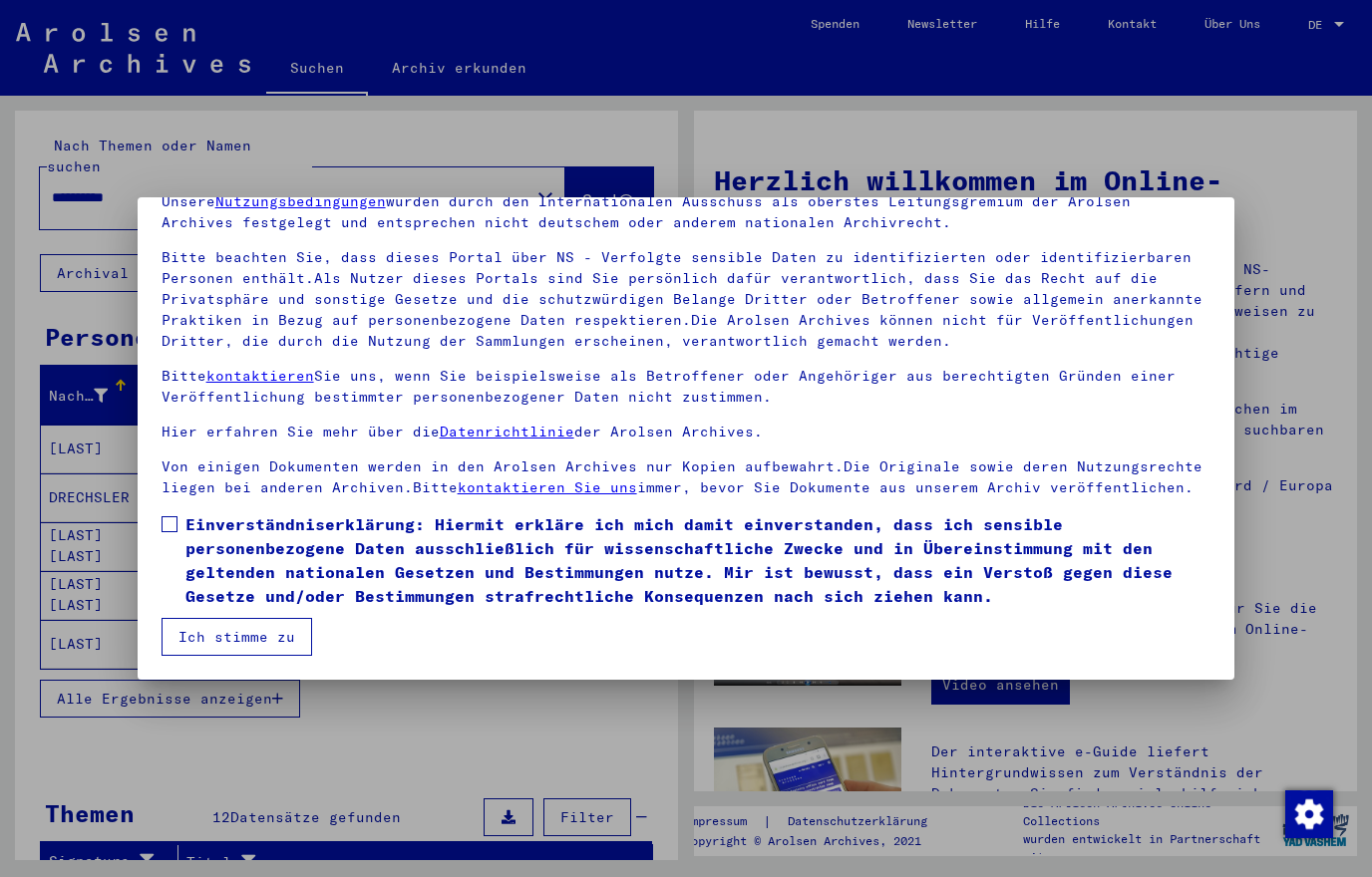 click at bounding box center (170, 524) 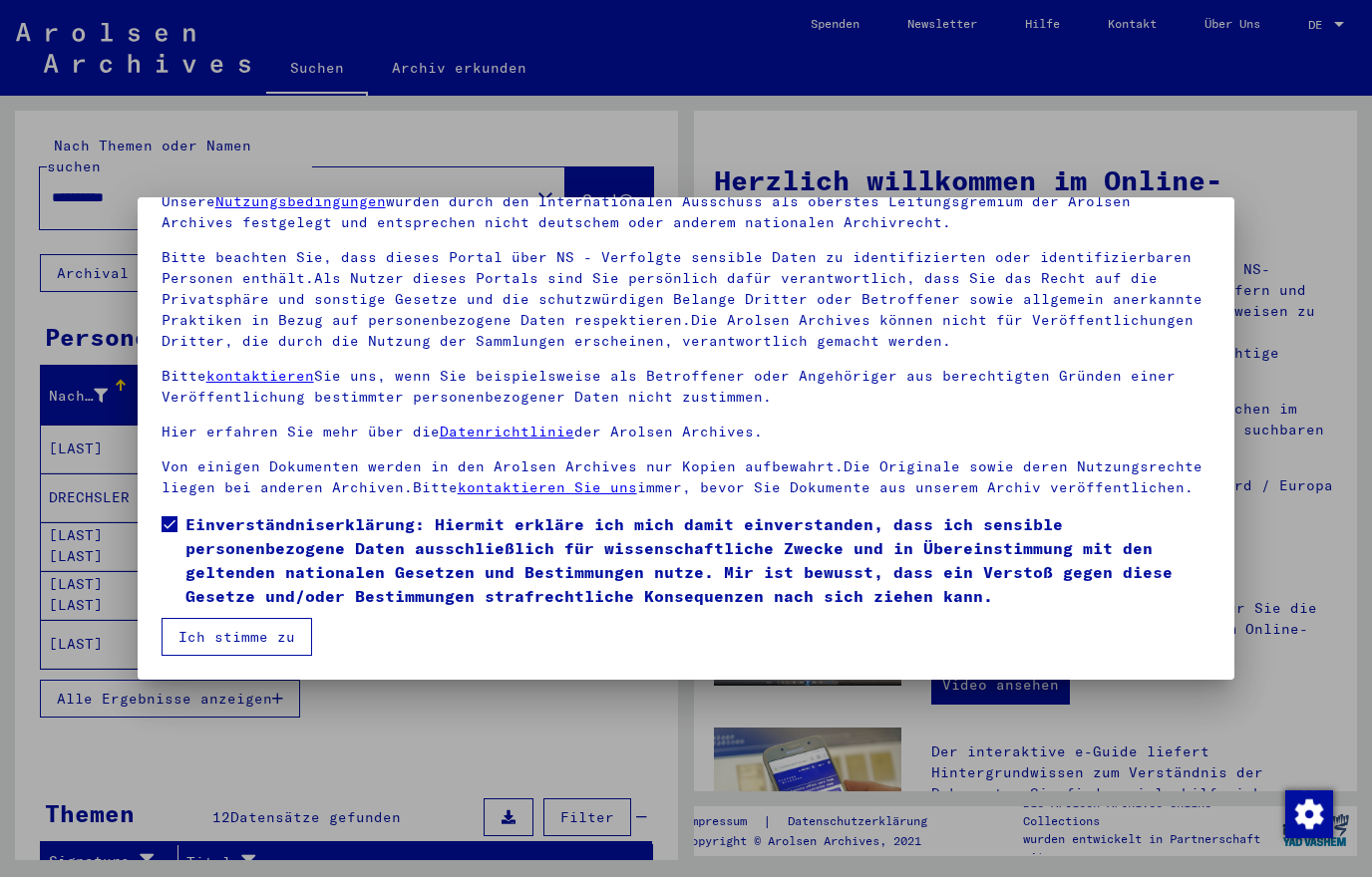 click on "Ich stimme zu" at bounding box center [236, 637] 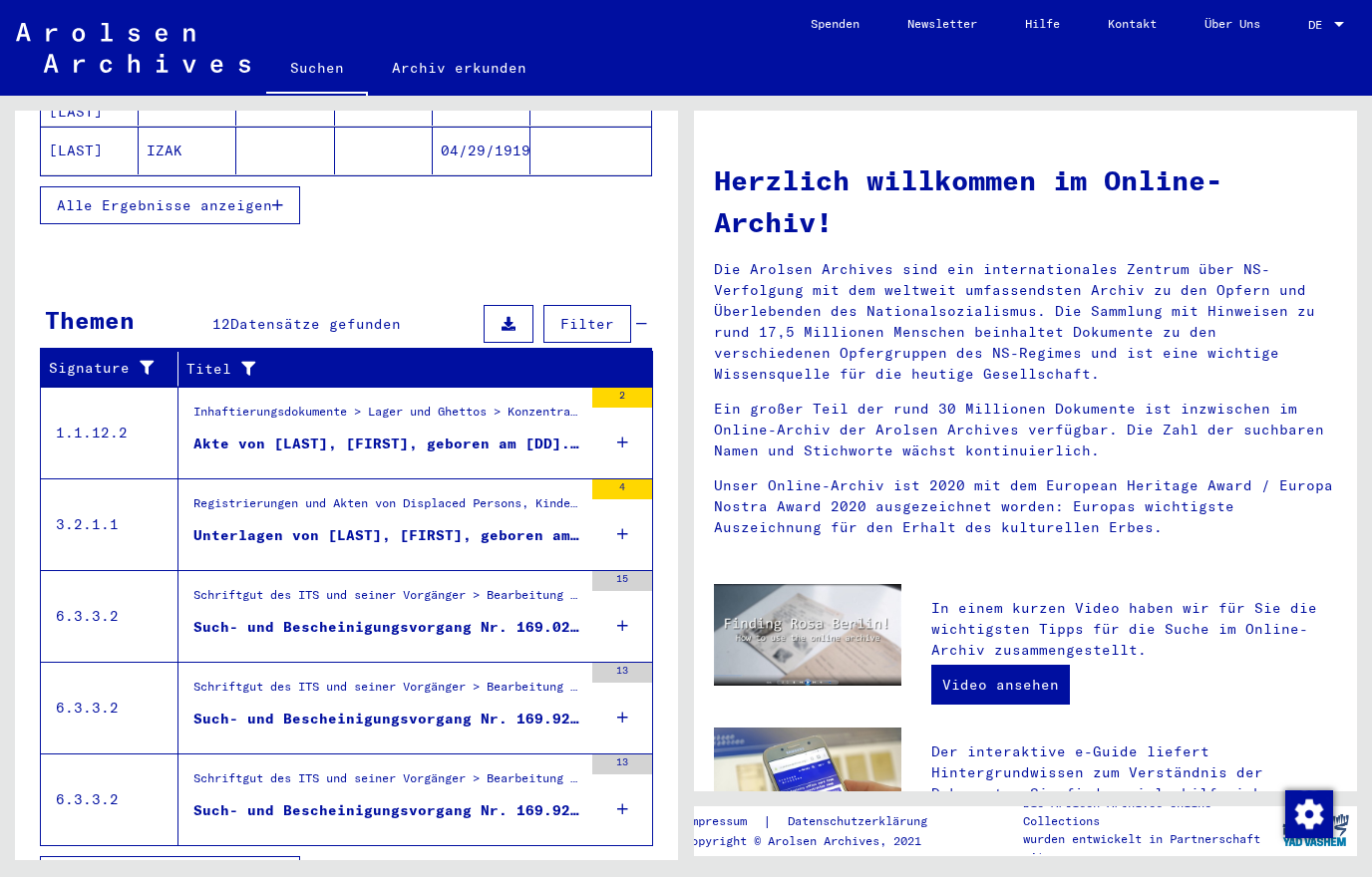 scroll, scrollTop: 492, scrollLeft: 0, axis: vertical 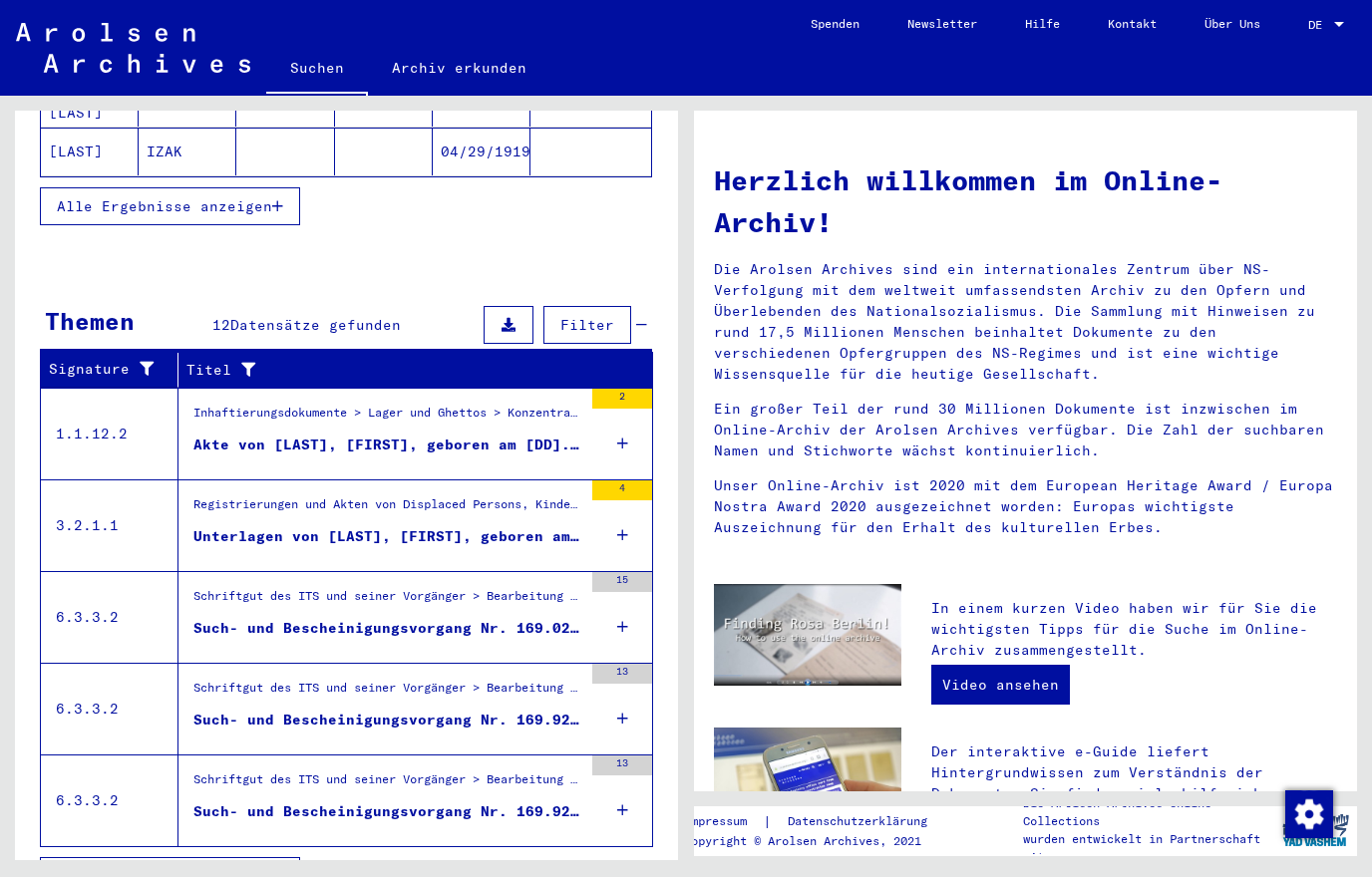 click on "Alle Ergebnisse anzeigen" at bounding box center [165, 876] 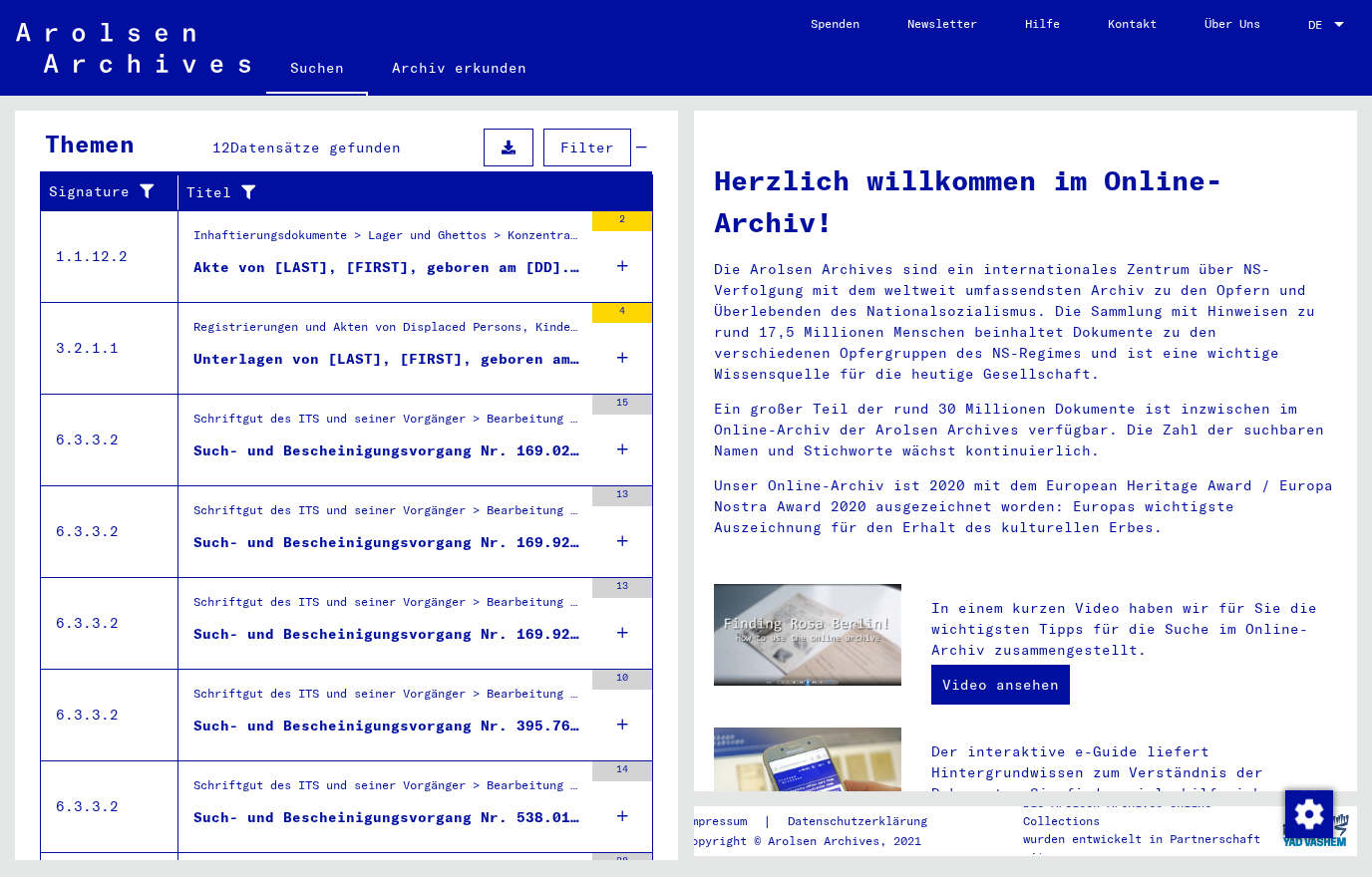 scroll, scrollTop: 305, scrollLeft: 0, axis: vertical 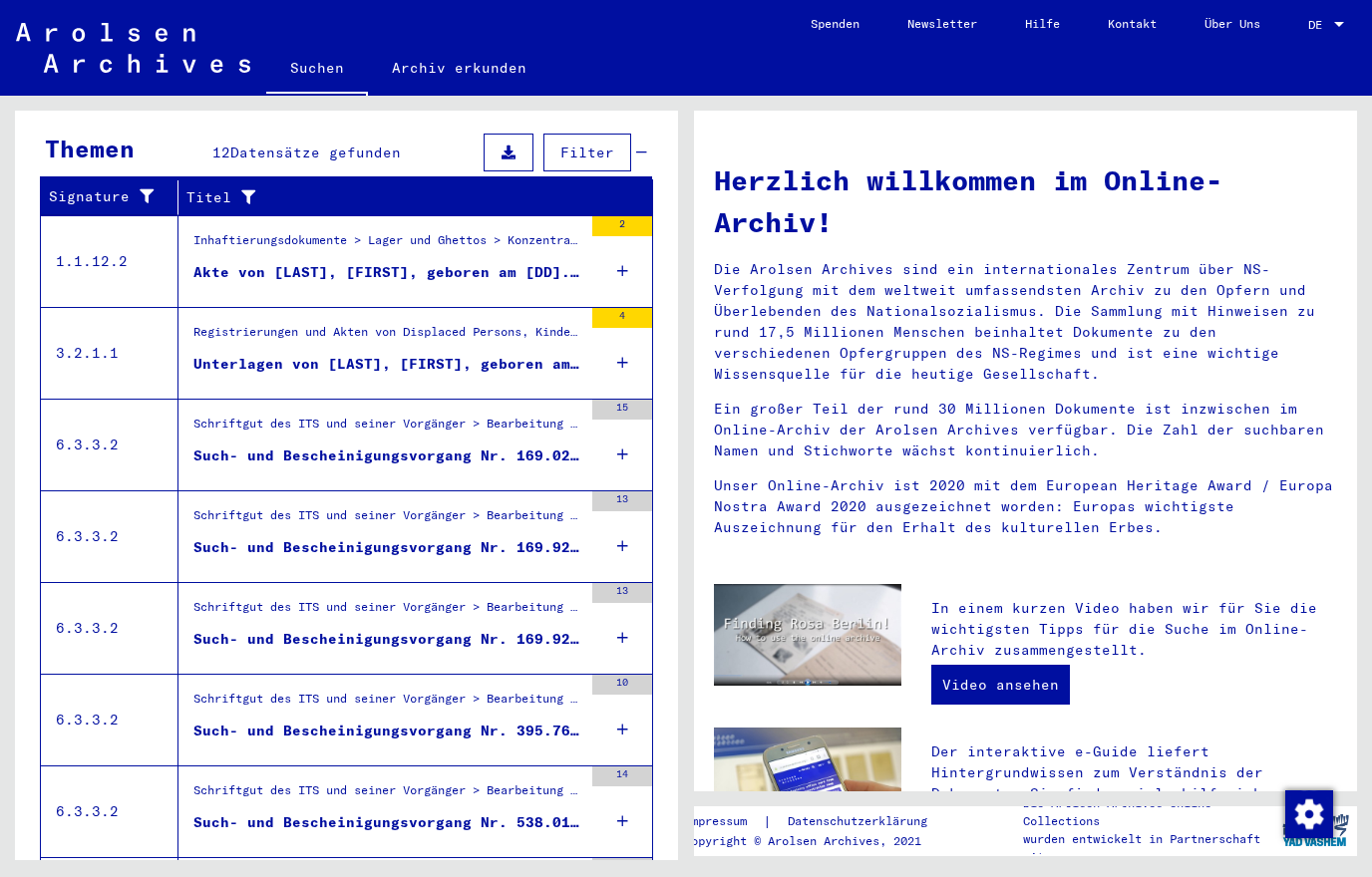 click on "Unterlagen von [LAST], [FIRST], geboren am [DATE], geboren in [CITY] und von weiteren Personen" at bounding box center [388, 364] 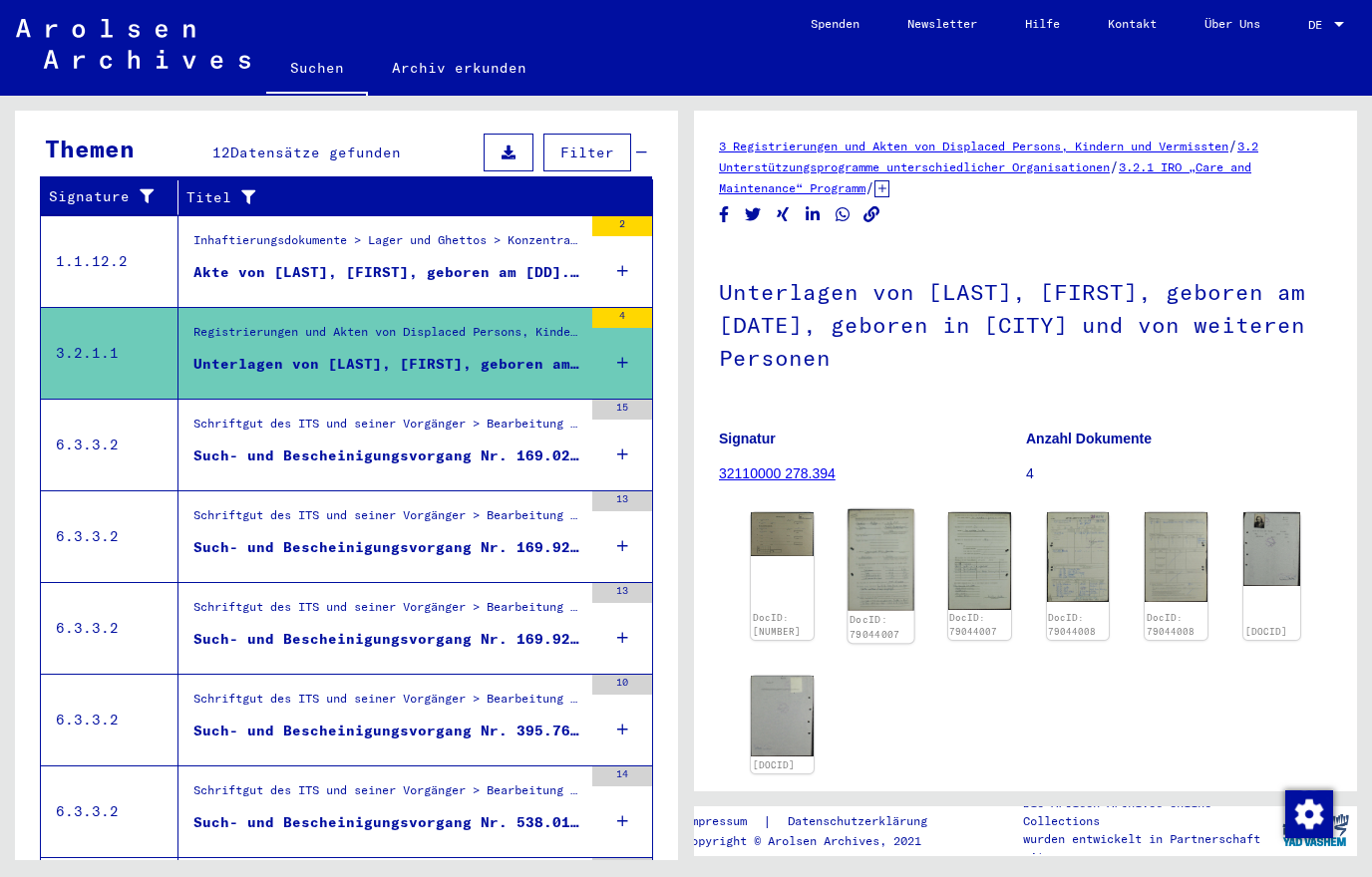 click 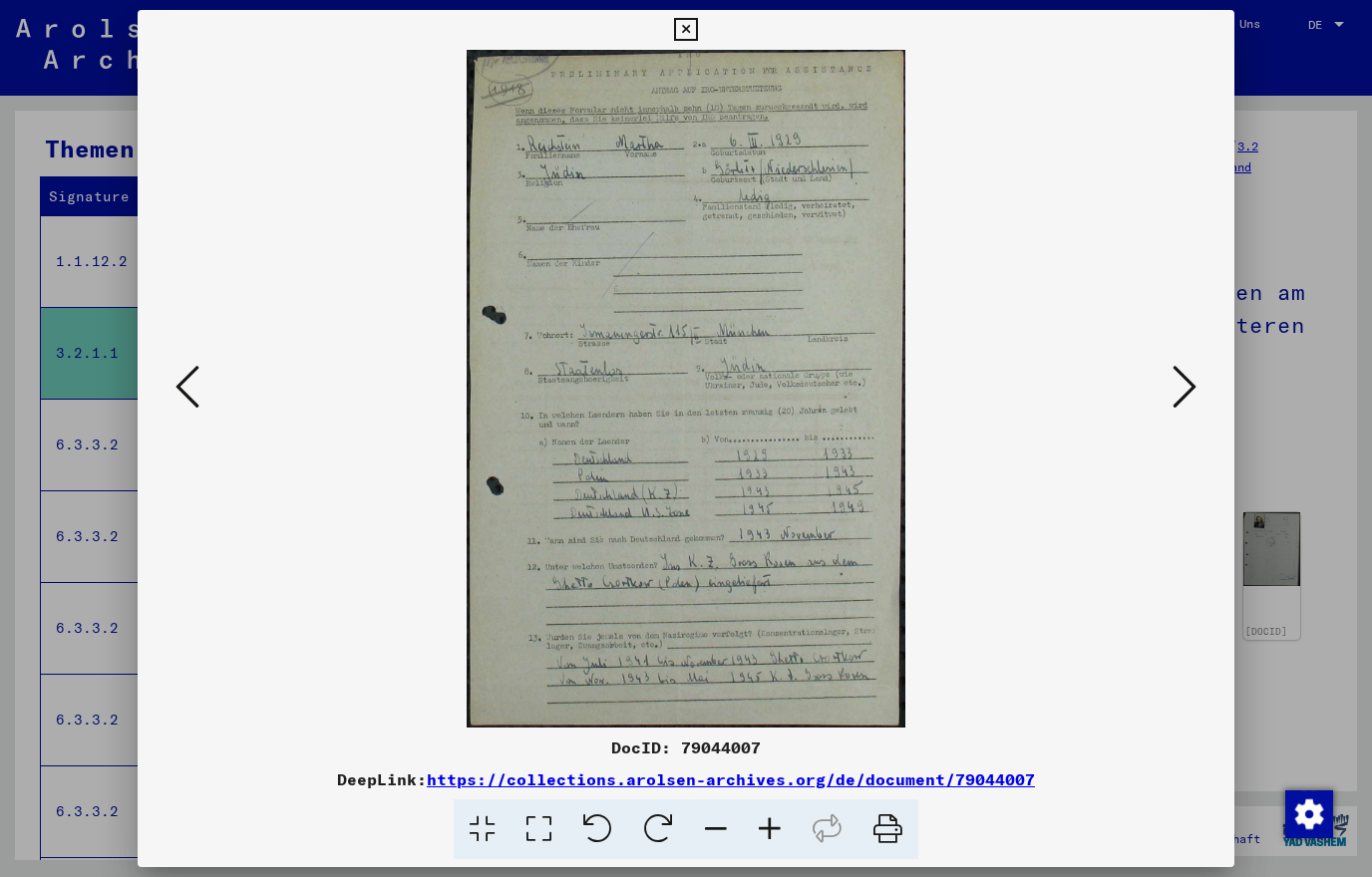 click at bounding box center [686, 438] 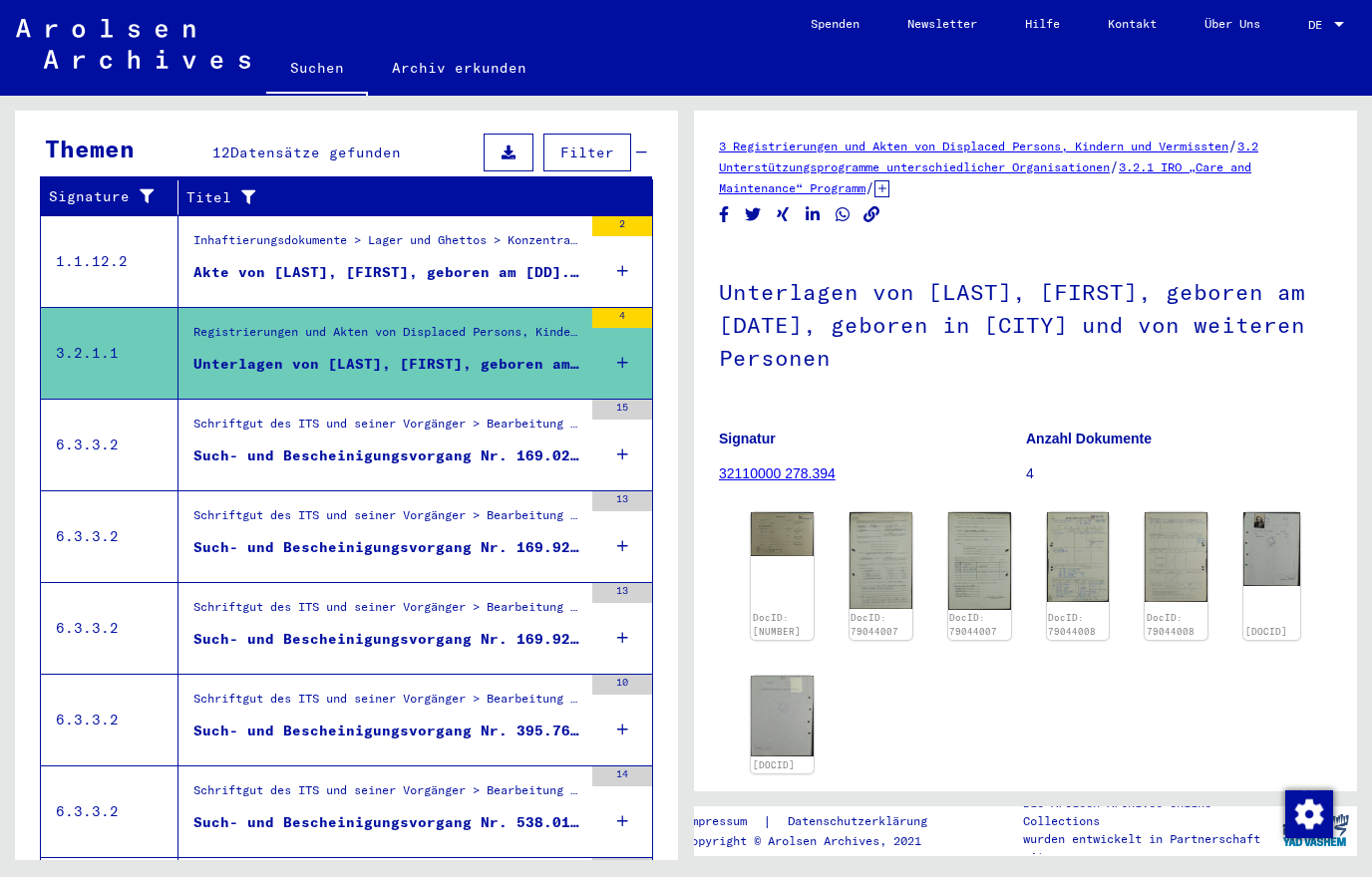 click on "Schriftgut des ITS und seiner Vorgänger > Bearbeitung von Anfragen > Fallbezogene Akten des ITS ab 1947 > T/D-Fallablage > Such- und Bescheinigungsvorgänge mit den (T/D-) Nummern von 1 bis 249.999 > Such- und Bescheinigungsvorgänge mit den (T/D-) Nummern von 169.000 bis 169.499" at bounding box center (388, 430) 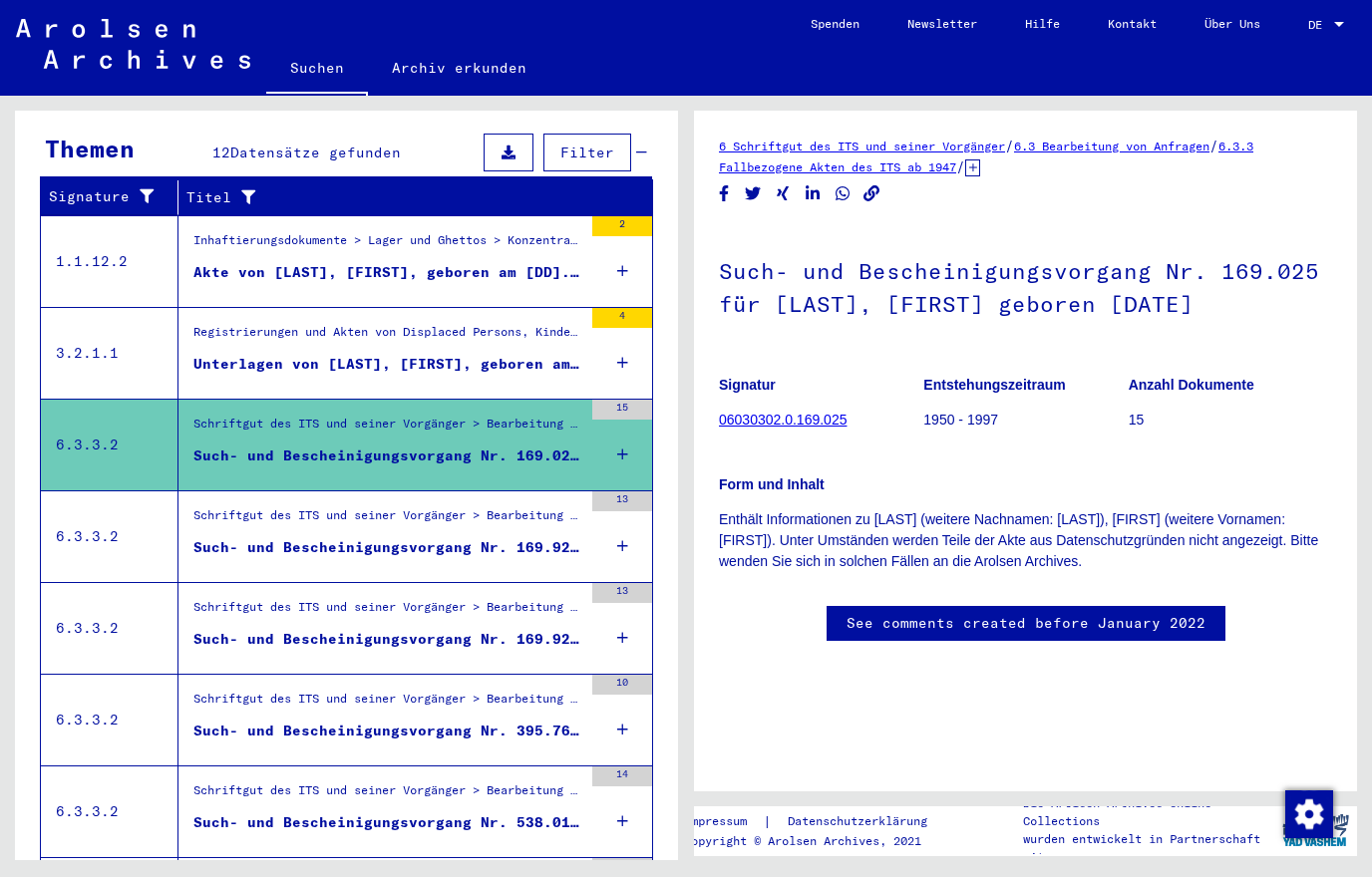 click on "Schriftgut des ITS und seiner Vorgänger > Bearbeitung von Anfragen > Fallbezogene Akten des ITS ab 1947 > T/D-Fallablage > Such- und Bescheinigungsvorgänge mit den (T/D-) Nummern von 1 bis 249.999 > Such- und Bescheinigungsvorgänge mit den (T/D-) Nummern von 169.500 bis 169.999" at bounding box center (388, 520) 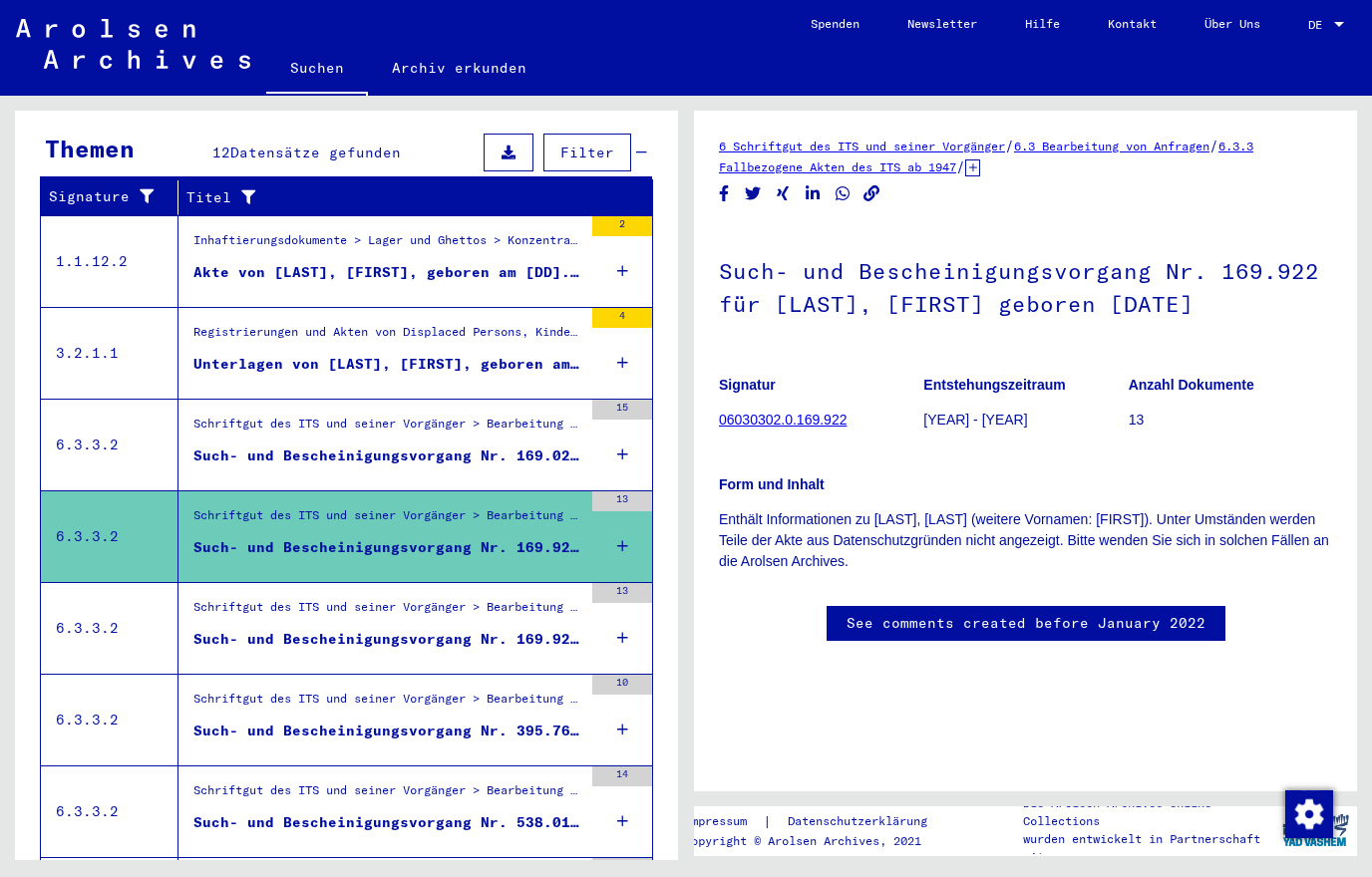 click on "Schriftgut des ITS und seiner Vorgänger > Bearbeitung von Anfragen > Fallbezogene Akten des ITS ab 1947 > T/D-Fallablage > Such- und Bescheinigungsvorgänge mit den (T/D-) Nummern von 1 bis 249.999 > Such- und Bescheinigungsvorgänge mit den (T/D-) Nummern von 169.500 bis 169.999" at bounding box center [388, 612] 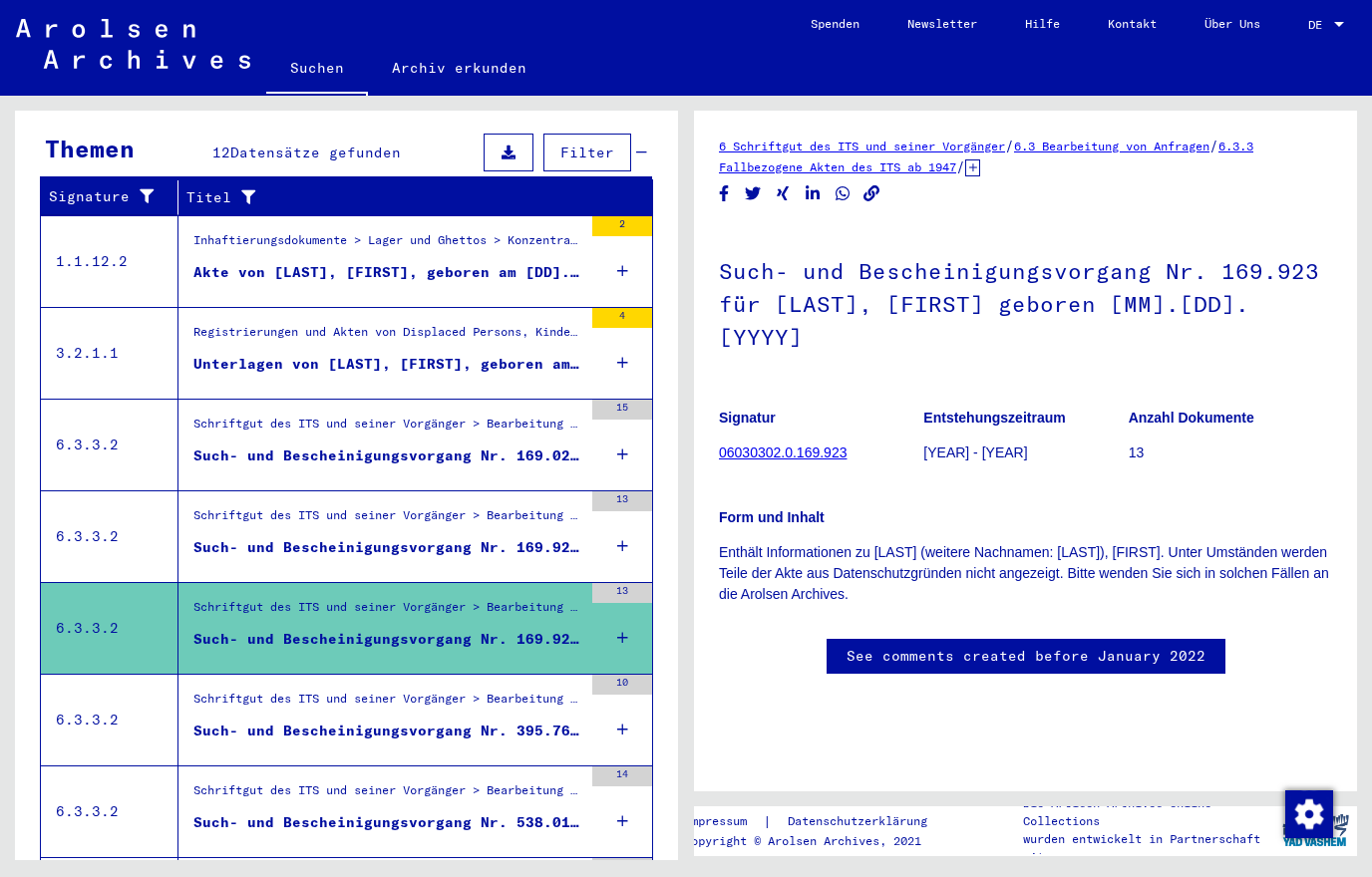 click on "Schriftgut des ITS und seiner Vorgänger > Bearbeitung von Anfragen > Fallbezogene Akten des ITS ab 1947 > T/D-Fallablage > Such- und Bescheinigungsvorgänge mit den (T/D-) Nummern von 250.000 bis 499.999 > Such- und Bescheinigungsvorgänge mit den (T/D-) Nummern von 395.500 bis 395.999" at bounding box center (388, 705) 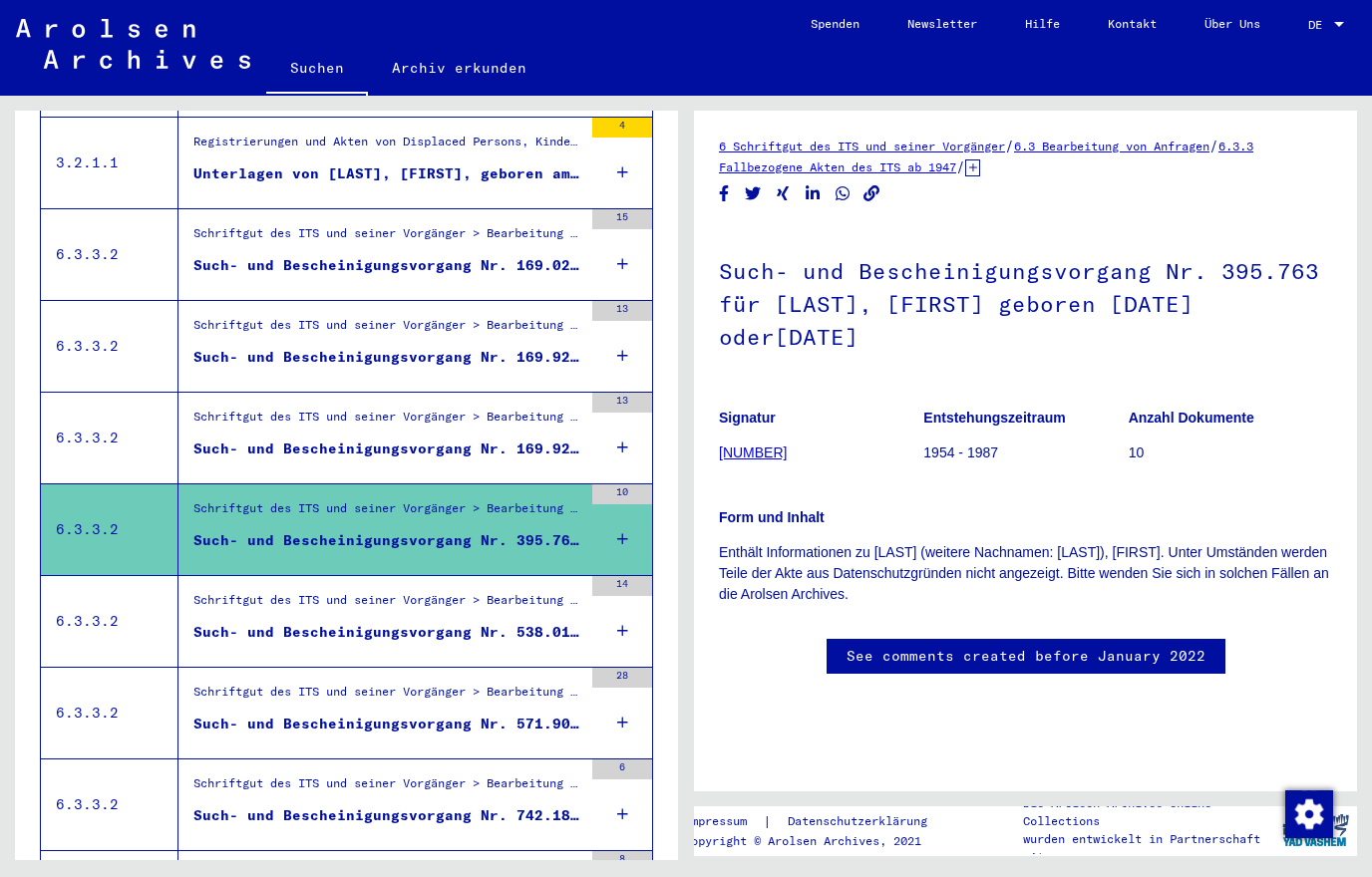 scroll, scrollTop: 497, scrollLeft: 0, axis: vertical 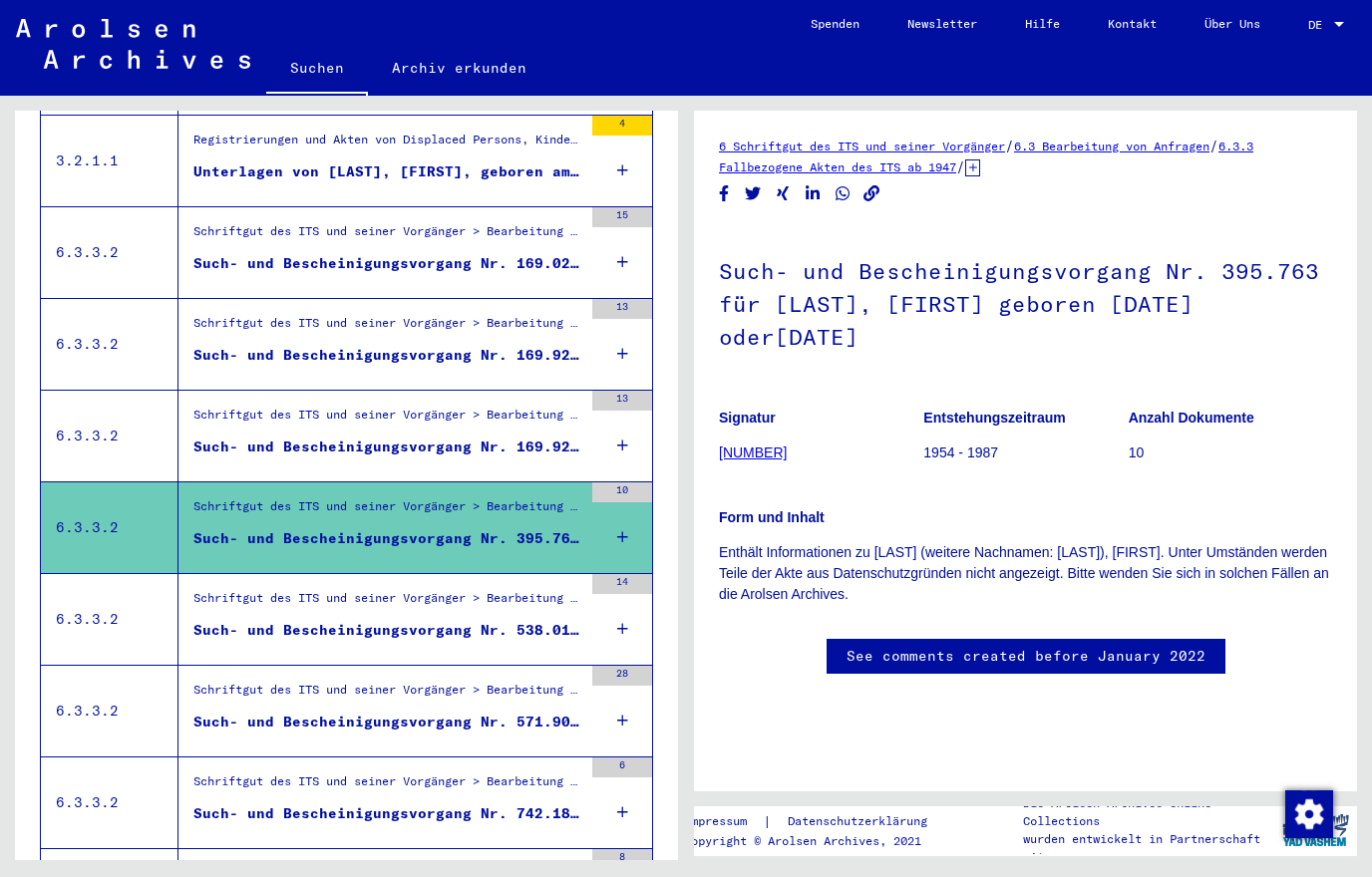 click on "Such- und Bescheinigungsvorgang Nr. 538.014 für [LAST], [FIRST] geboren [DATE] oder[DATE]" at bounding box center (388, 630) 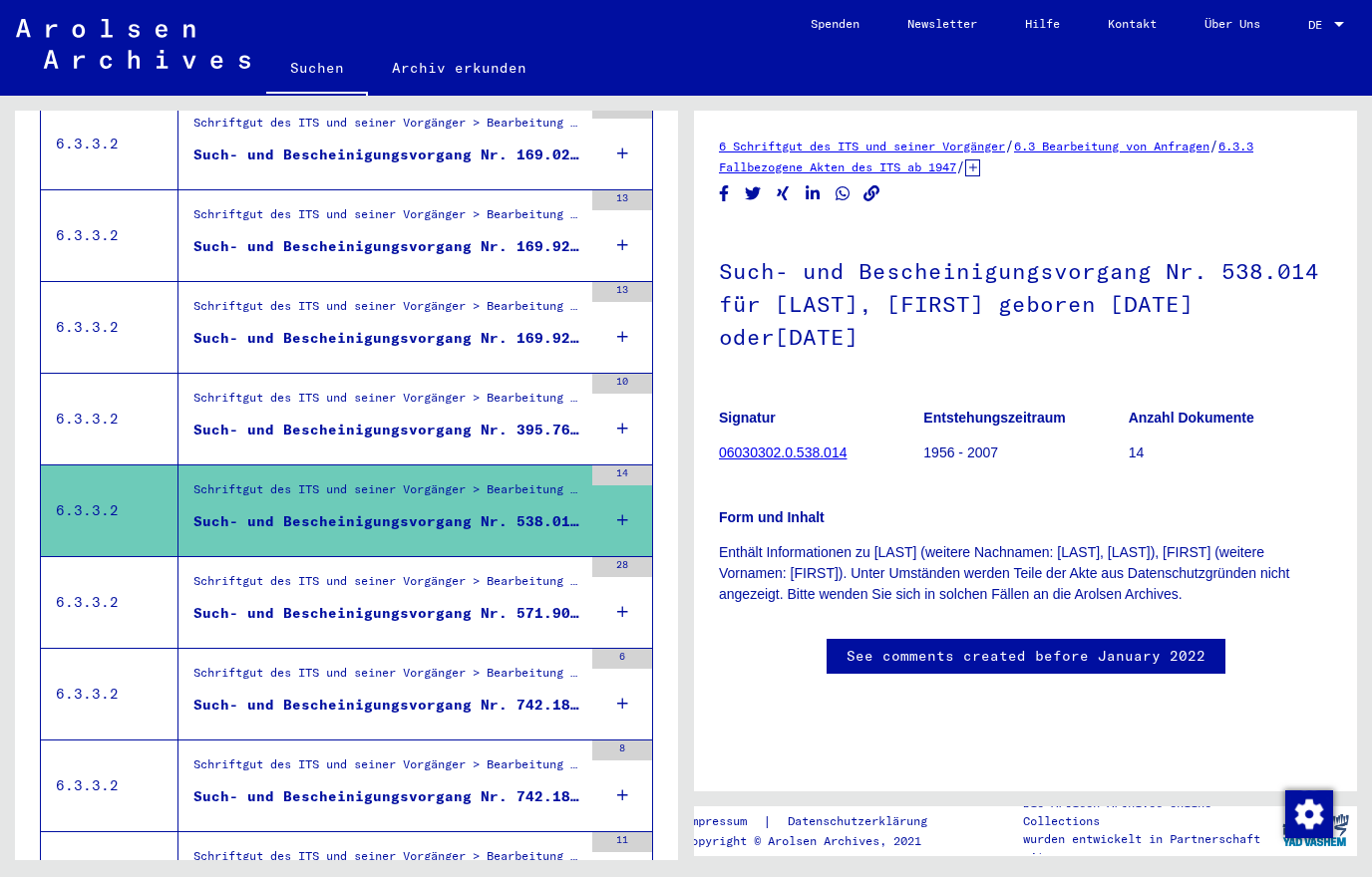 scroll, scrollTop: 610, scrollLeft: 0, axis: vertical 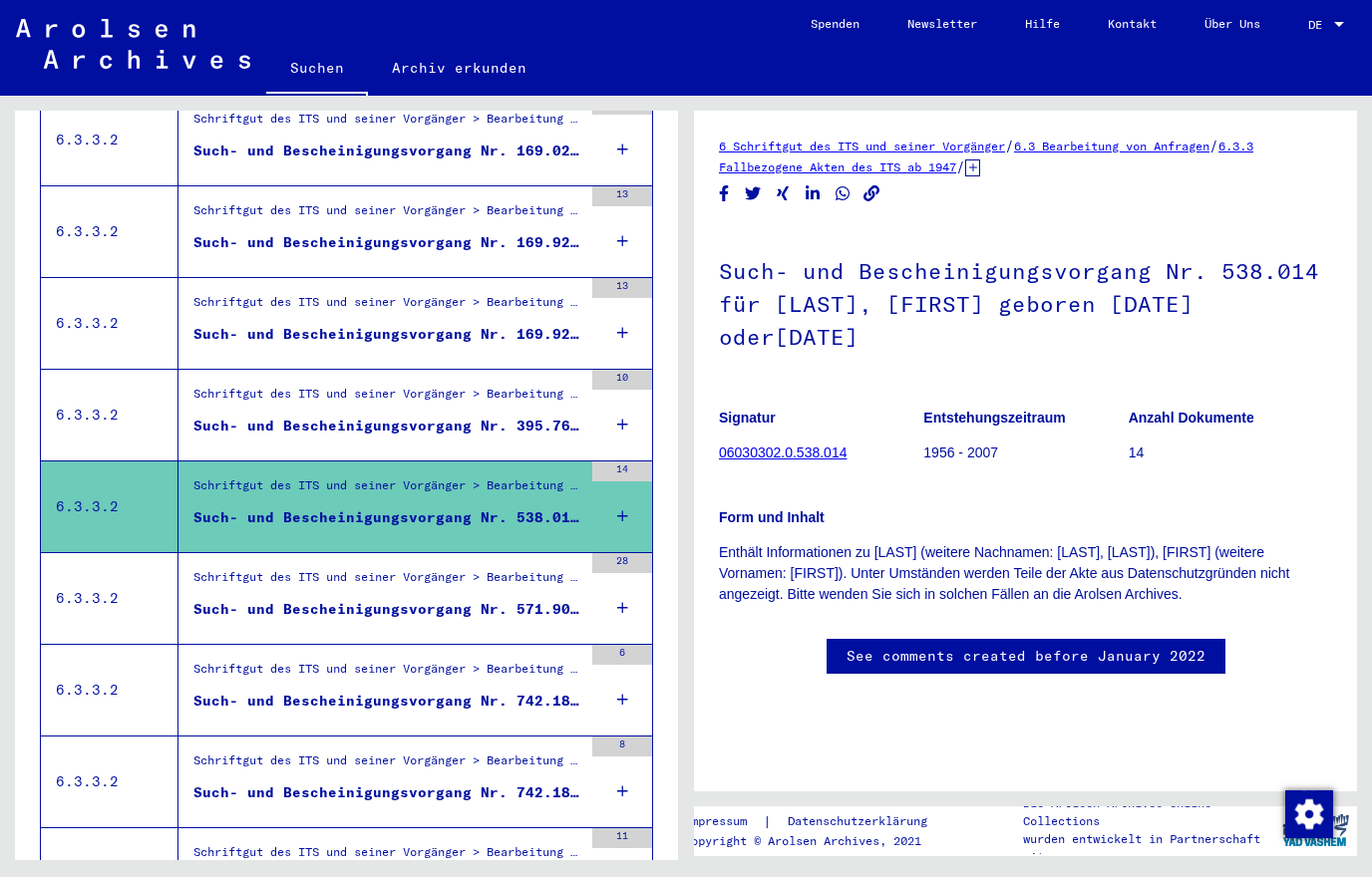 click on "Such- und Bescheinigungsvorgang Nr. 571.904 für [LAST], [FIRST] geboren [DATE]" at bounding box center (388, 614) 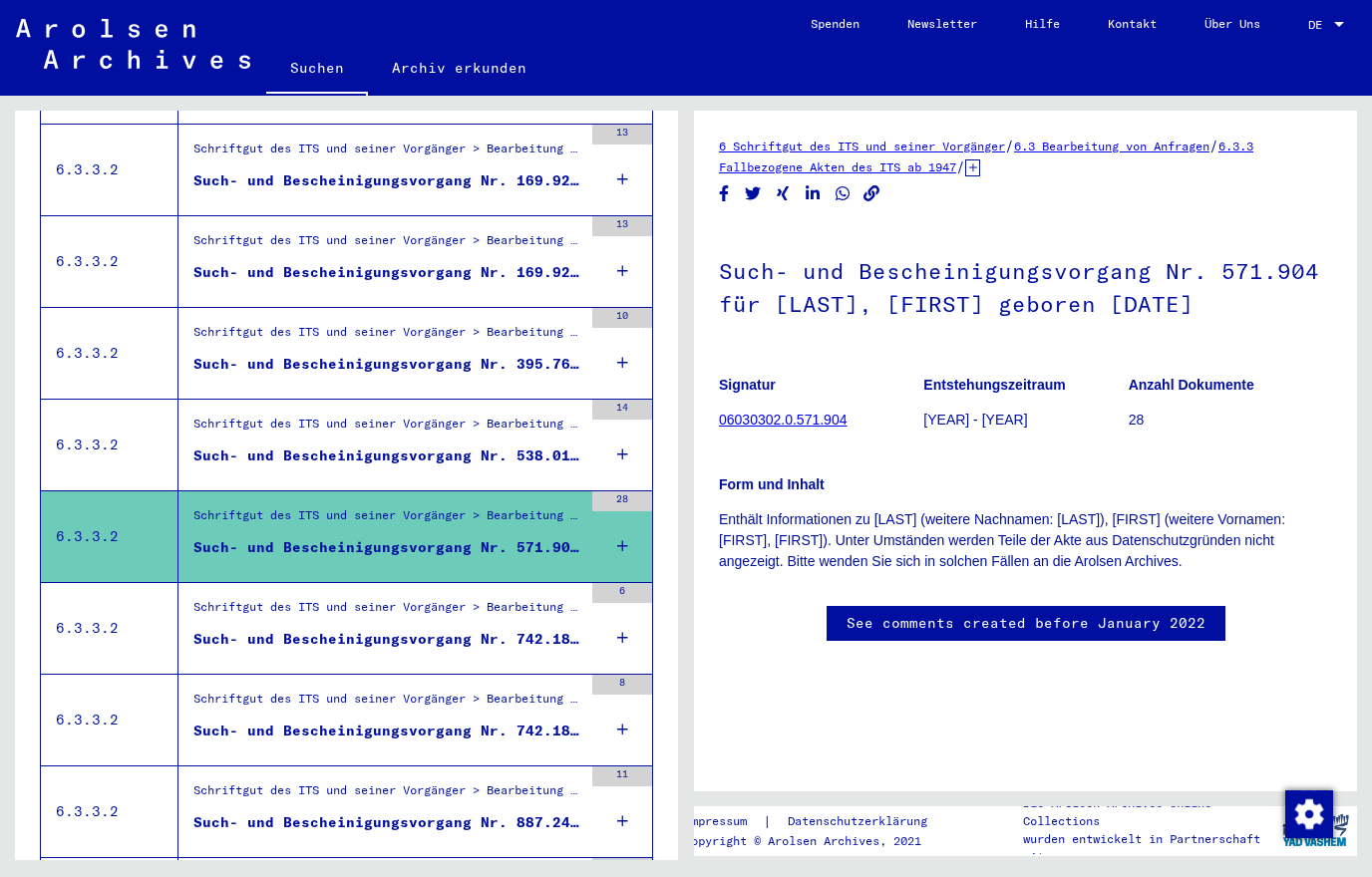 scroll, scrollTop: 674, scrollLeft: 0, axis: vertical 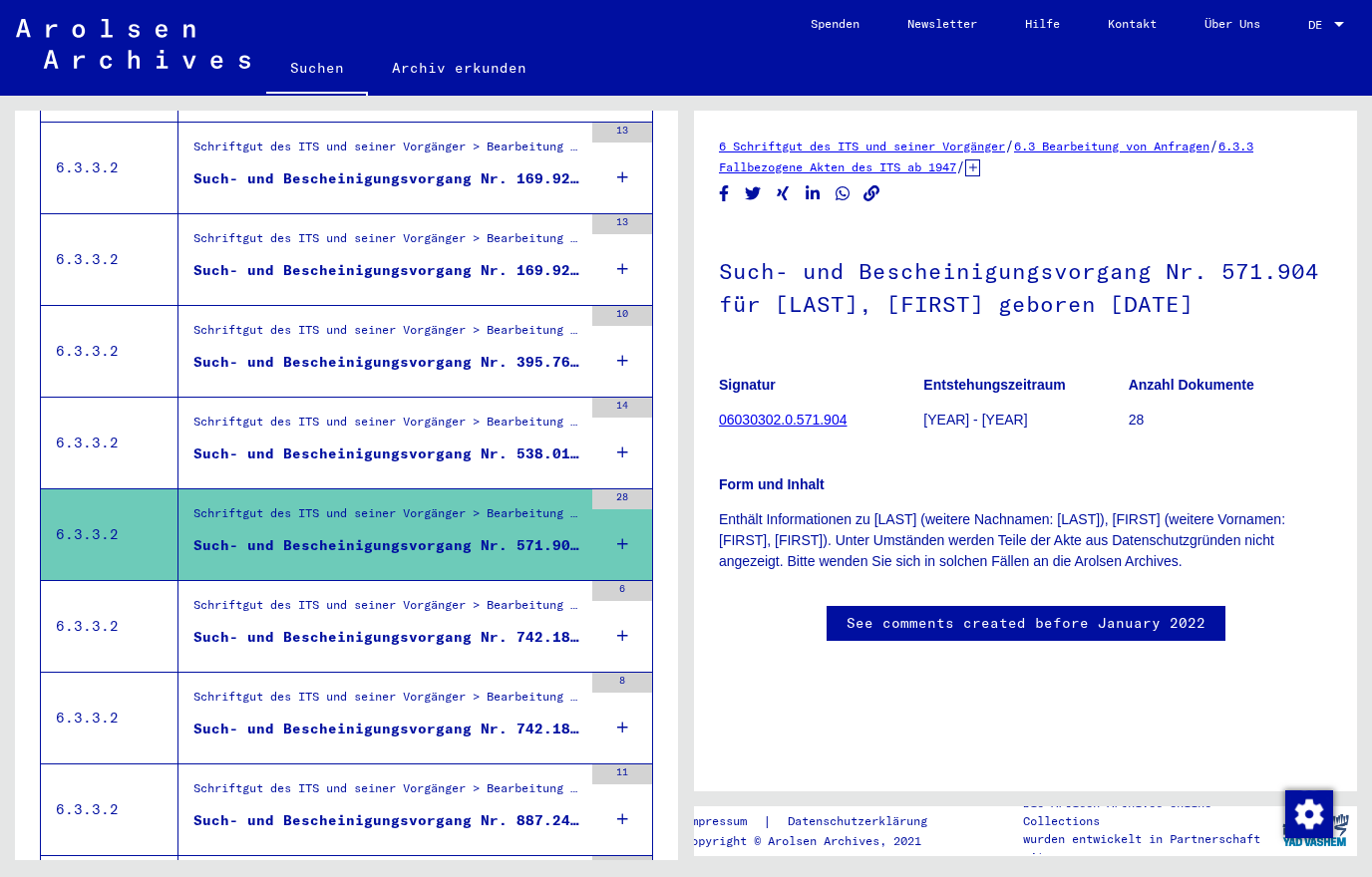 click on "Schriftgut des ITS und seiner Vorgänger > Bearbeitung von Anfragen > Fallbezogene Akten des ITS ab 1947 > T/D-Fallablage > Such- und Bescheinigungsvorgänge mit den (T/D-) Nummern von 500.000 bis 749.999 > Such- und Bescheinigungsvorgänge mit den (T/D-) Nummern von 742.000 bis 742.499" at bounding box center [388, 610] 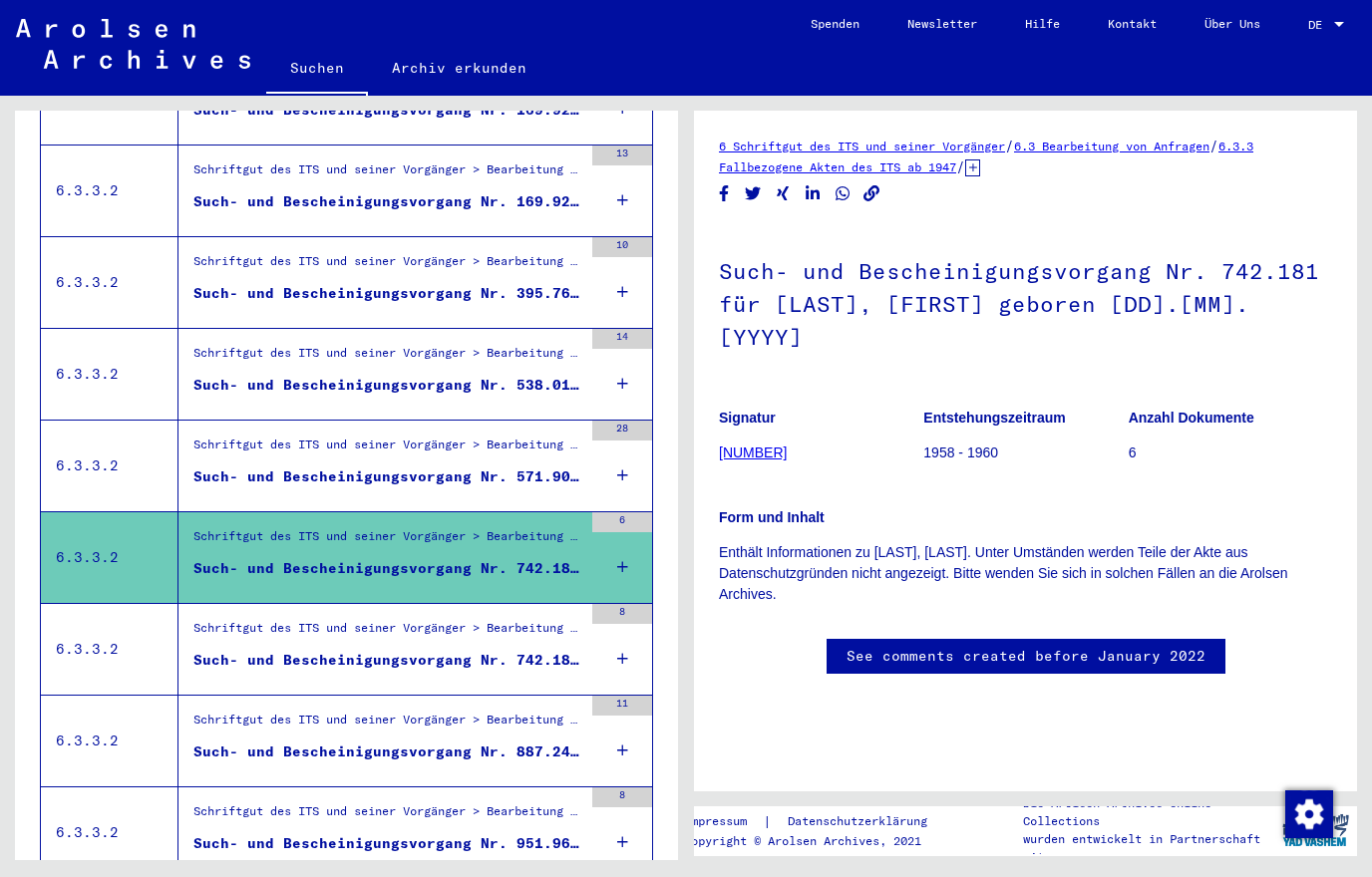 scroll, scrollTop: 758, scrollLeft: 0, axis: vertical 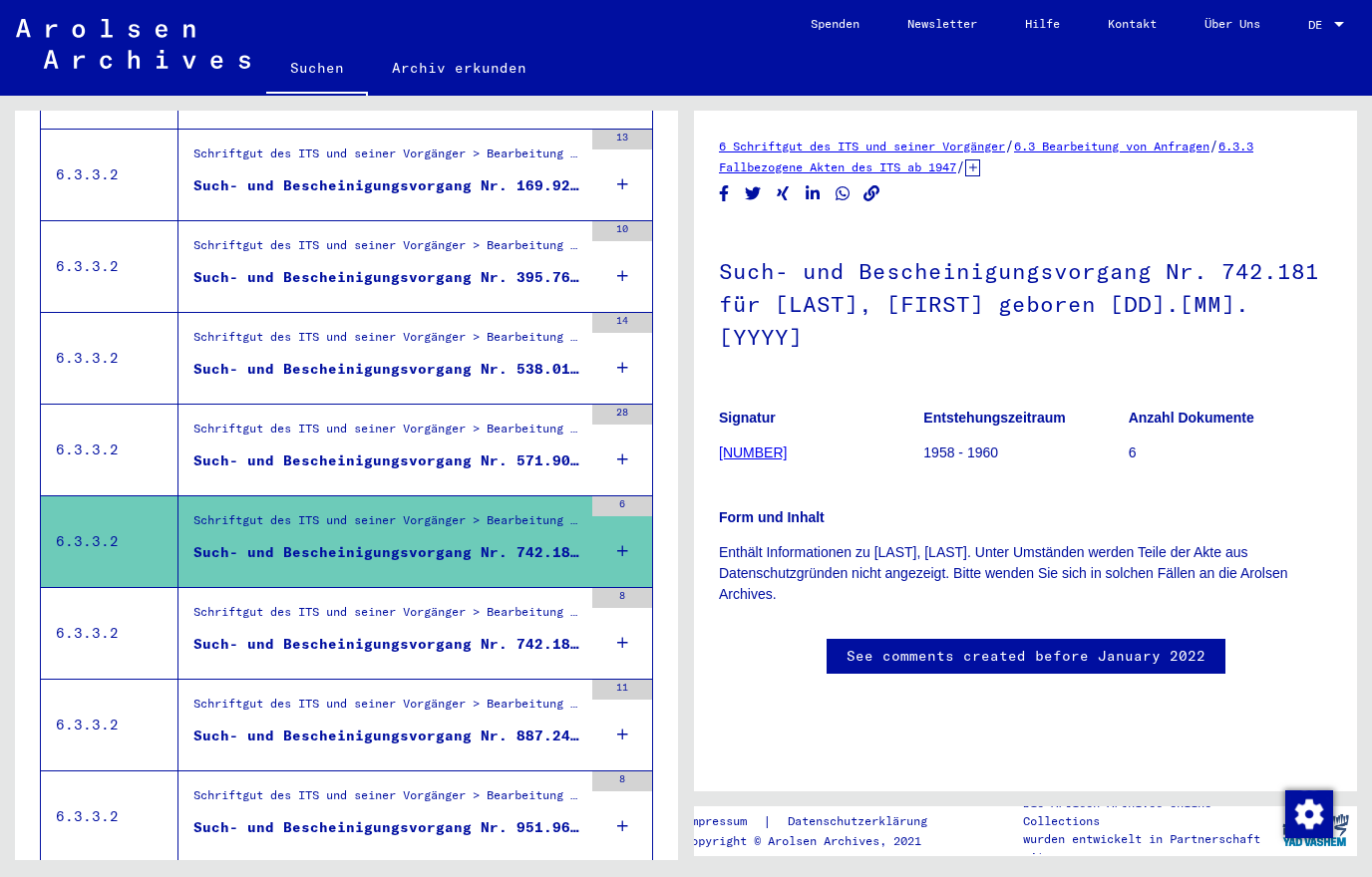 click on "Schriftgut des ITS und seiner Vorgänger > Bearbeitung von Anfragen > Fallbezogene Akten des ITS ab 1947 > T/D-Fallablage > Such- und Bescheinigungsvorgänge mit den (T/D-) Nummern von 500.000 bis 749.999 > Such- und Bescheinigungsvorgänge mit den (T/D-) Nummern von 742.000 bis 742.499" at bounding box center (388, 617) 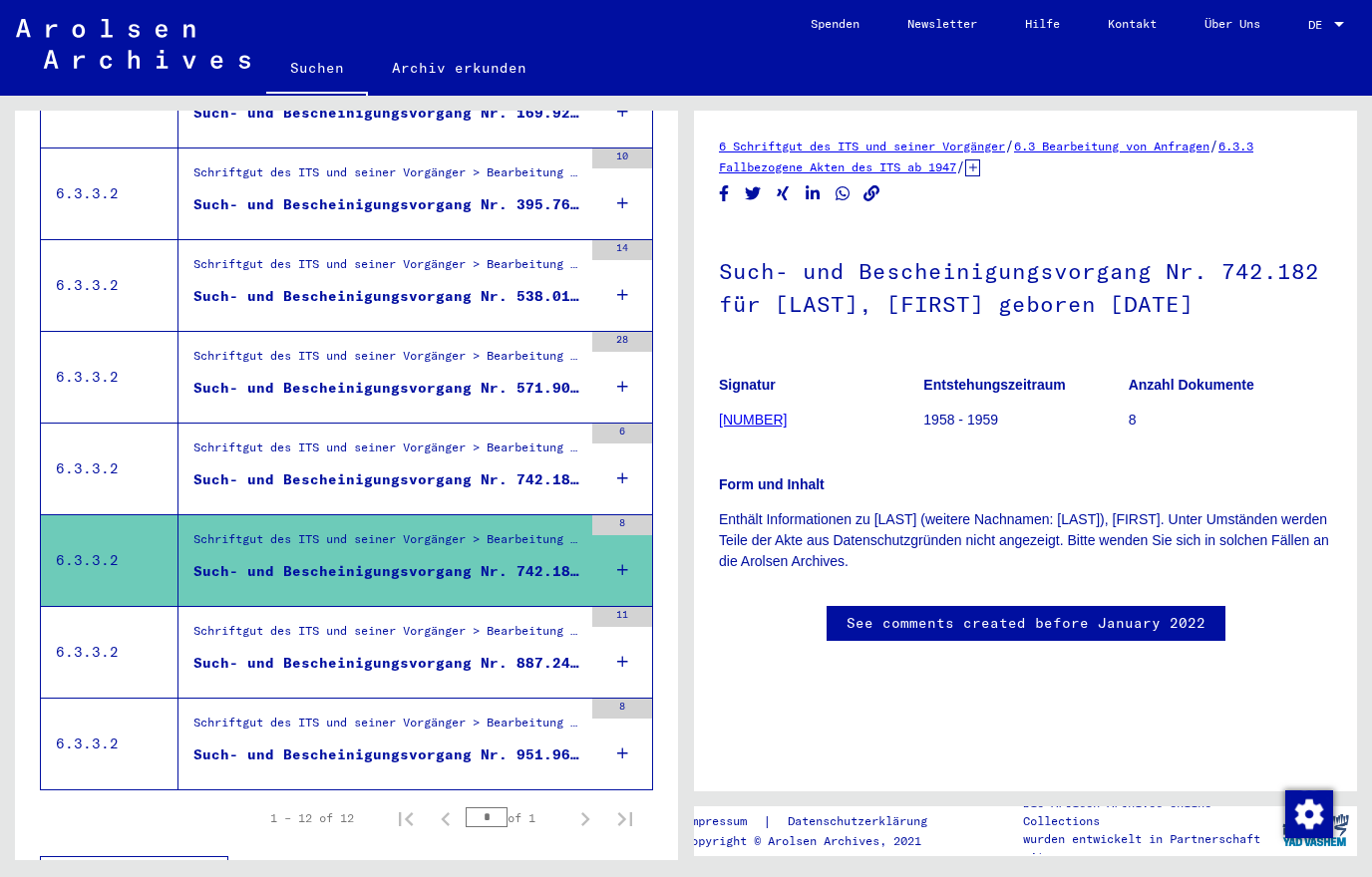 scroll, scrollTop: 830, scrollLeft: 0, axis: vertical 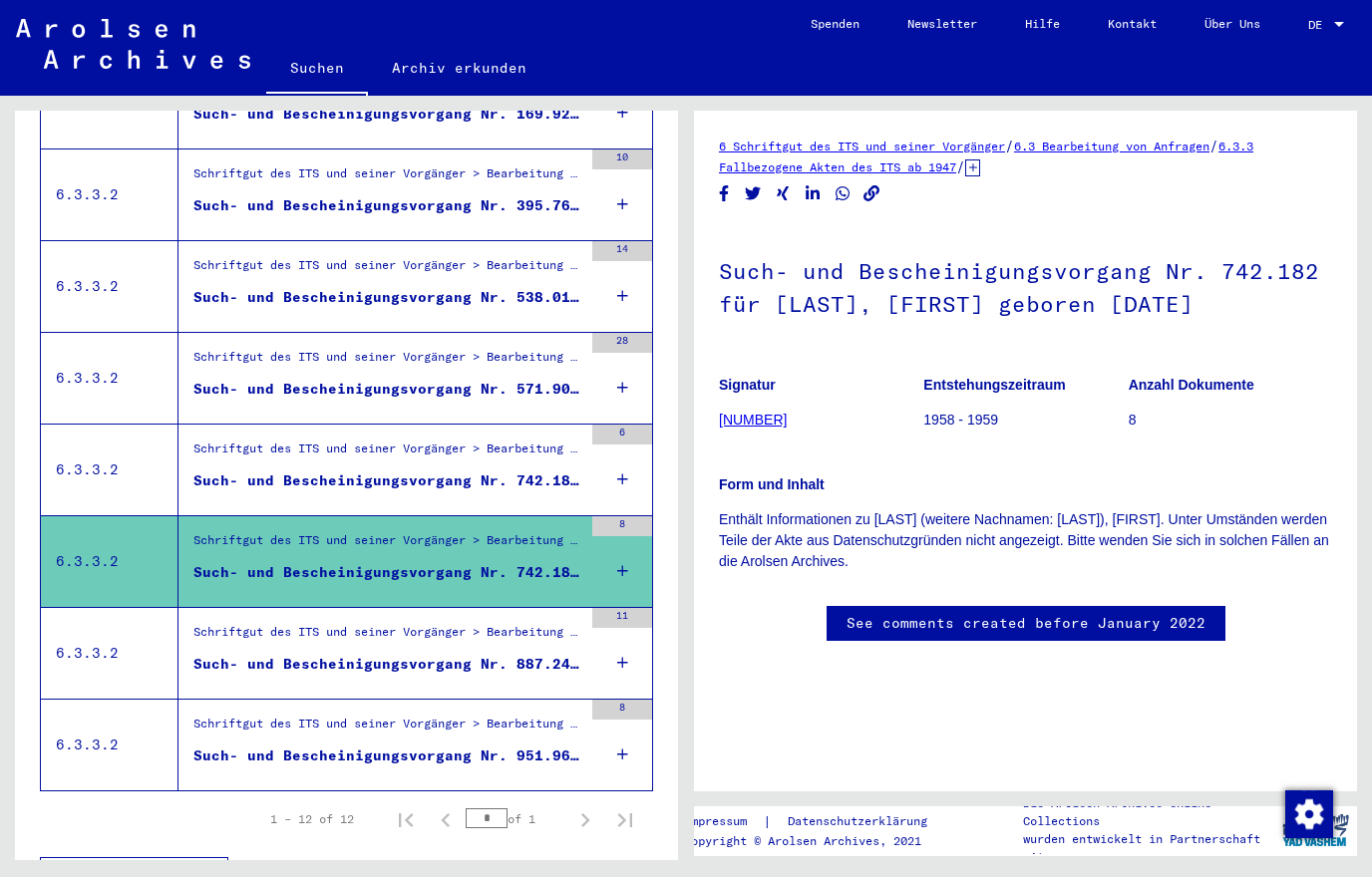 click on "Such- und Bescheinigungsvorgang Nr. 887.241 für [LAST], [FIRST] geboren [DD].[MM].[YYYY]" at bounding box center [388, 669] 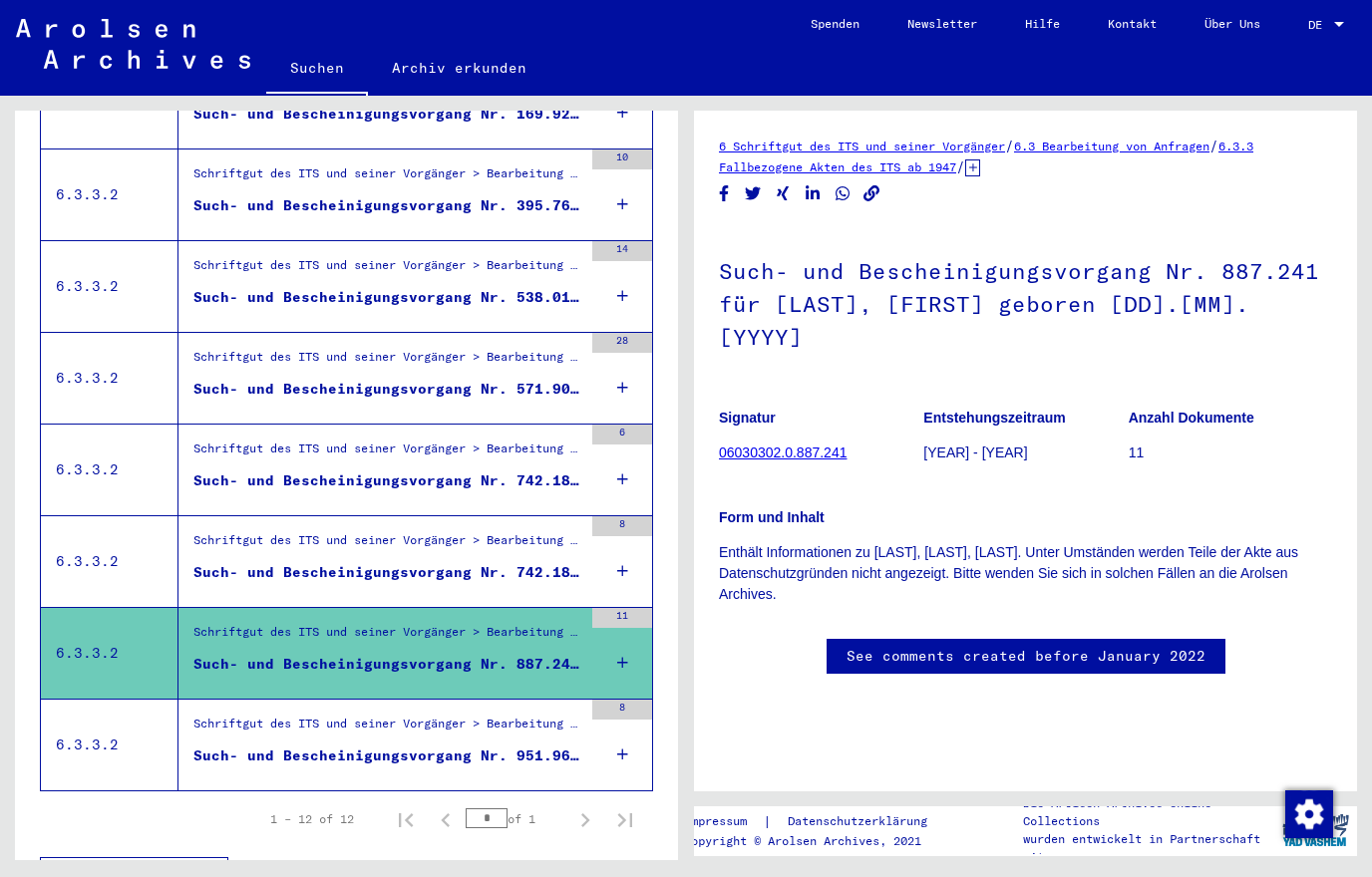 click on "Schriftgut des ITS und seiner Vorgänger > Bearbeitung von Anfragen > Fallbezogene Akten des ITS ab 1947 > T/D-Fallablage > Such- und Bescheinigungsvorgänge mit den (T/D-) Nummern von 750.000 bis 999.999 > Such- und Bescheinigungsvorgänge mit den (T/D-) Nummern von 951.500 bis 951.999" at bounding box center [388, 729] 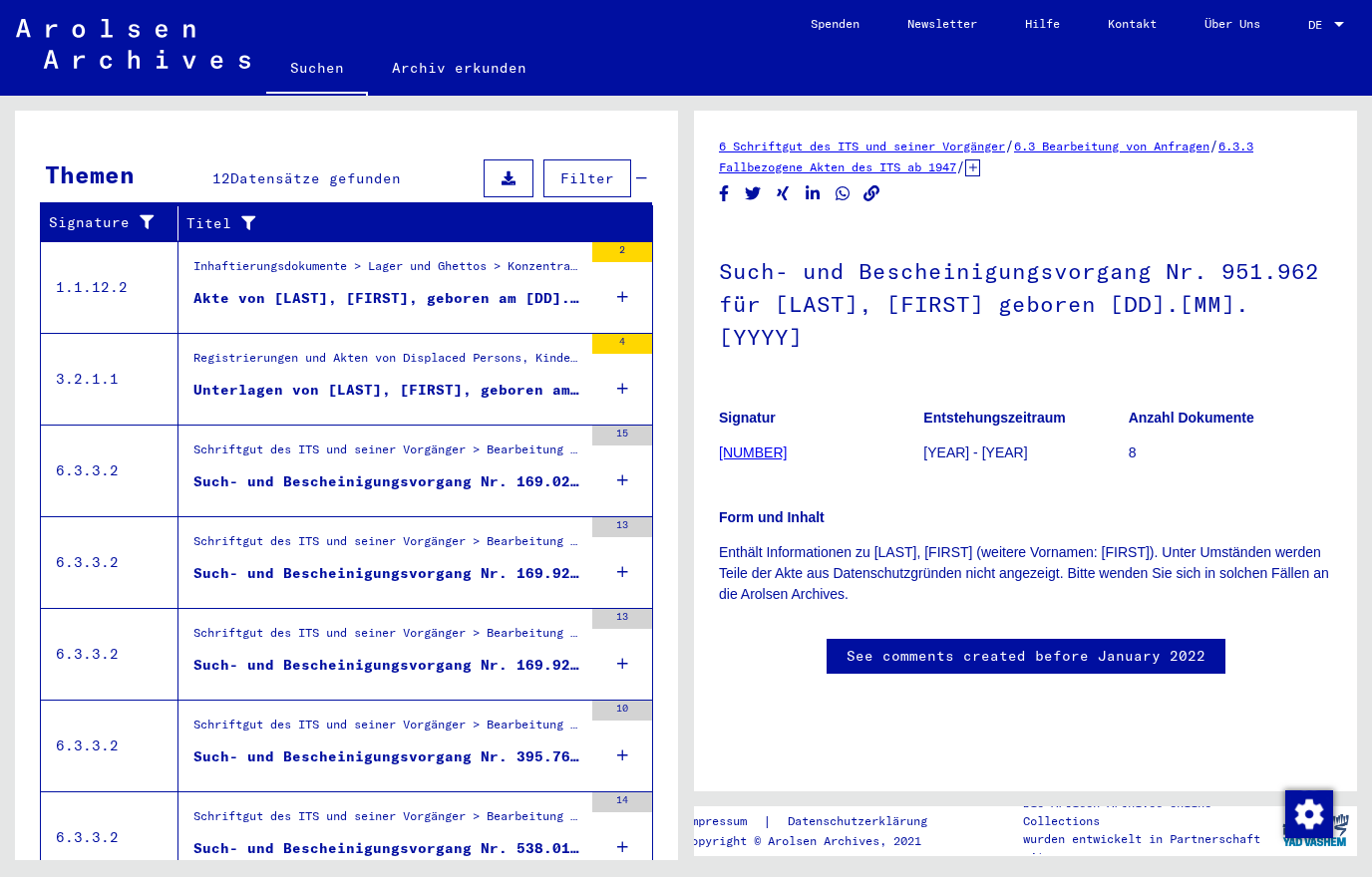 scroll, scrollTop: 276, scrollLeft: 0, axis: vertical 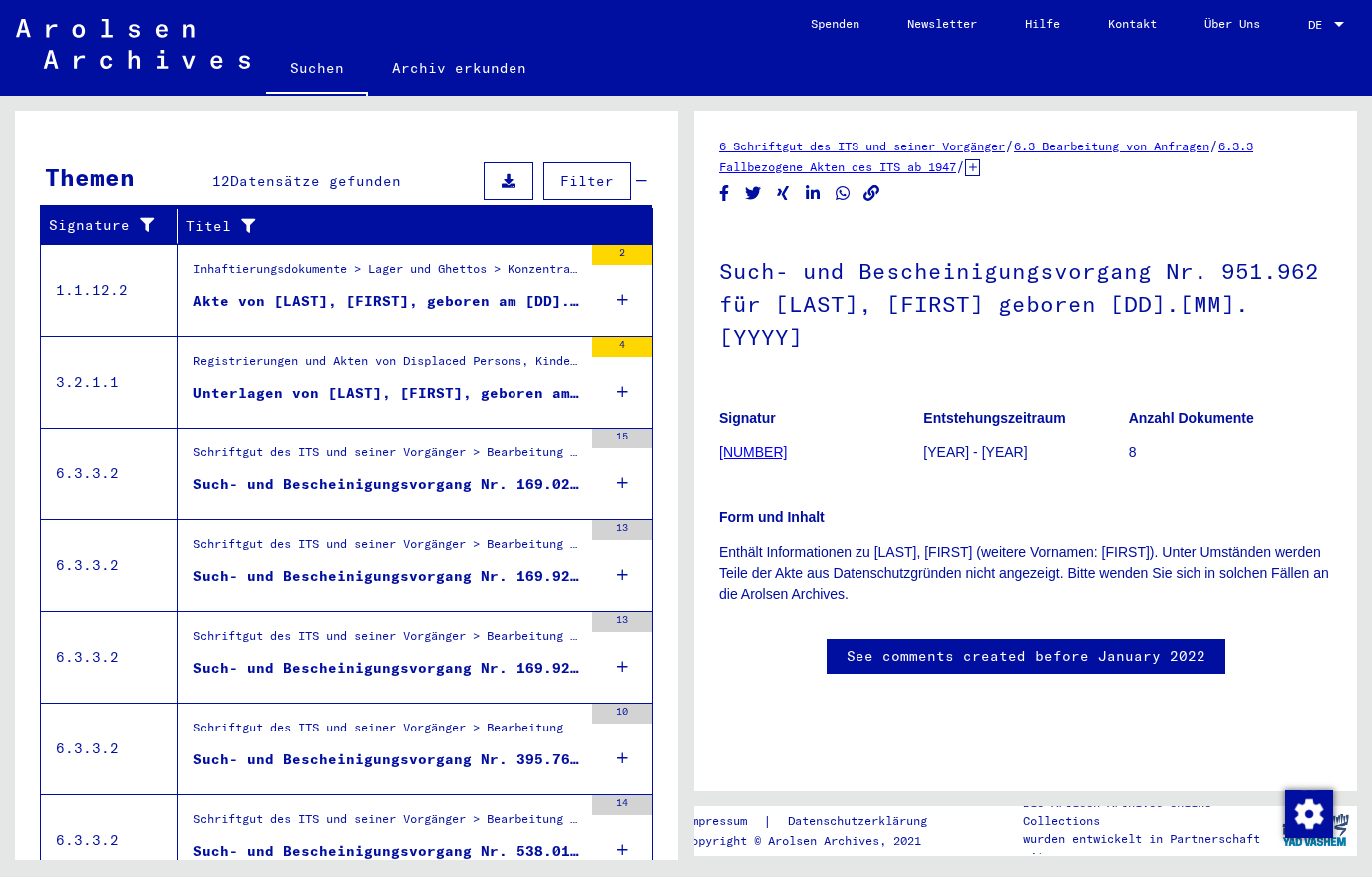 click on "Unterlagen von [LAST], [FIRST], geboren am [DATE], geboren in [CITY] und von weiteren Personen" at bounding box center [388, 393] 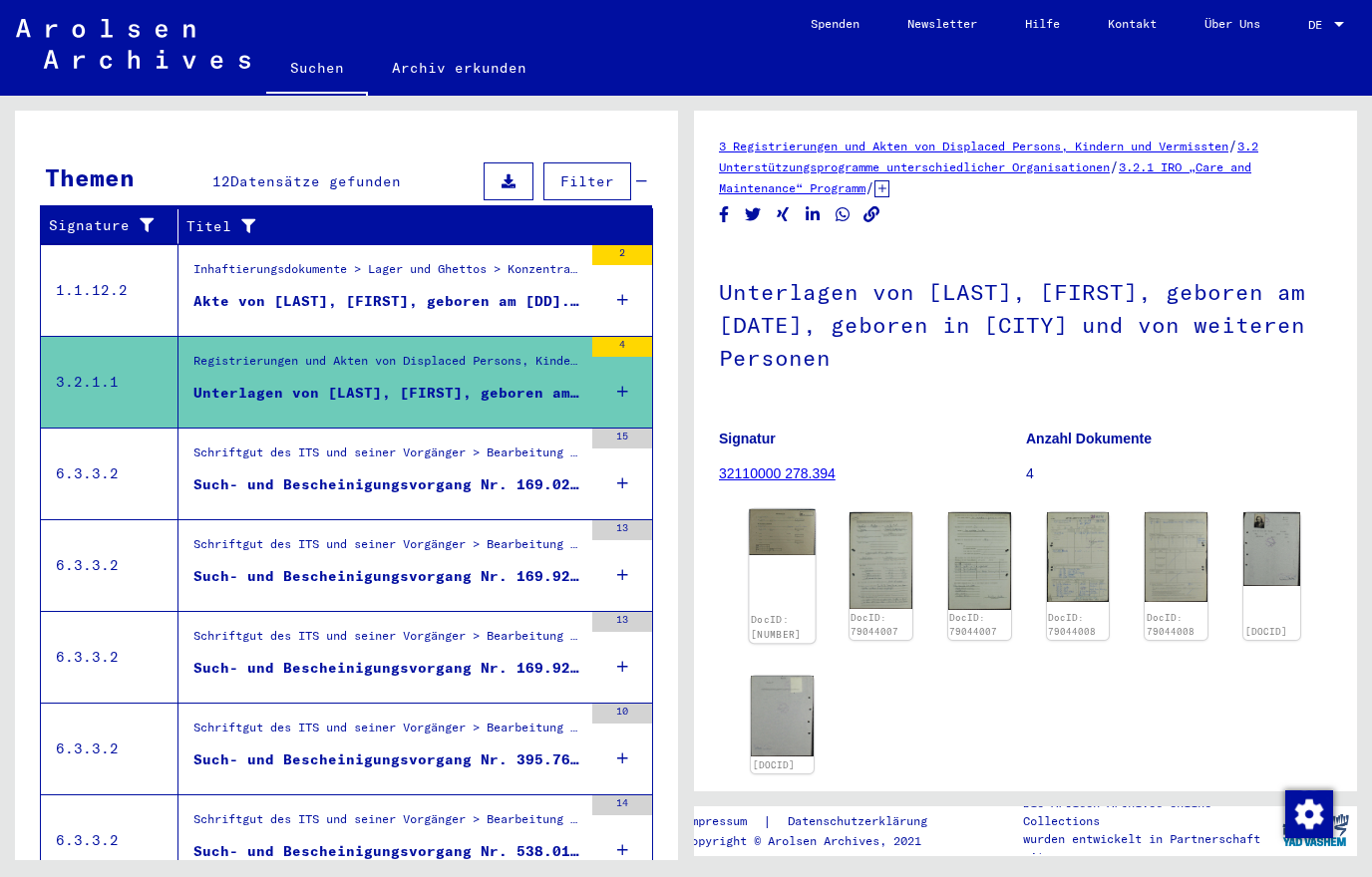 click on "DocID: [NUMBER]" 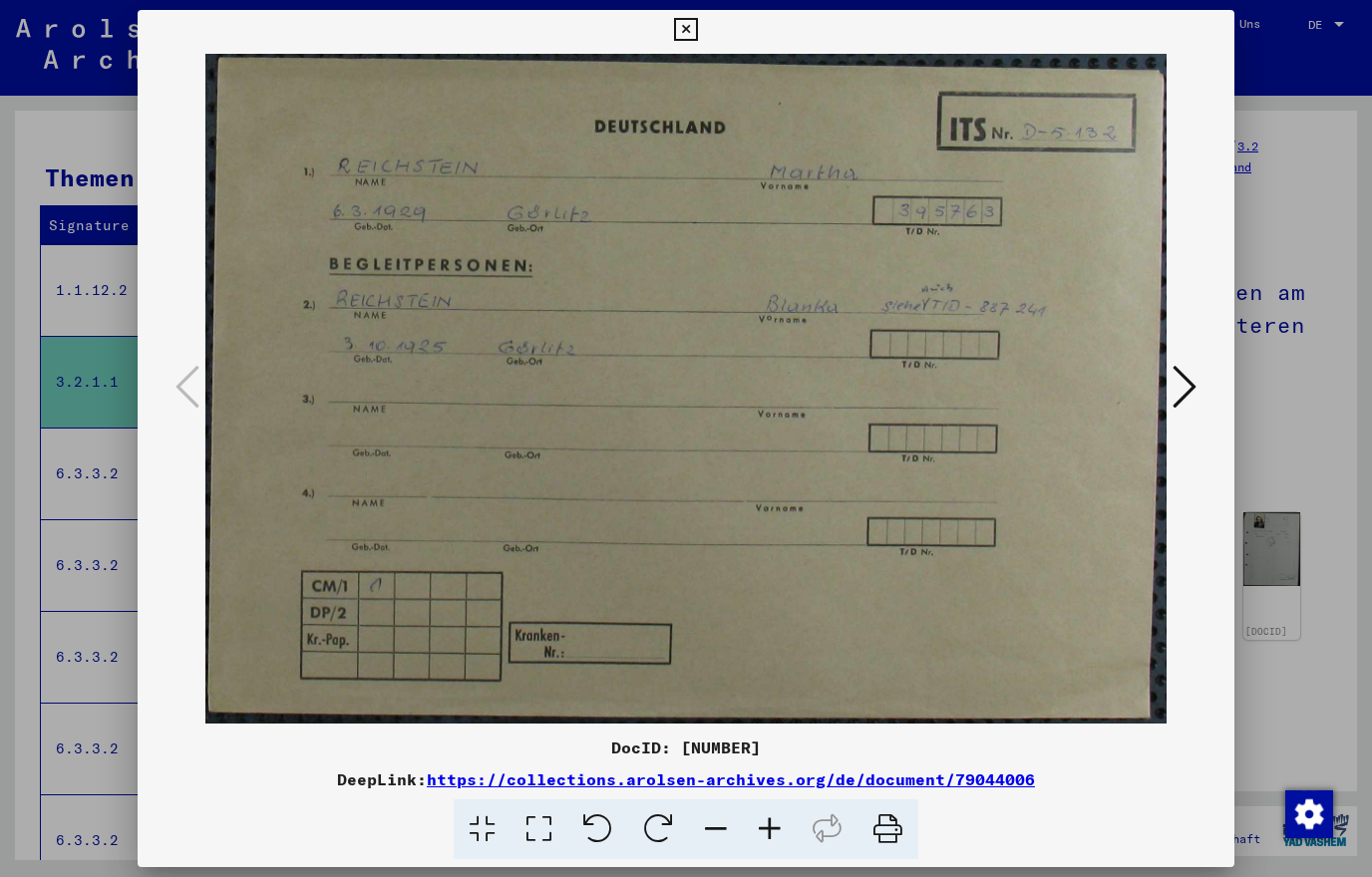 click at bounding box center (1185, 387) 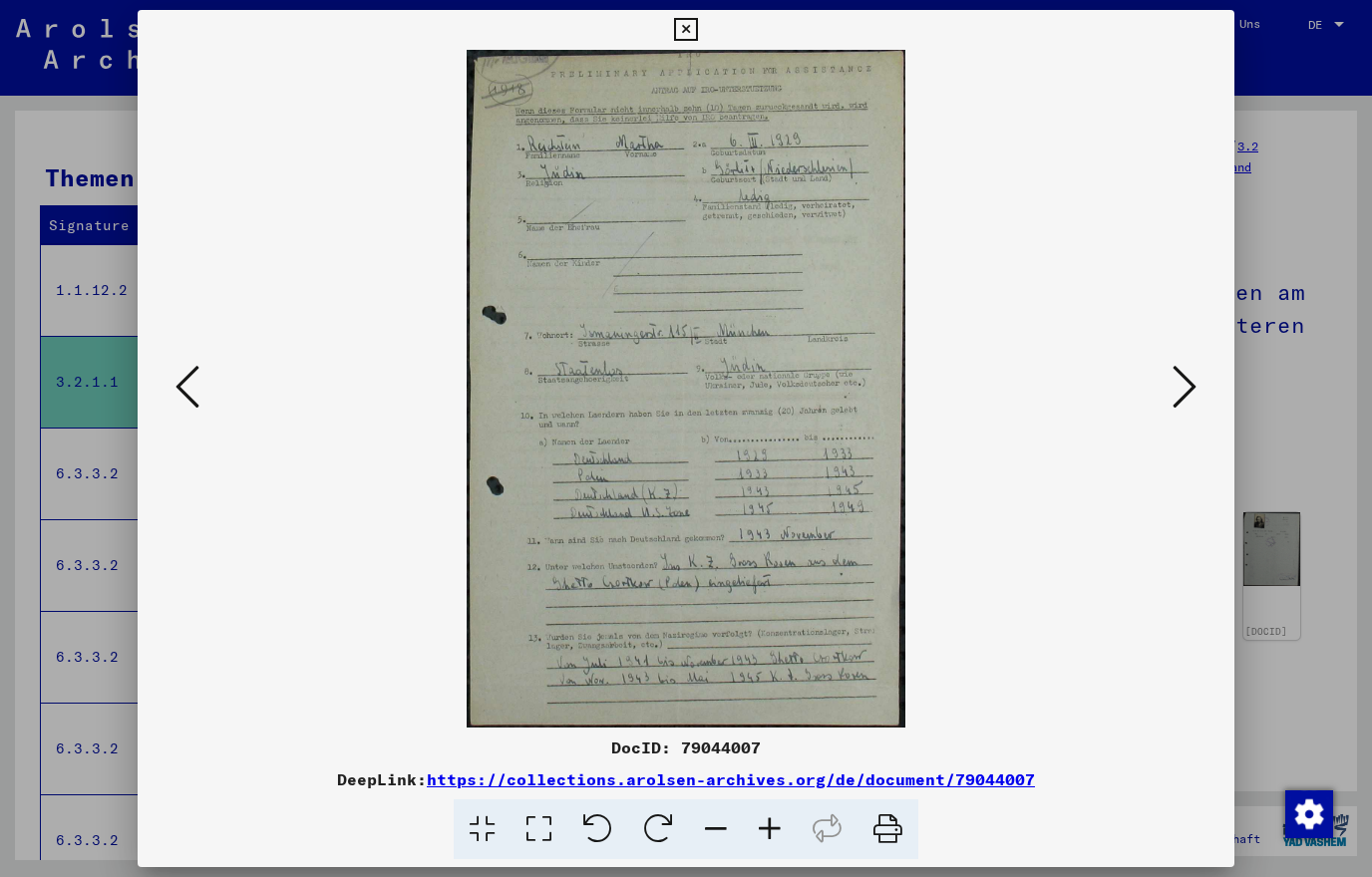 click at bounding box center [1185, 387] 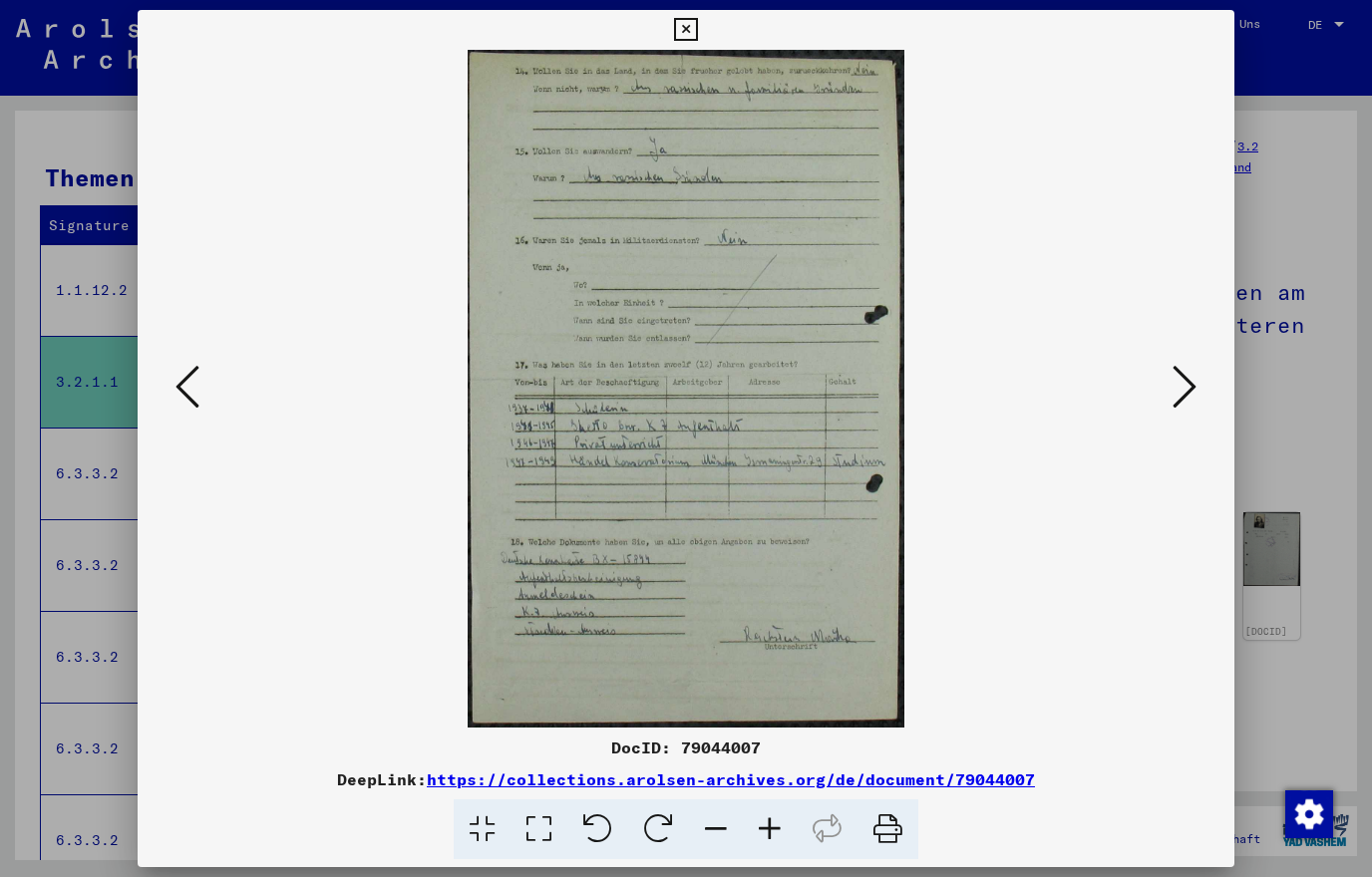 click at bounding box center [1185, 387] 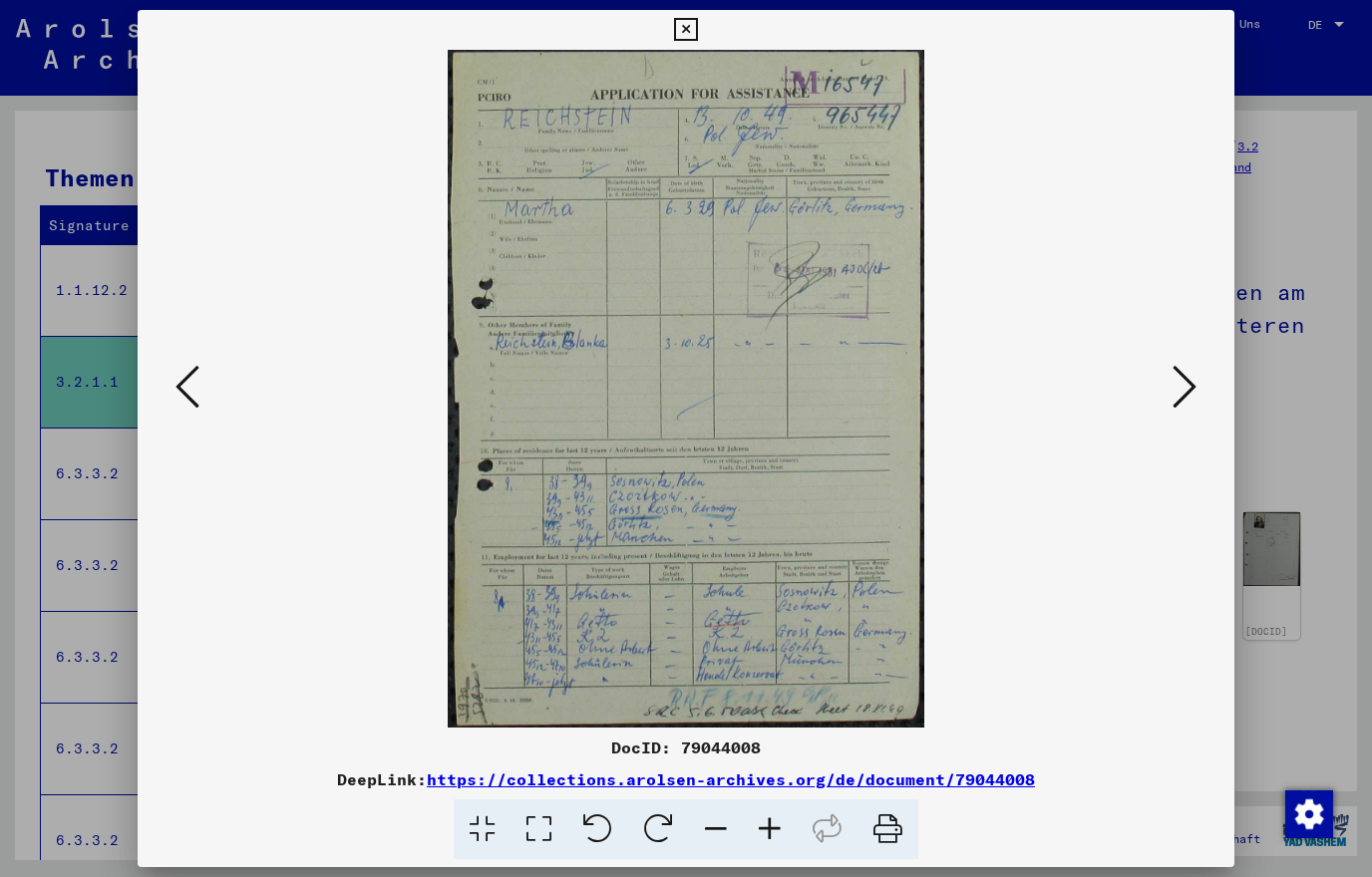click at bounding box center [1185, 387] 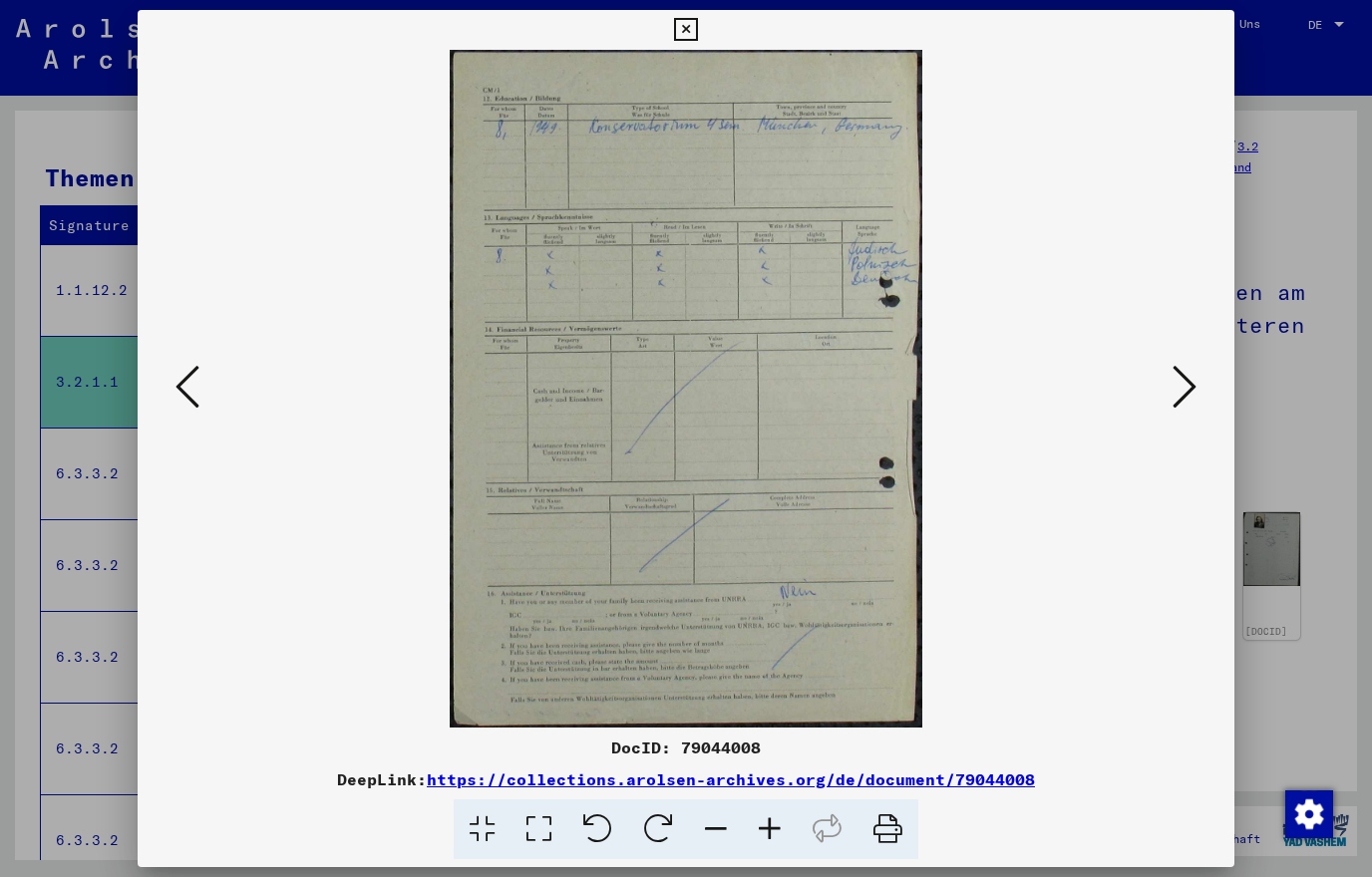 click at bounding box center (1185, 387) 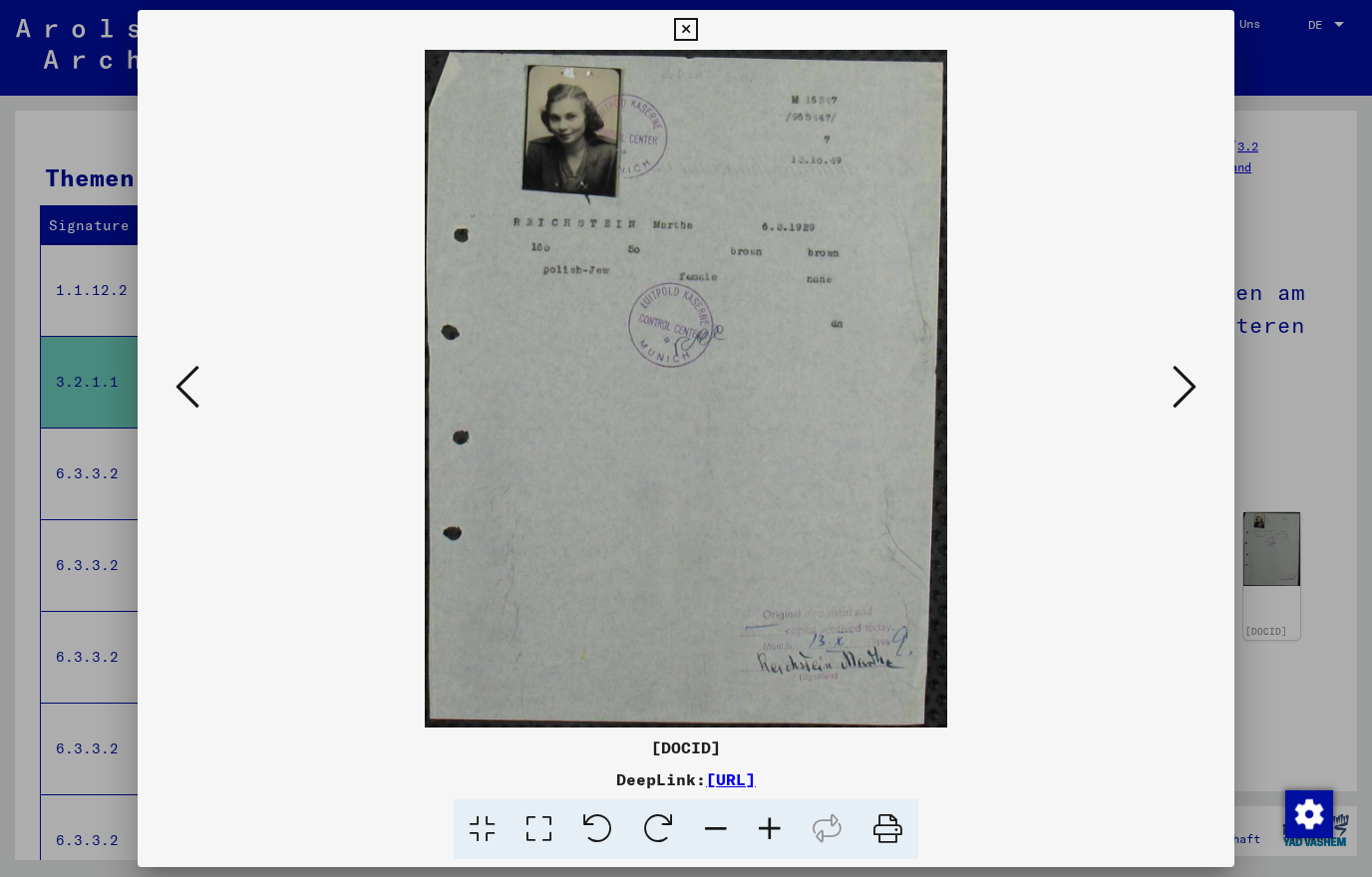 click at bounding box center [1185, 387] 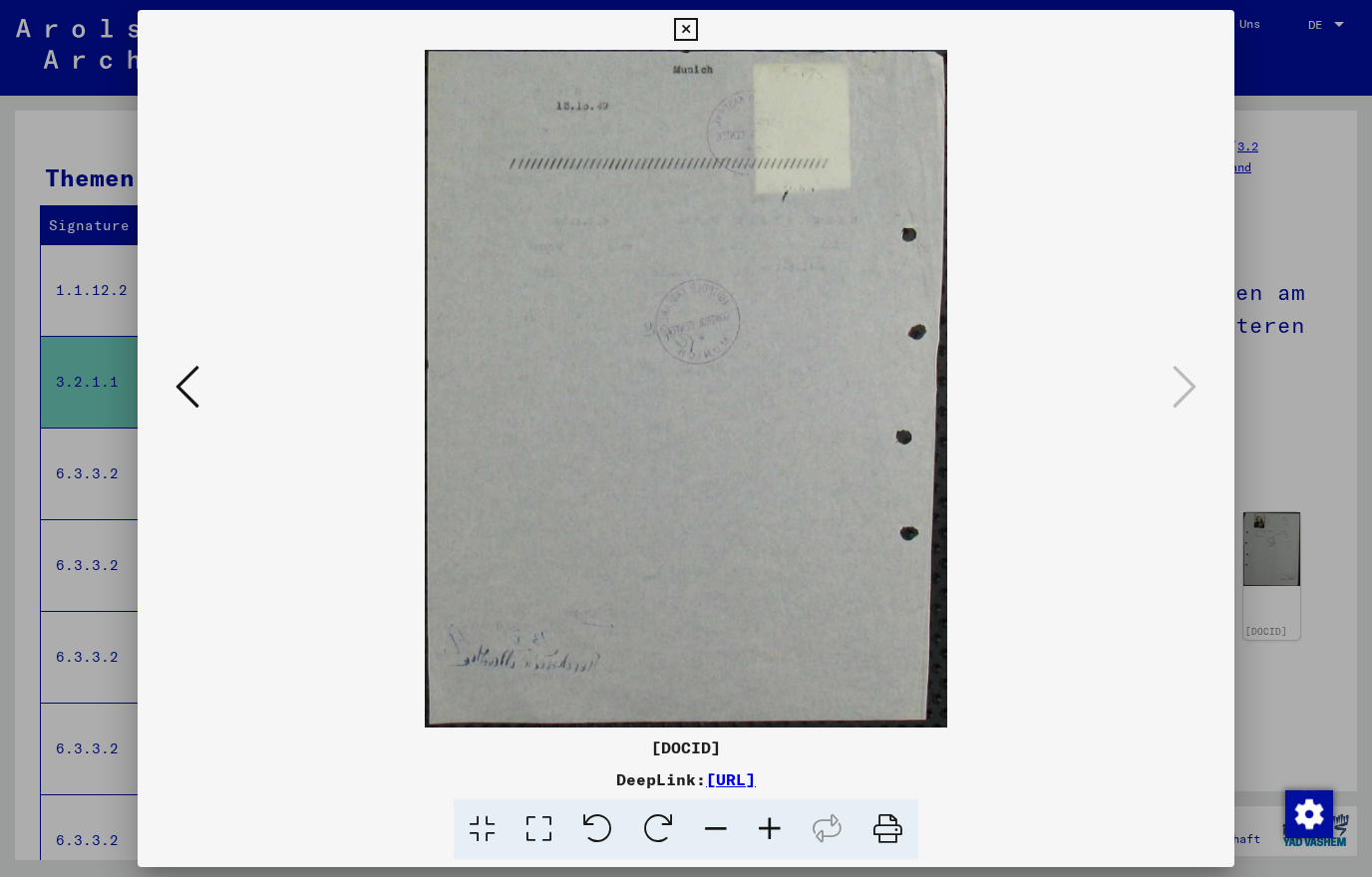 click at bounding box center (685, 30) 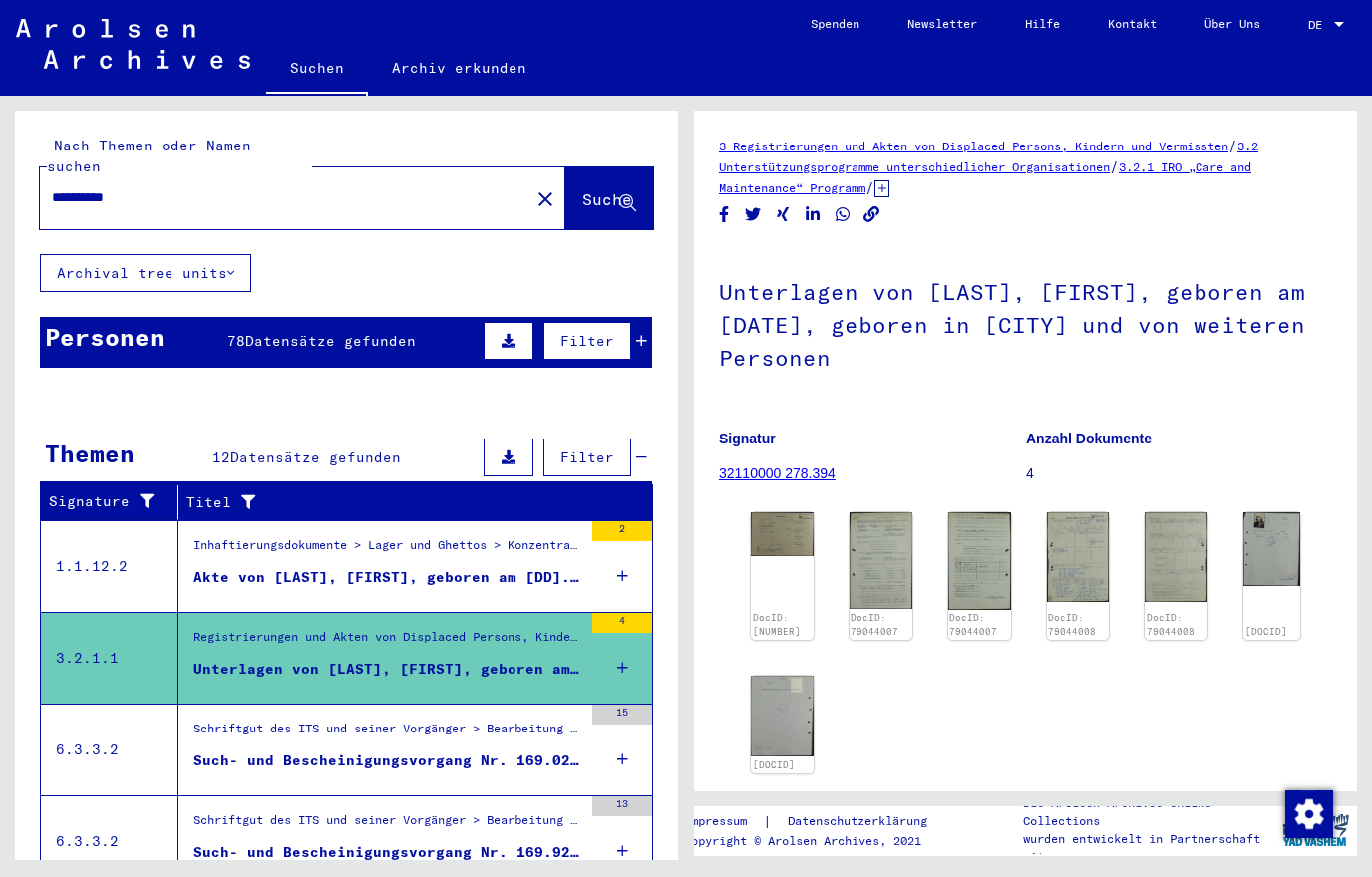 scroll, scrollTop: 0, scrollLeft: 0, axis: both 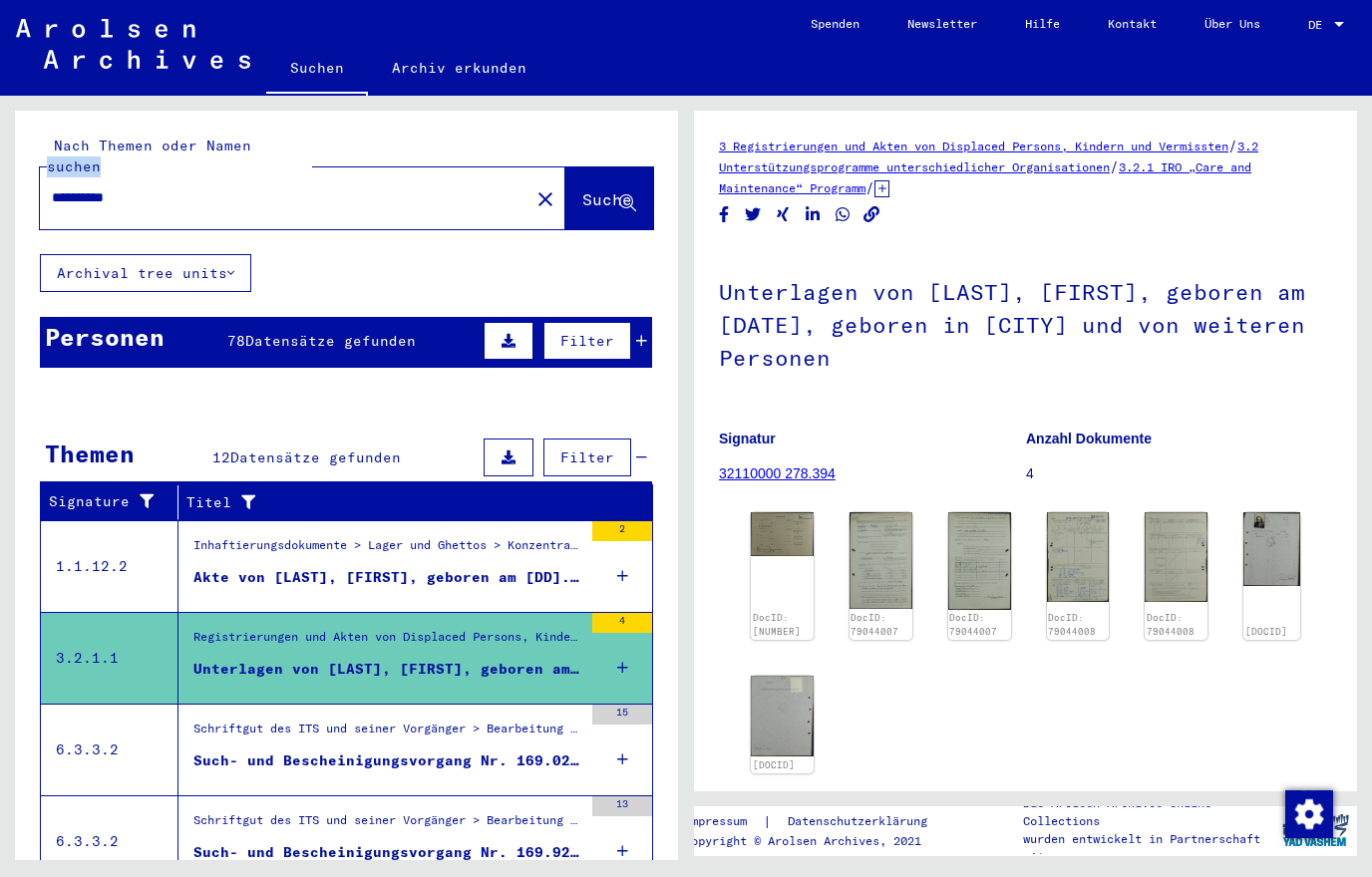 click on "**********" 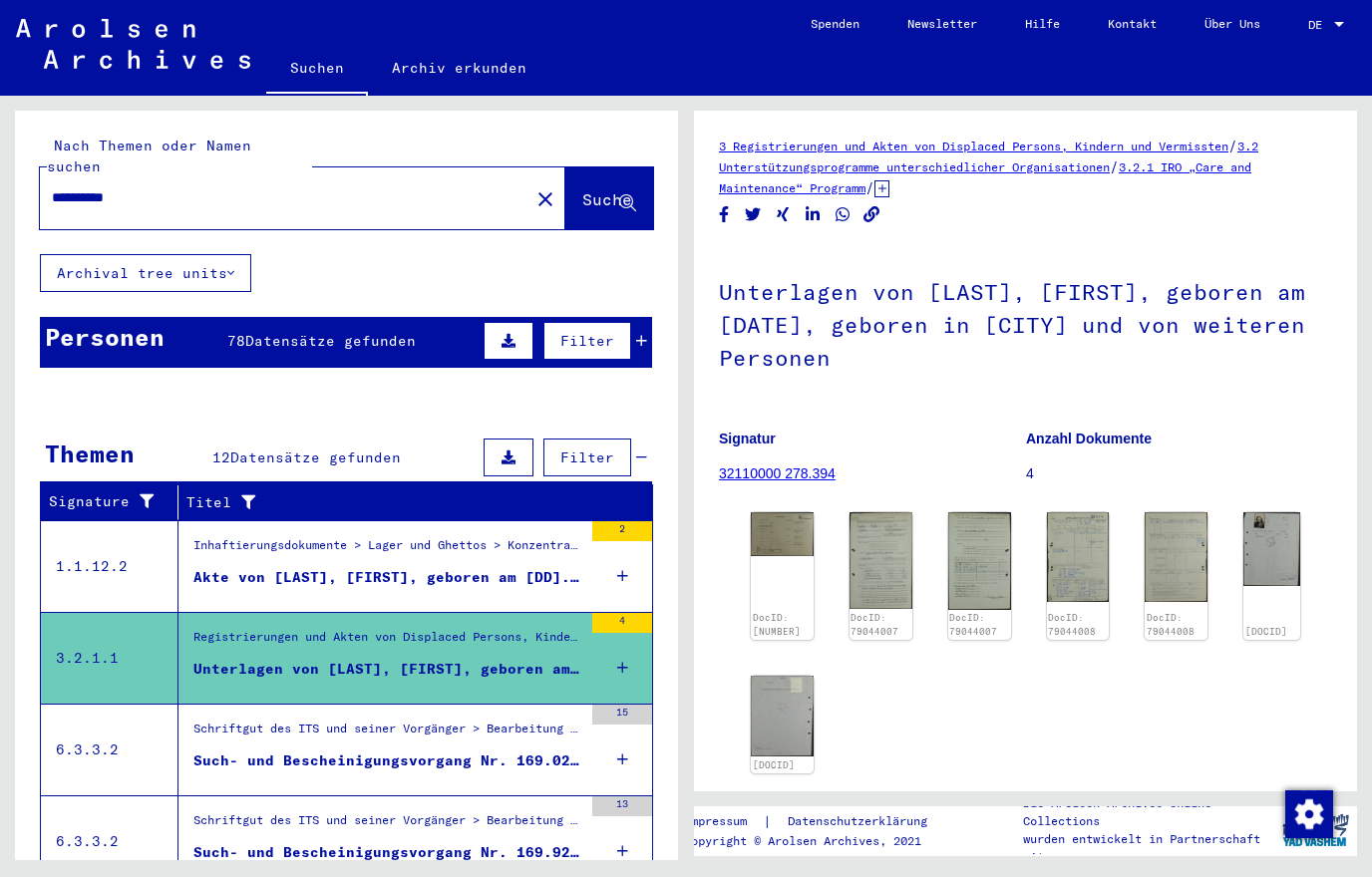 click on "**********" at bounding box center [284, 197] 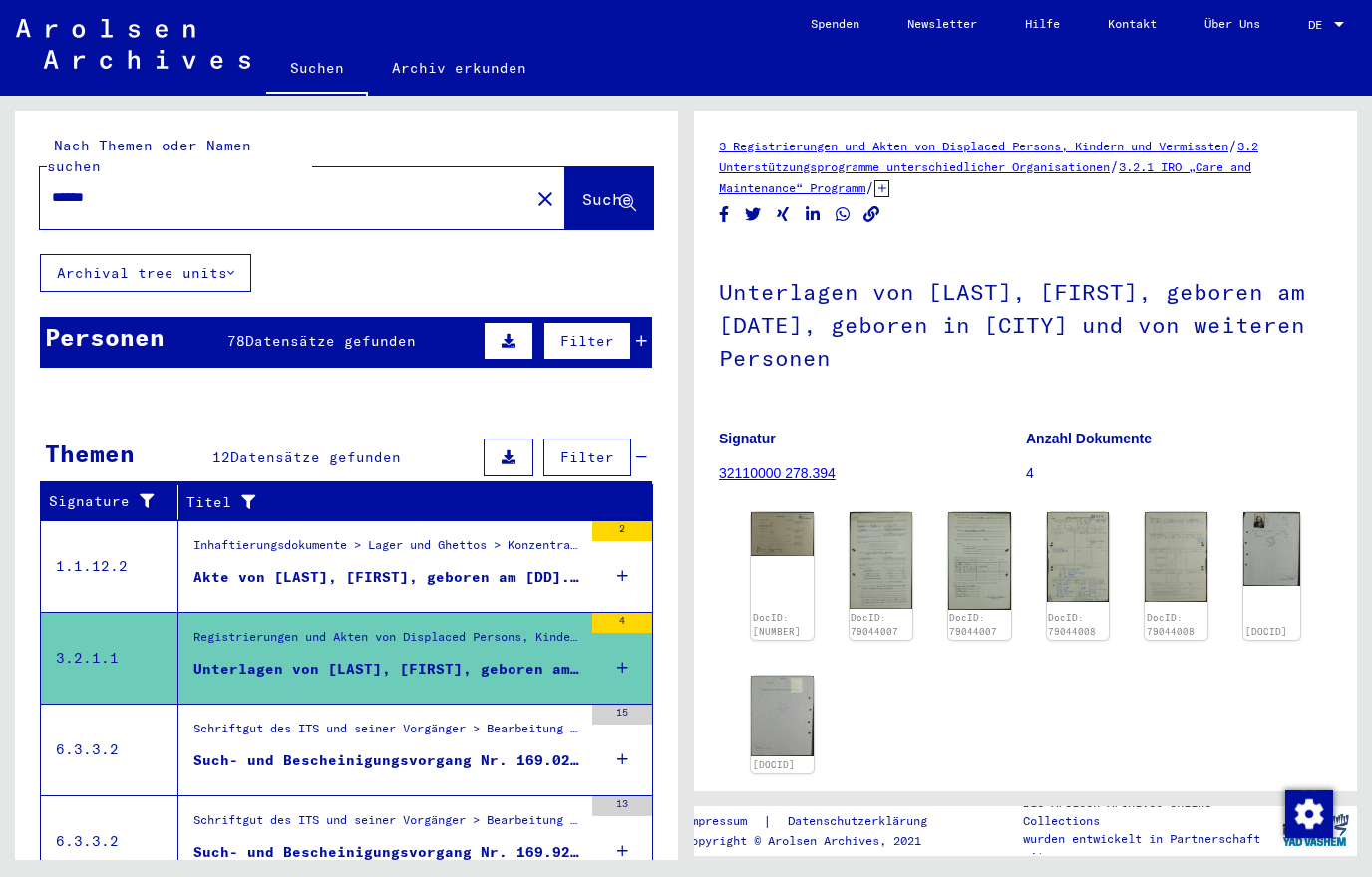 type on "******" 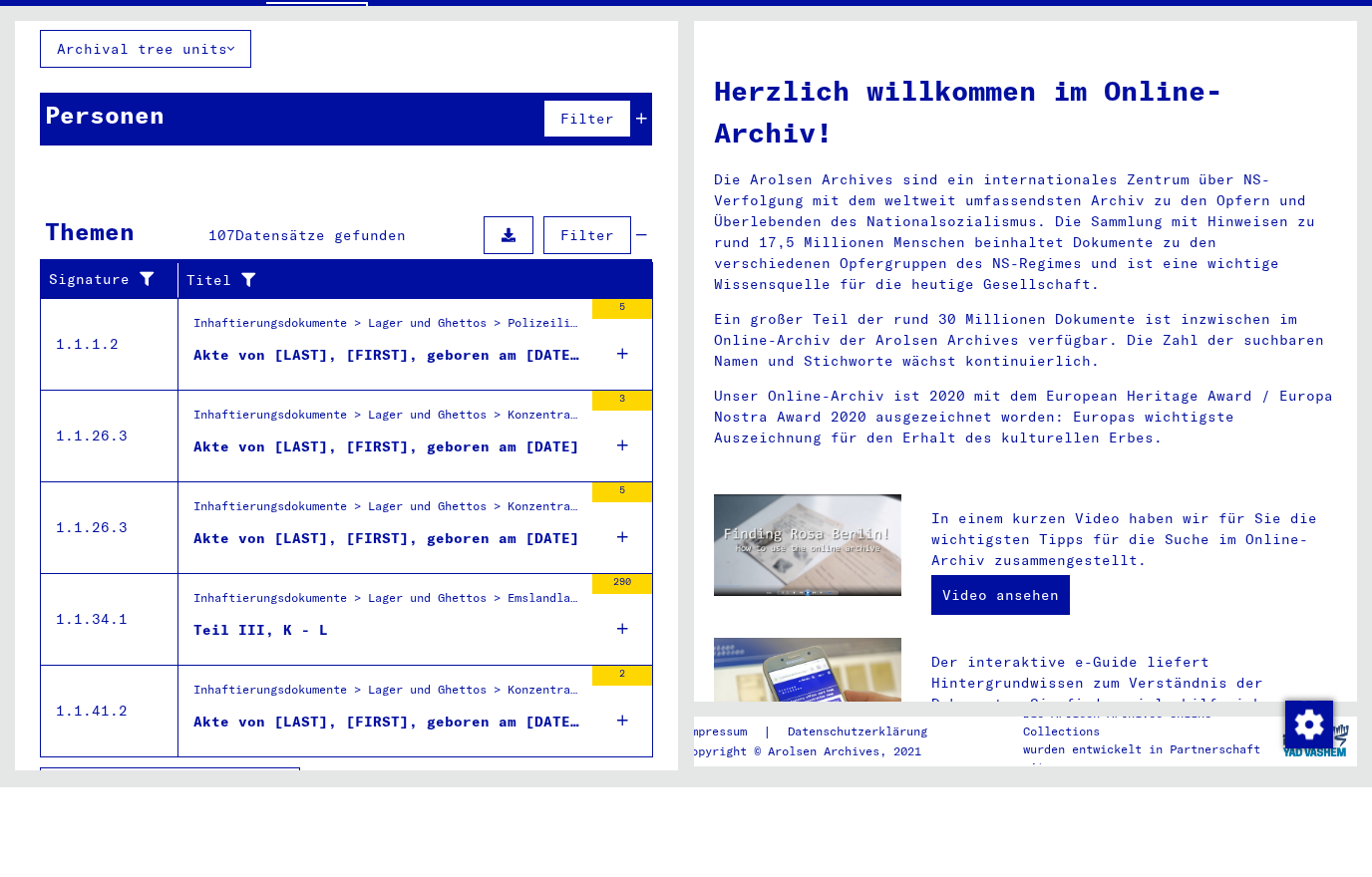 scroll, scrollTop: 133, scrollLeft: 0, axis: vertical 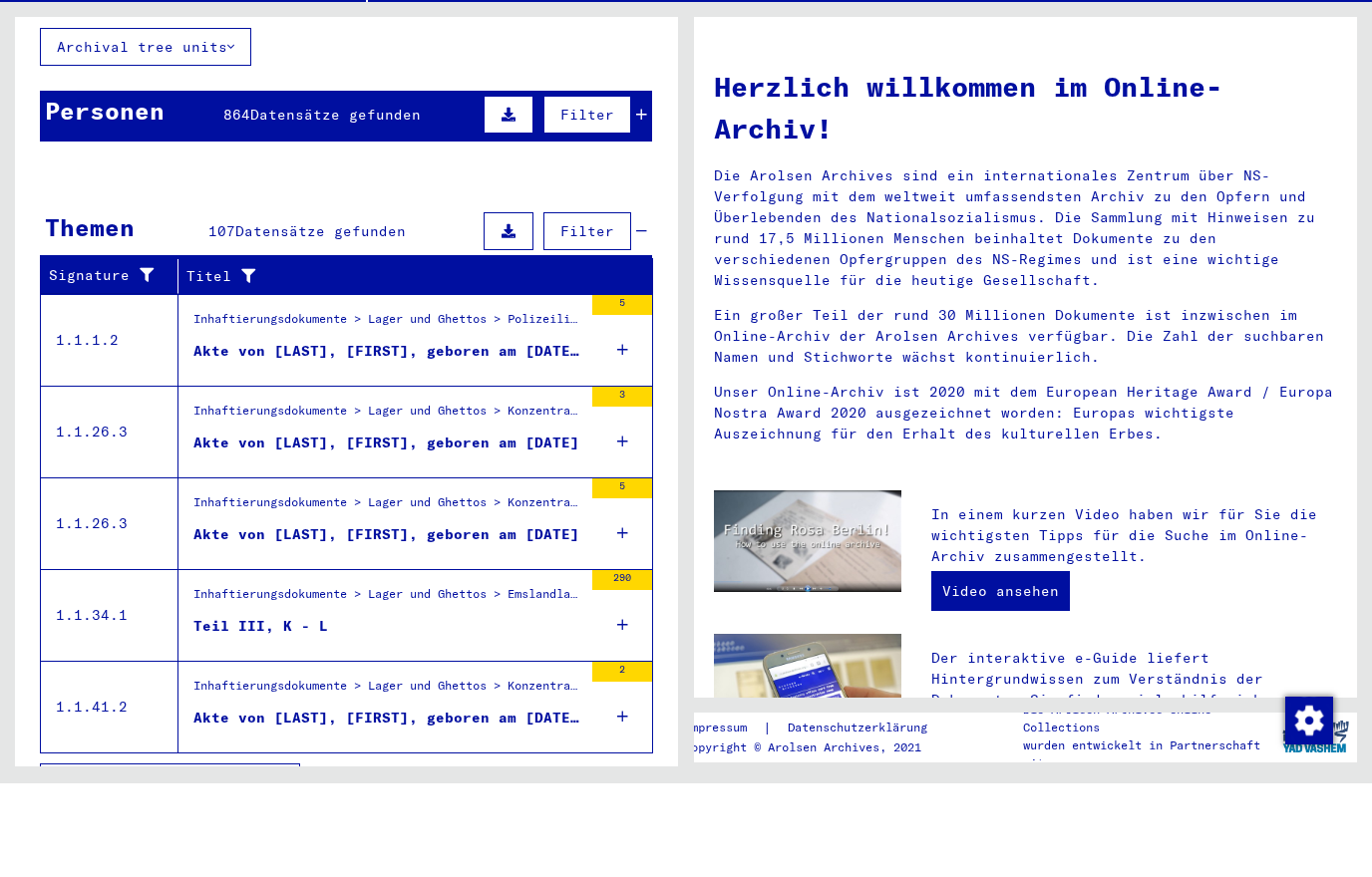 click on "Inhaftierungsdokumente > Lager und Ghettos > Polizeiliches Durchgangslager Amersfoort > Individuelle Unterlagen Amersfoort > Individuelle Häftlings Unterlagen > Akten mit Namen ab KAS" at bounding box center [388, 418] 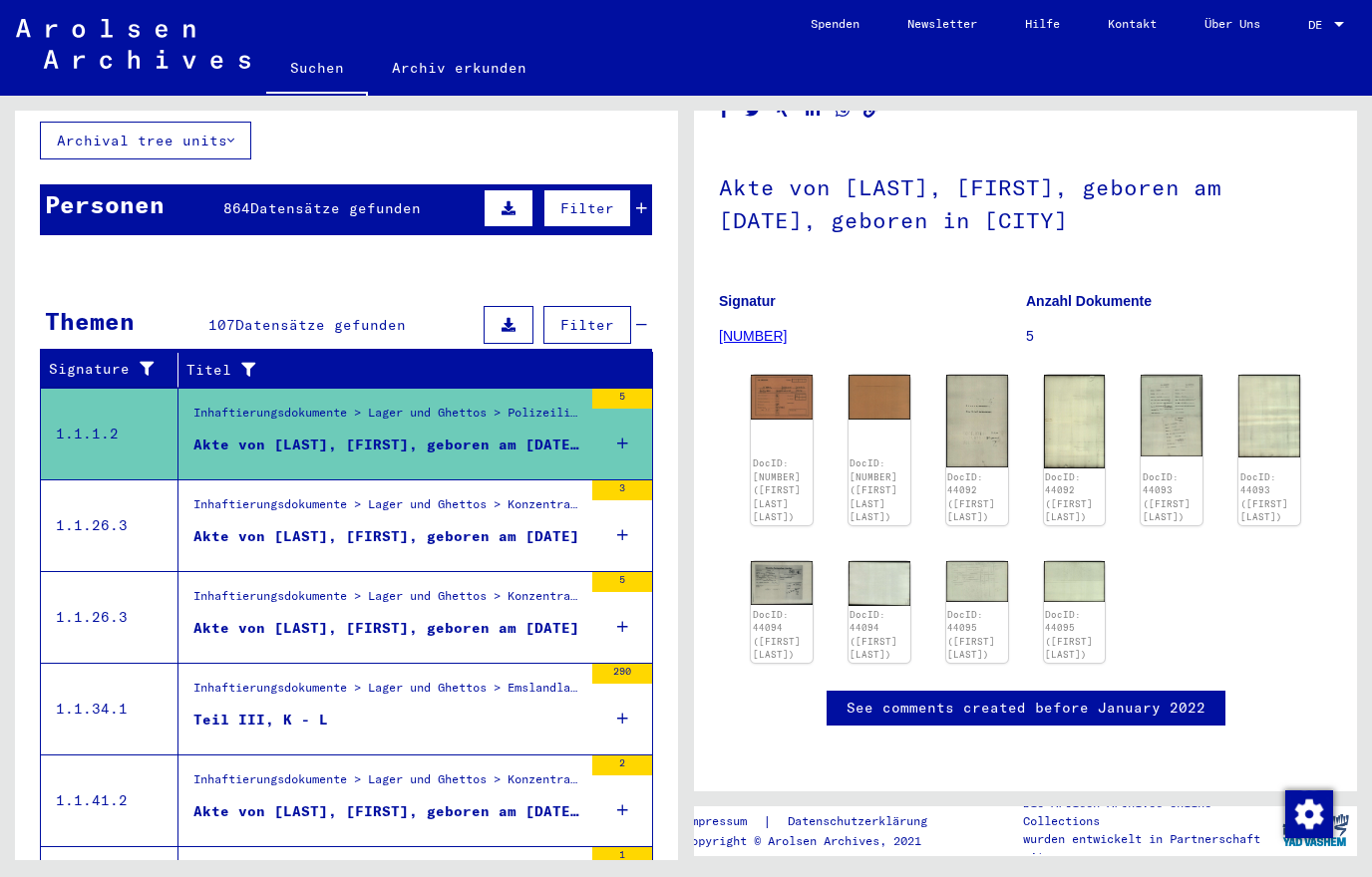 scroll, scrollTop: 120, scrollLeft: 0, axis: vertical 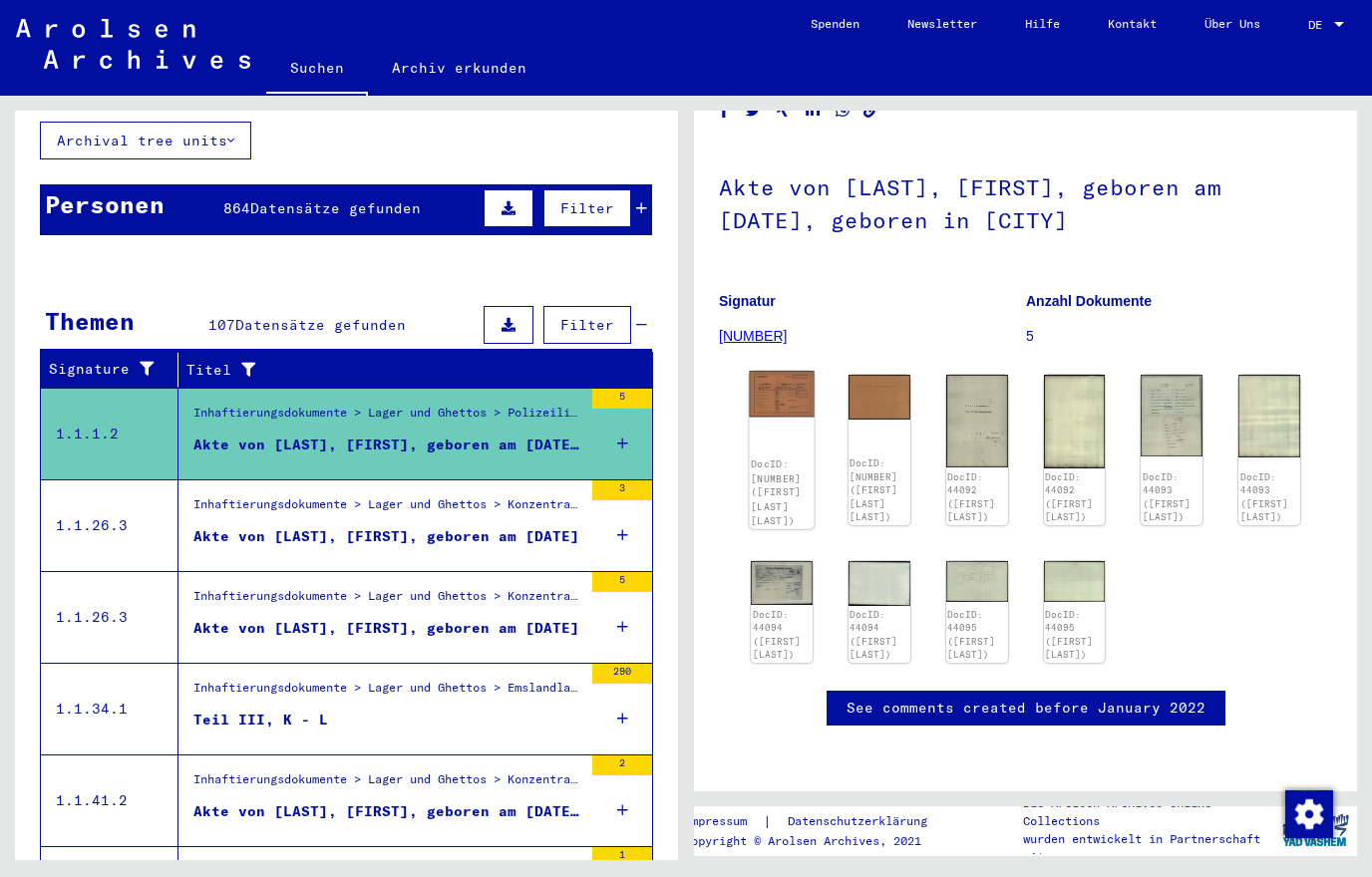 click 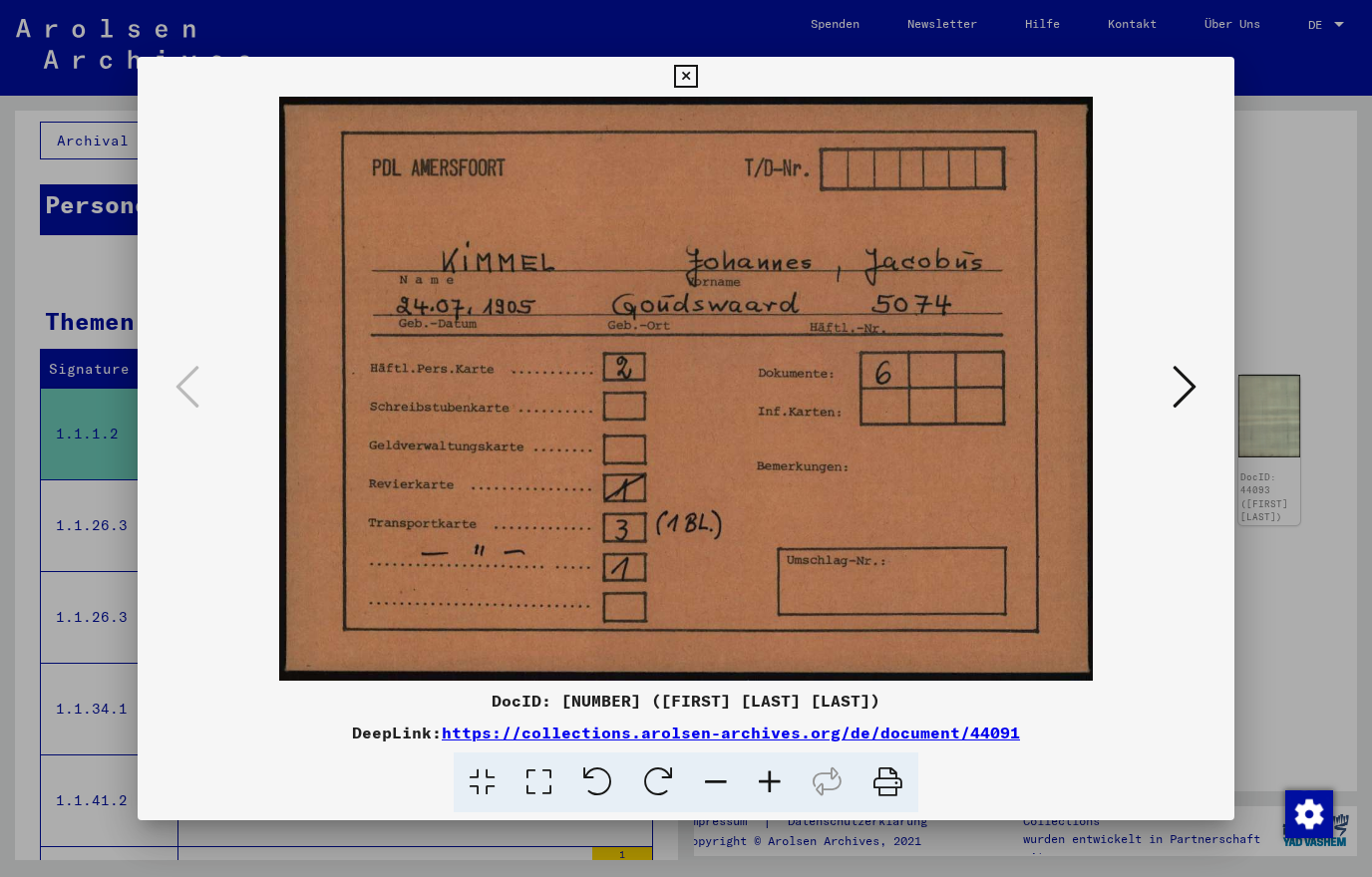 click at bounding box center (686, 438) 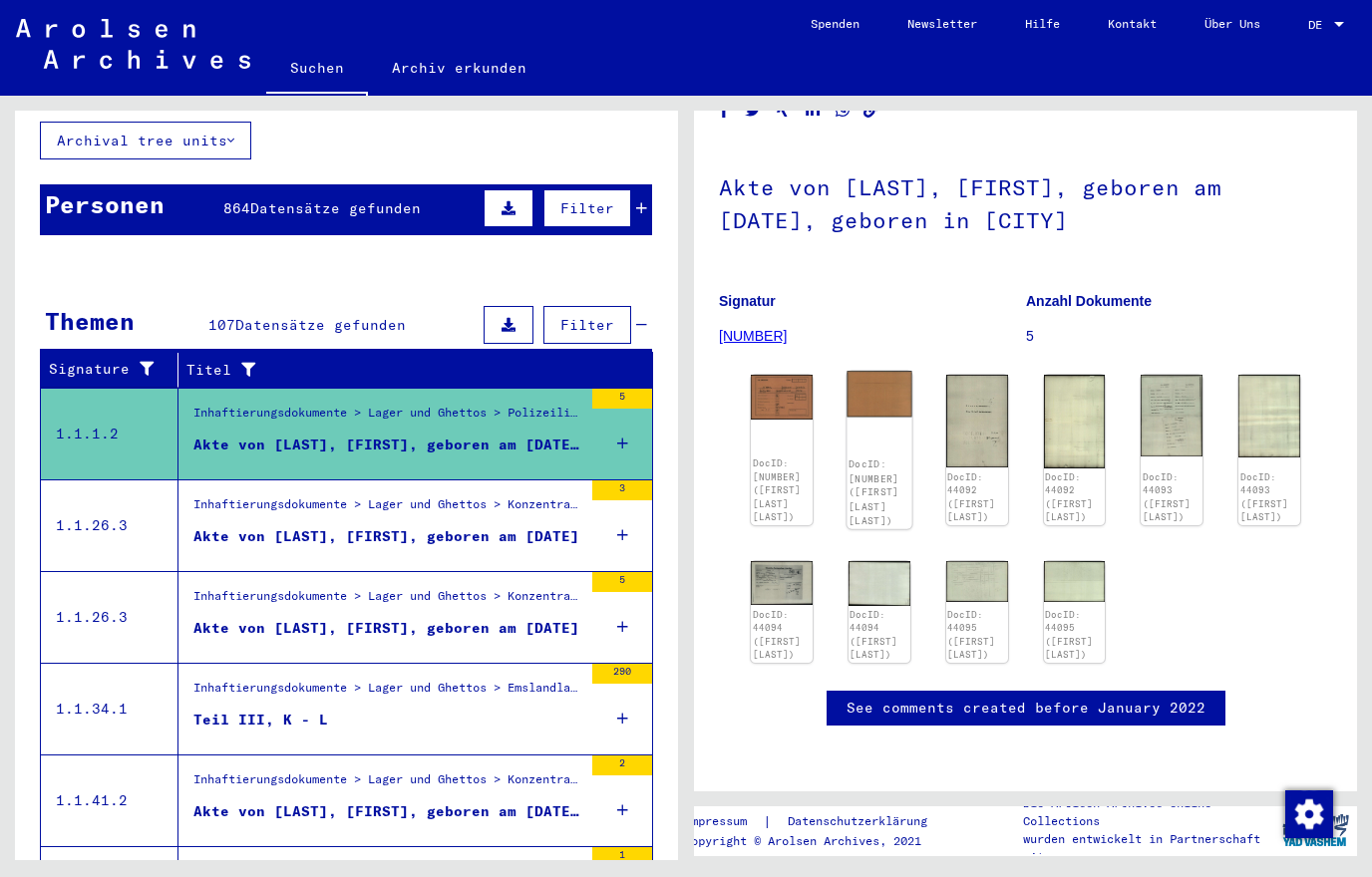 click 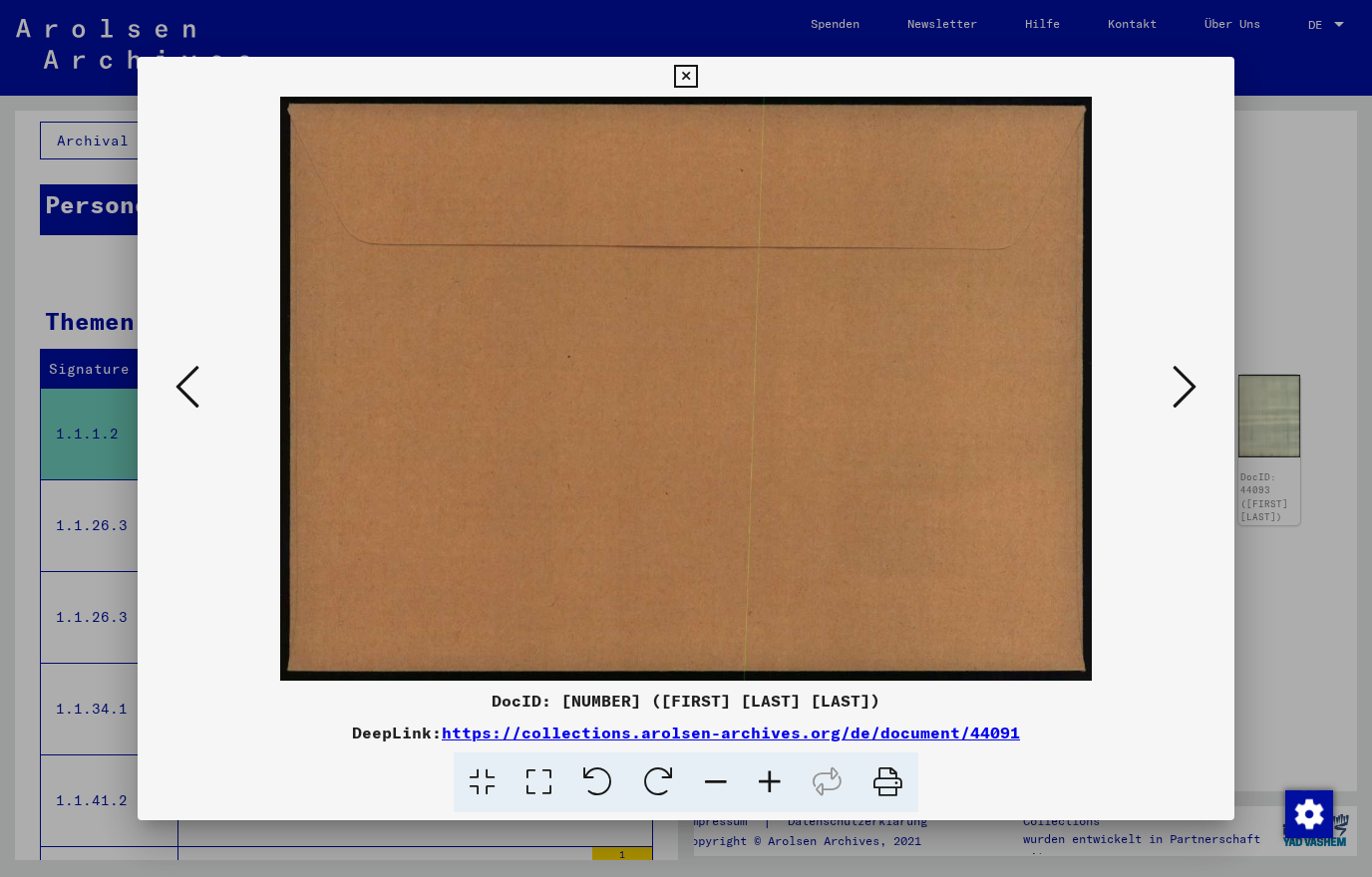 click at bounding box center (686, 438) 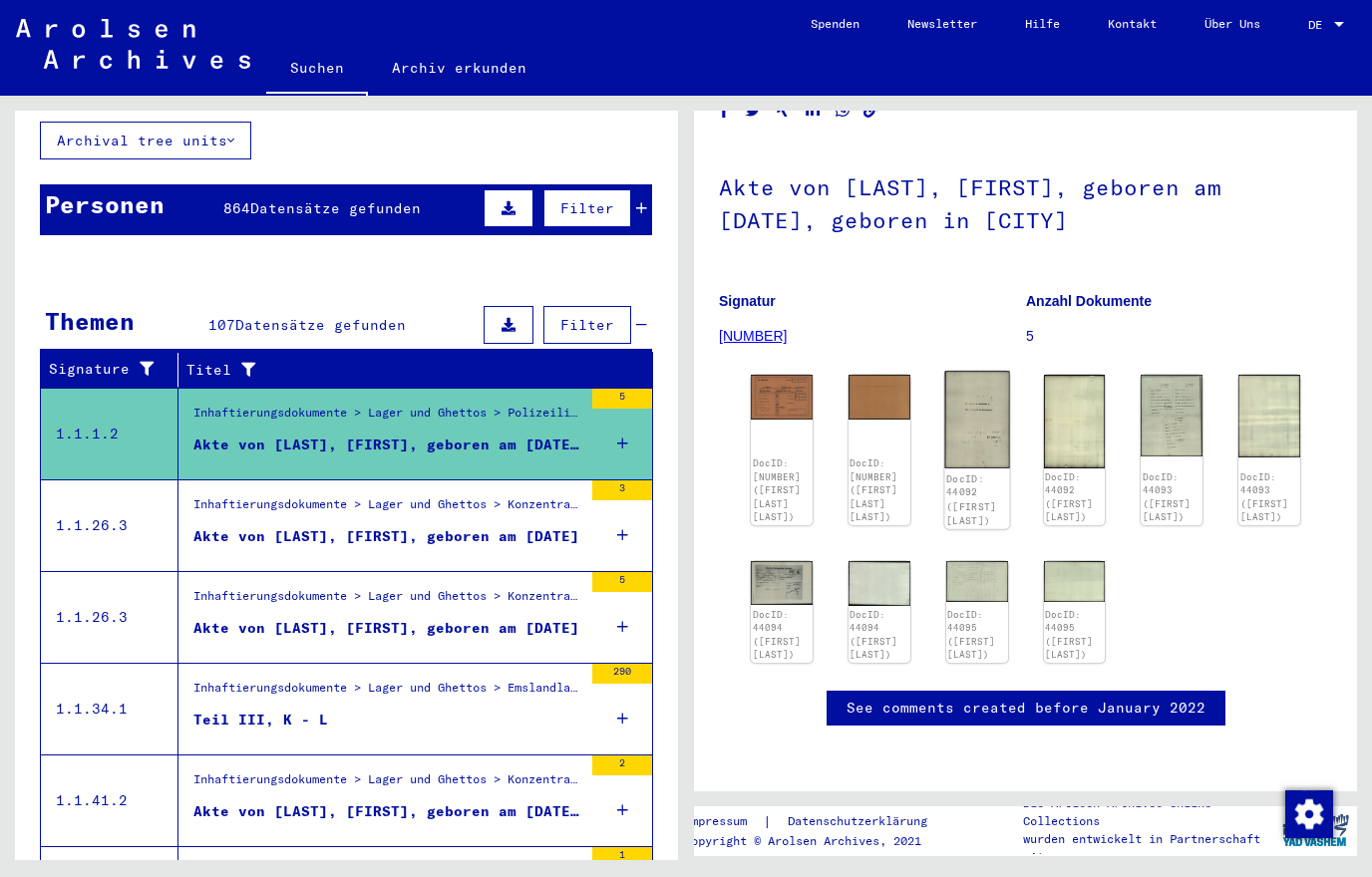click 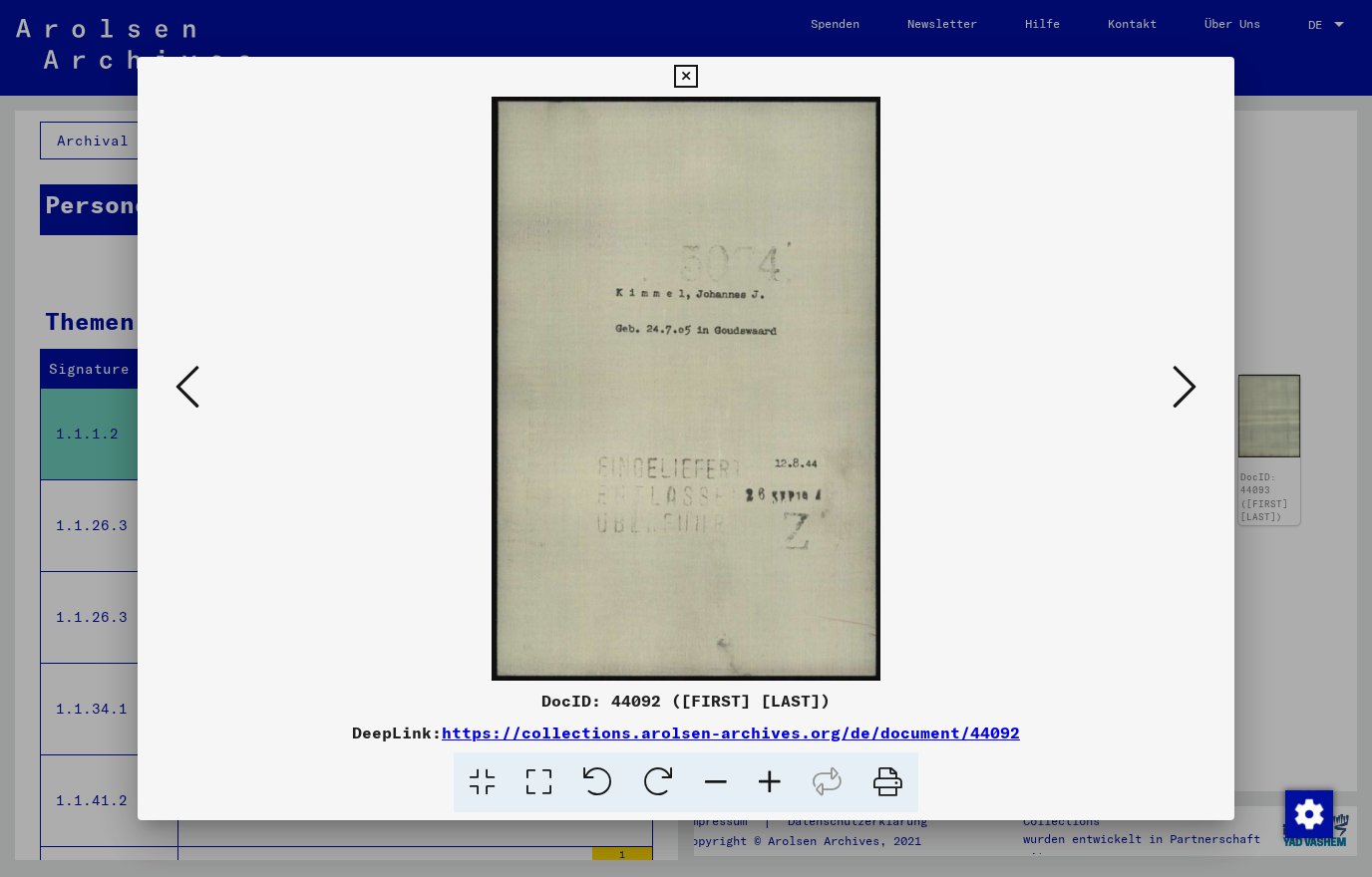 click at bounding box center (686, 438) 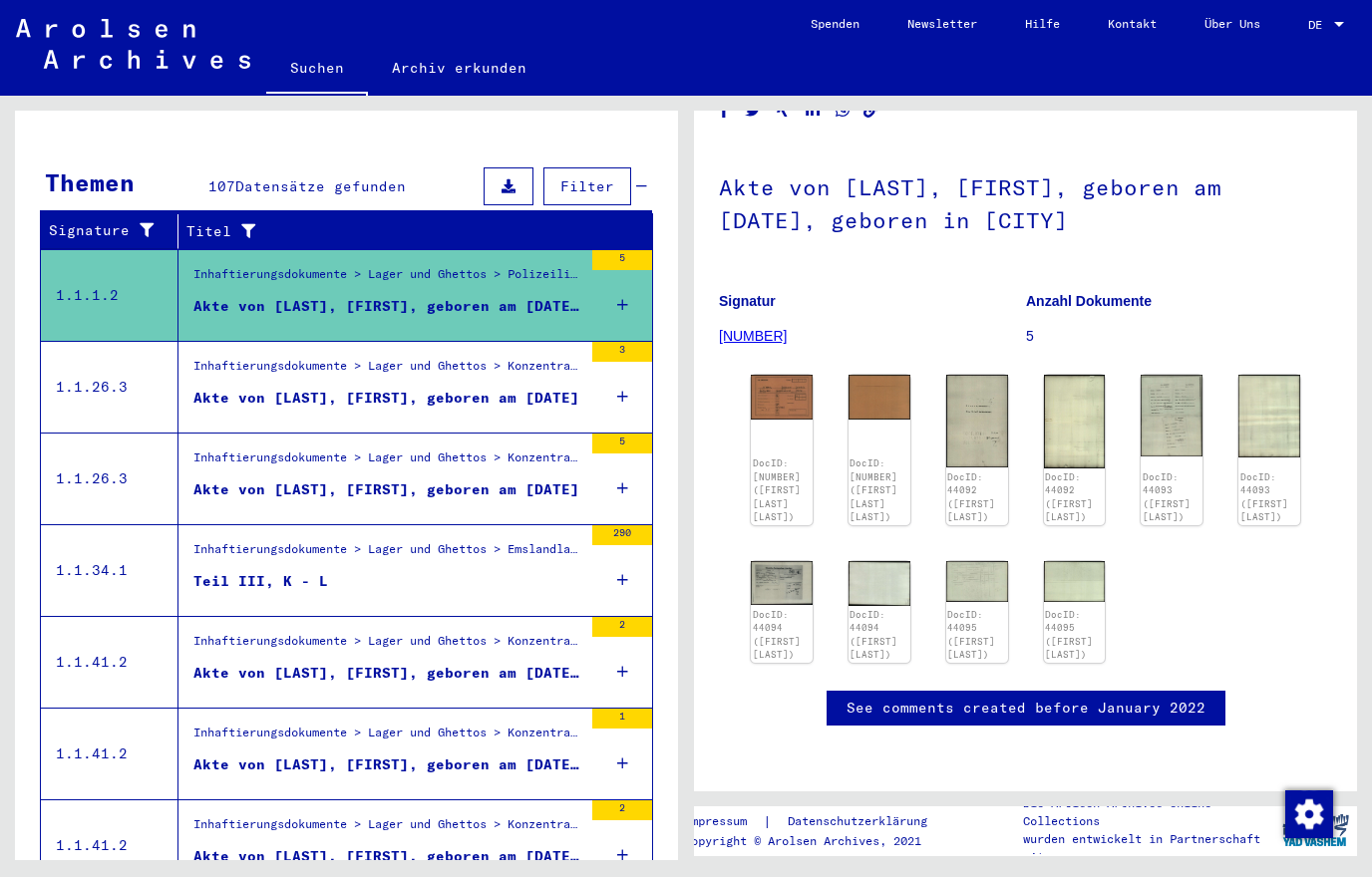 scroll, scrollTop: 303, scrollLeft: 0, axis: vertical 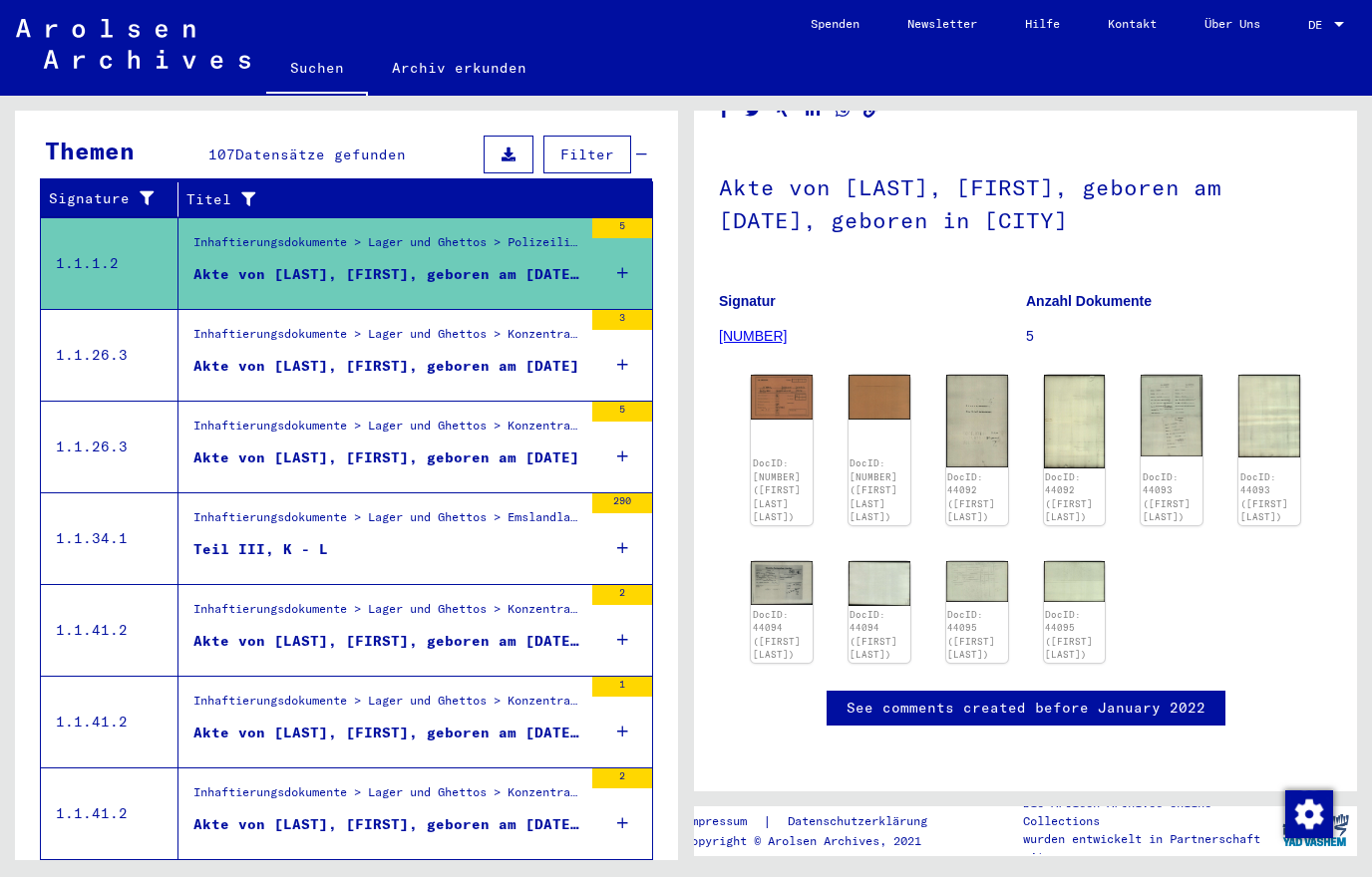 click on "Teil III, K - L" at bounding box center [388, 554] 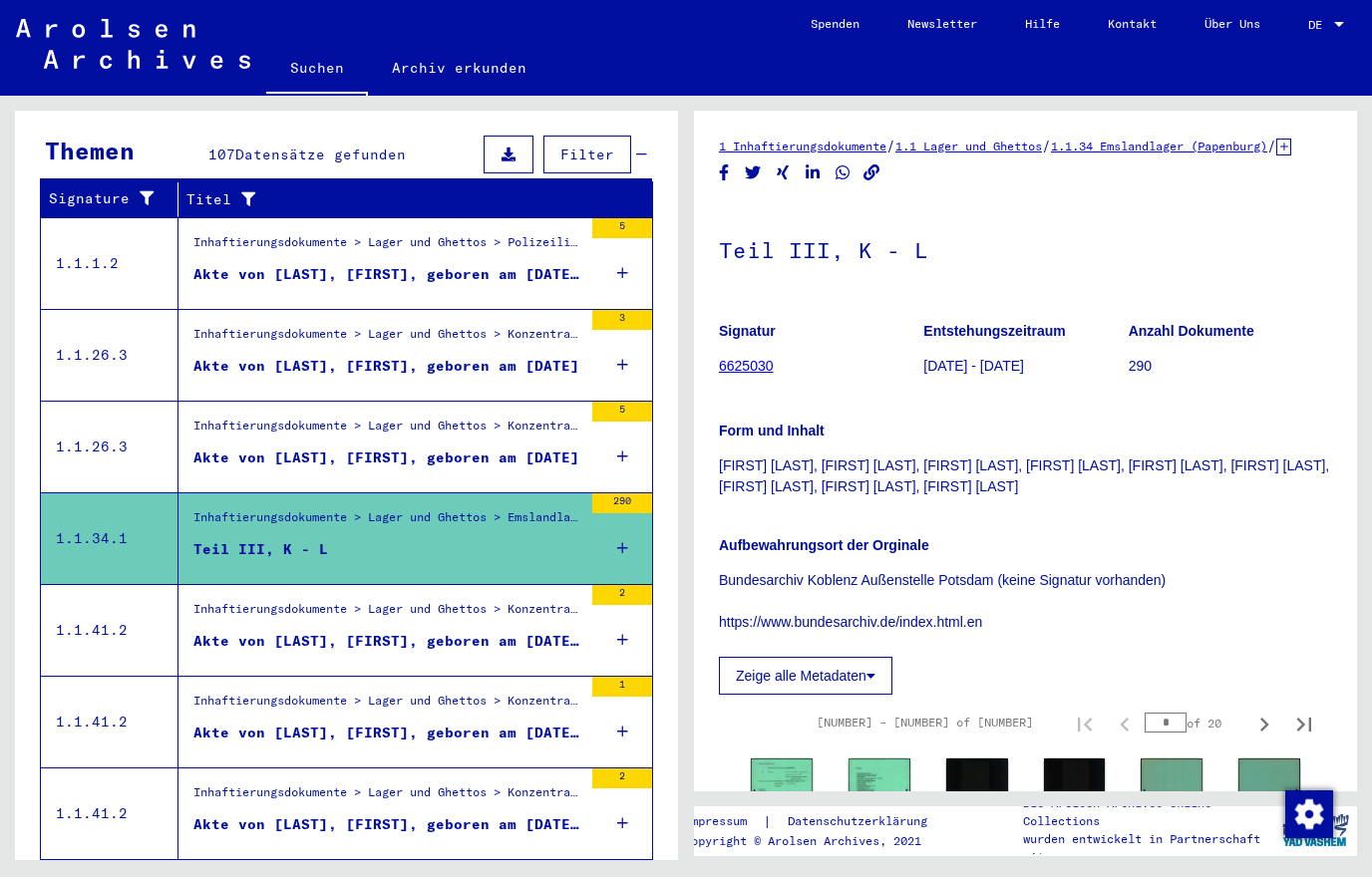click on "Akte von [LAST], [FIRST], geboren am [DATE]" at bounding box center [386, 366] 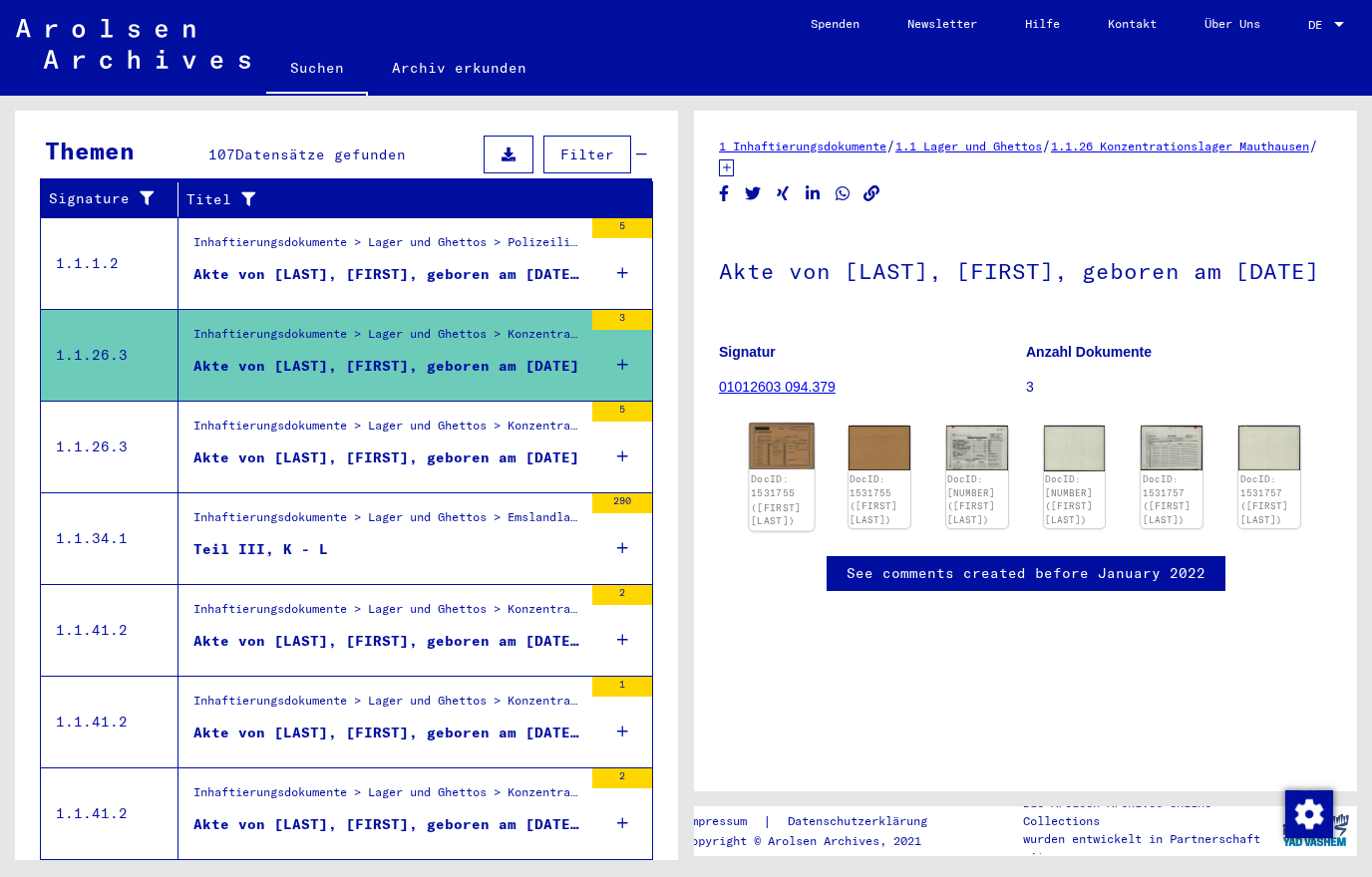 click 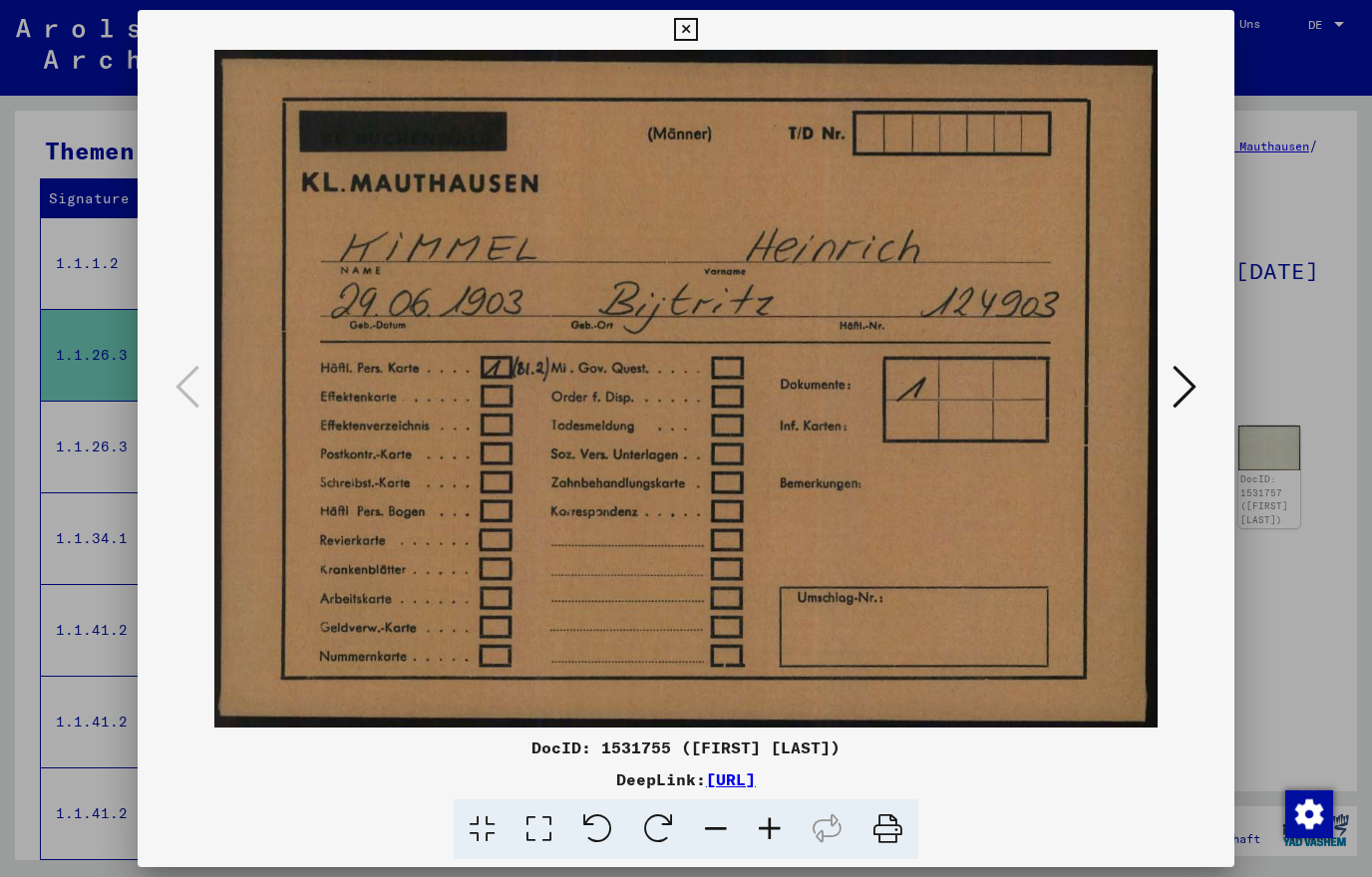 click at bounding box center [1185, 387] 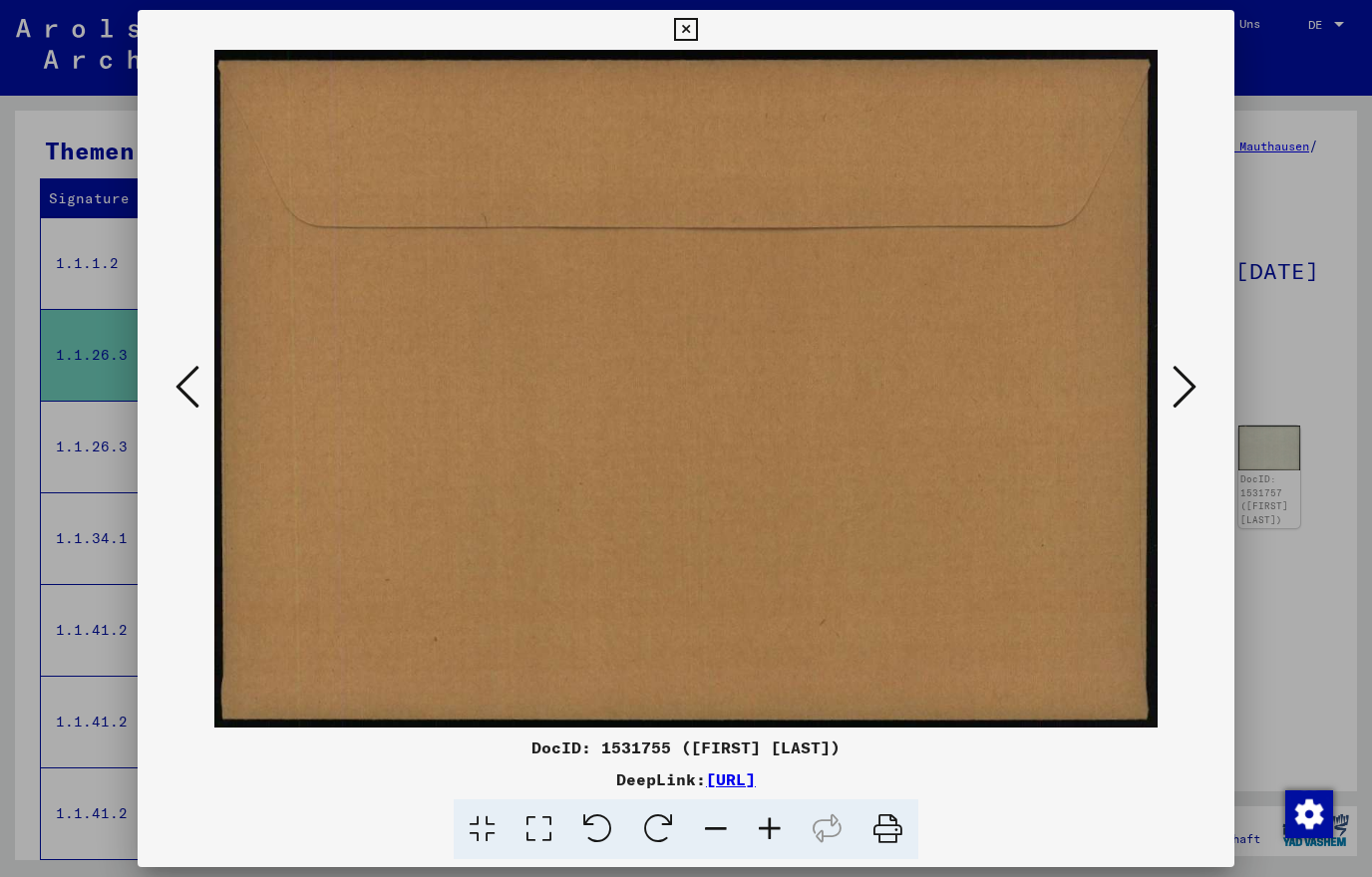click at bounding box center (1185, 387) 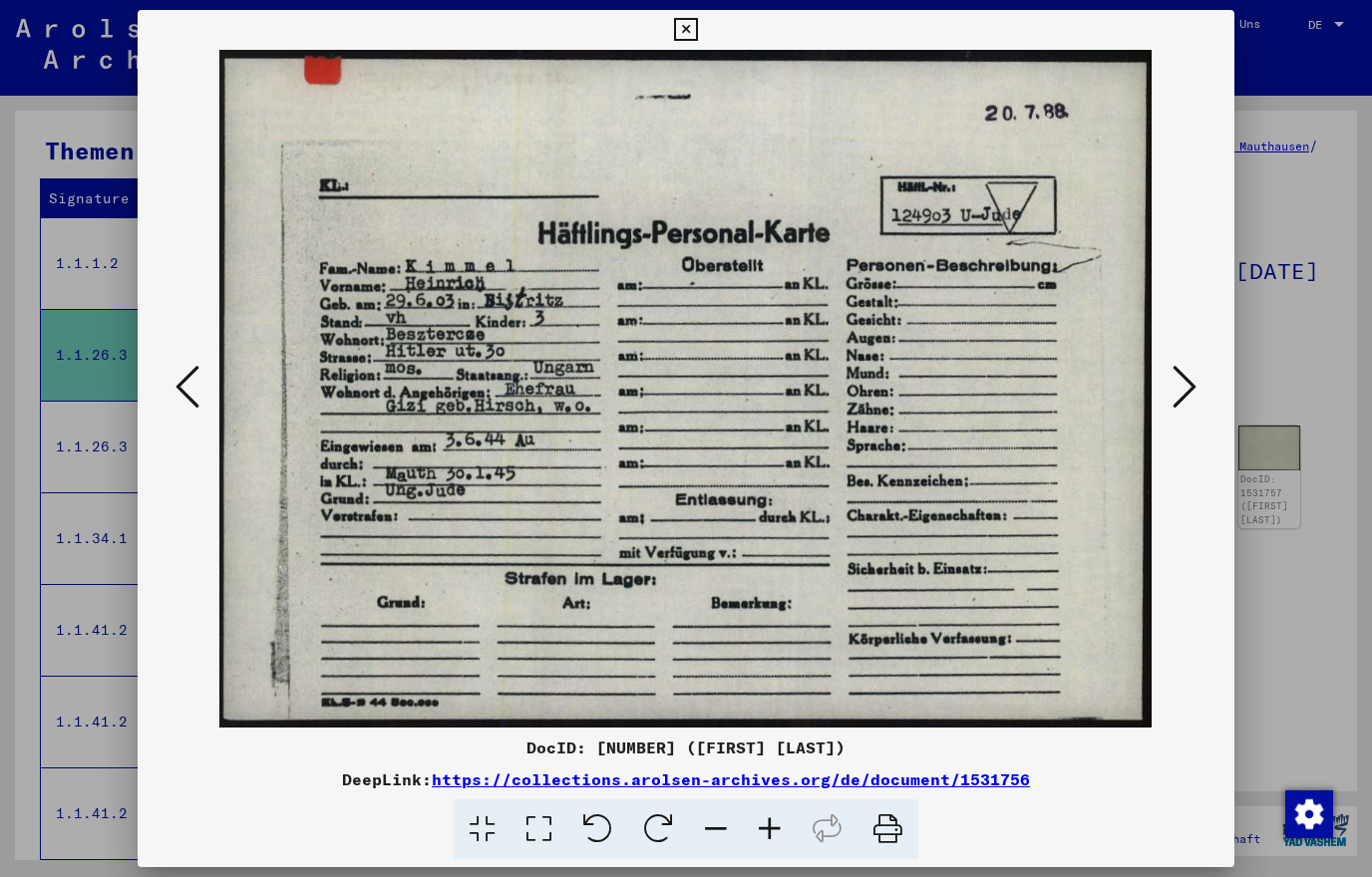 click at bounding box center [1185, 387] 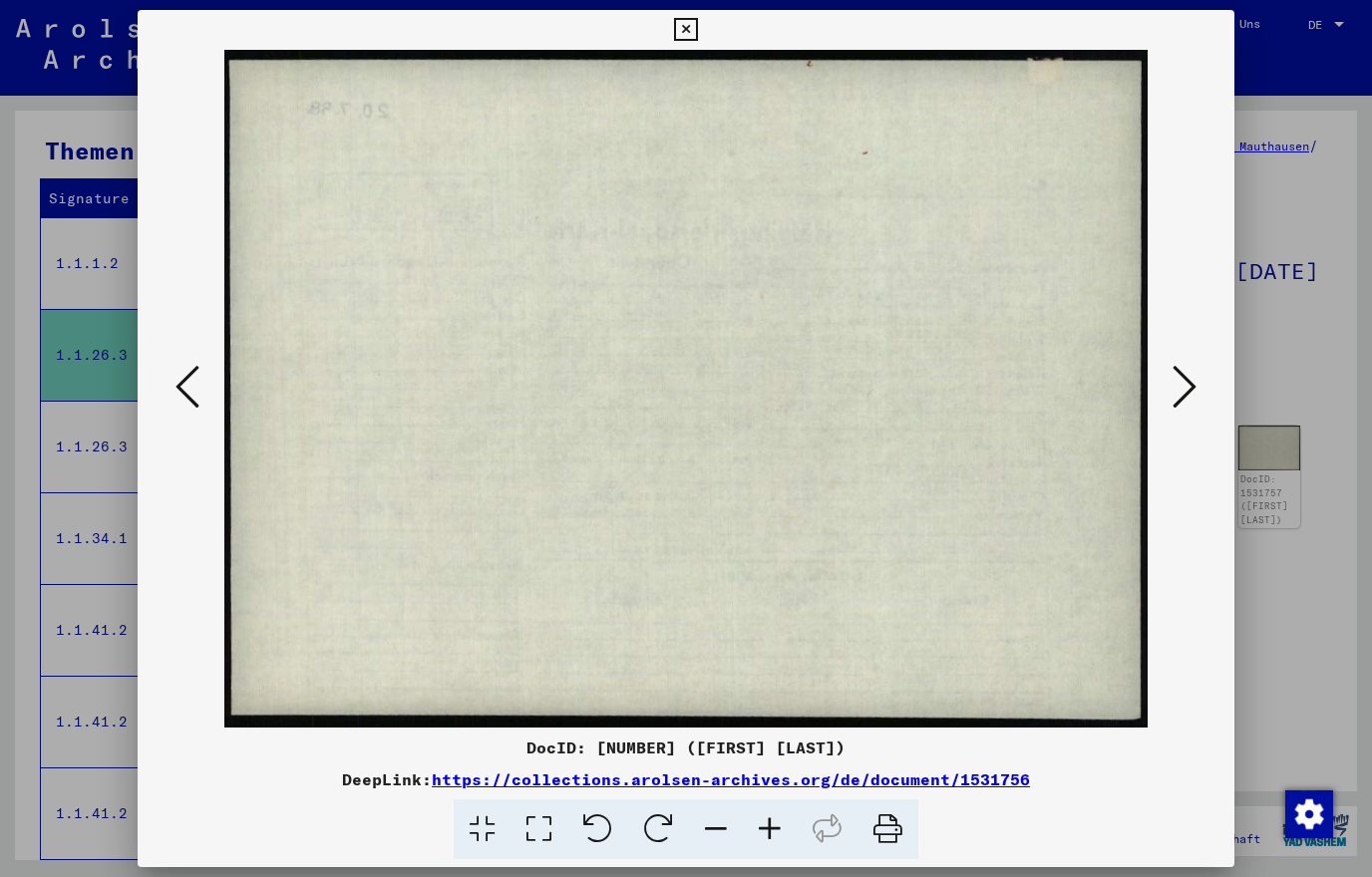 click at bounding box center [1185, 387] 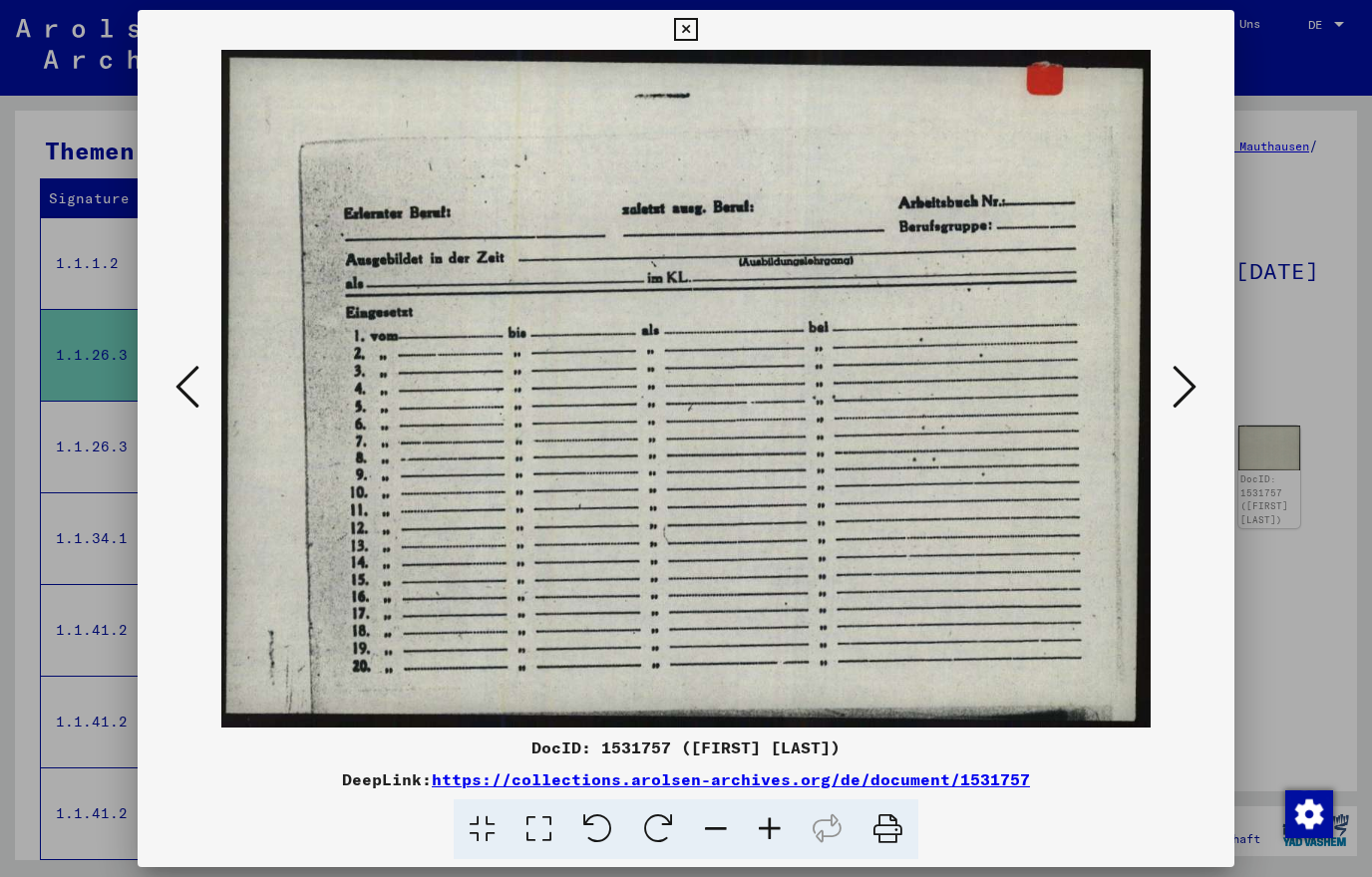 click at bounding box center [1185, 387] 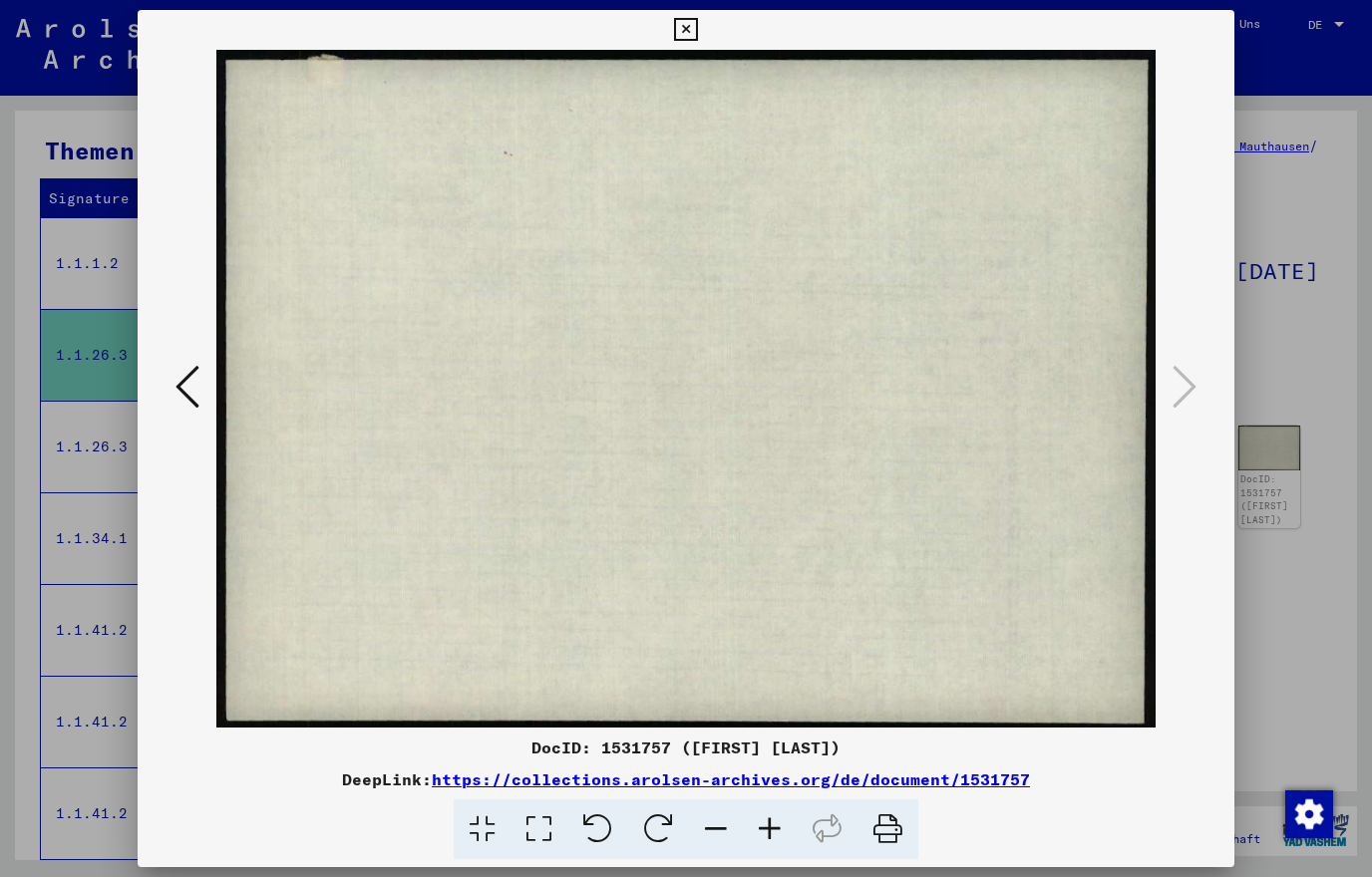 click at bounding box center (686, 438) 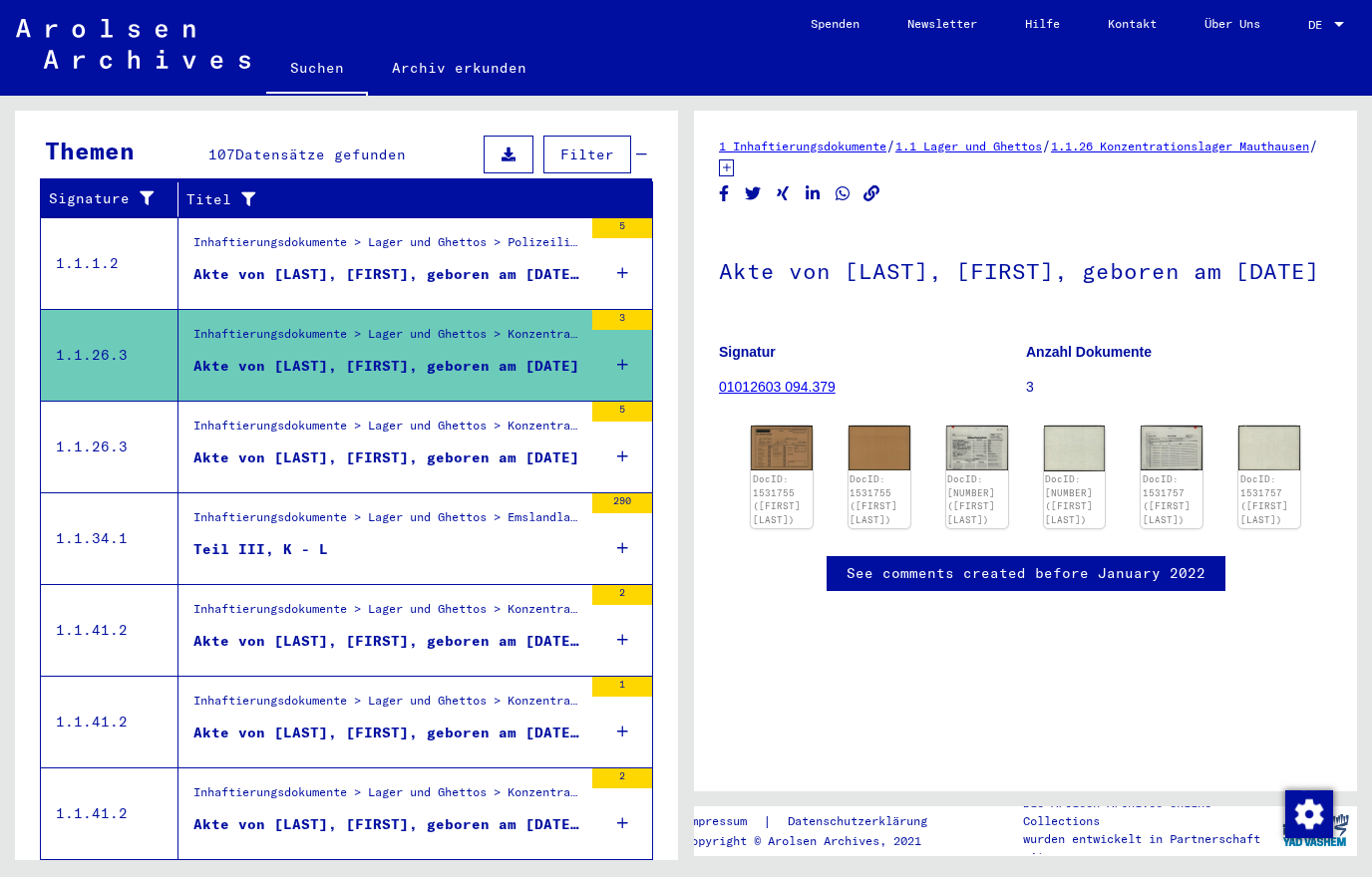 click on "Akte von [LAST], [FIRST], geboren am [DATE], geboren in [CITY]" at bounding box center [388, 641] 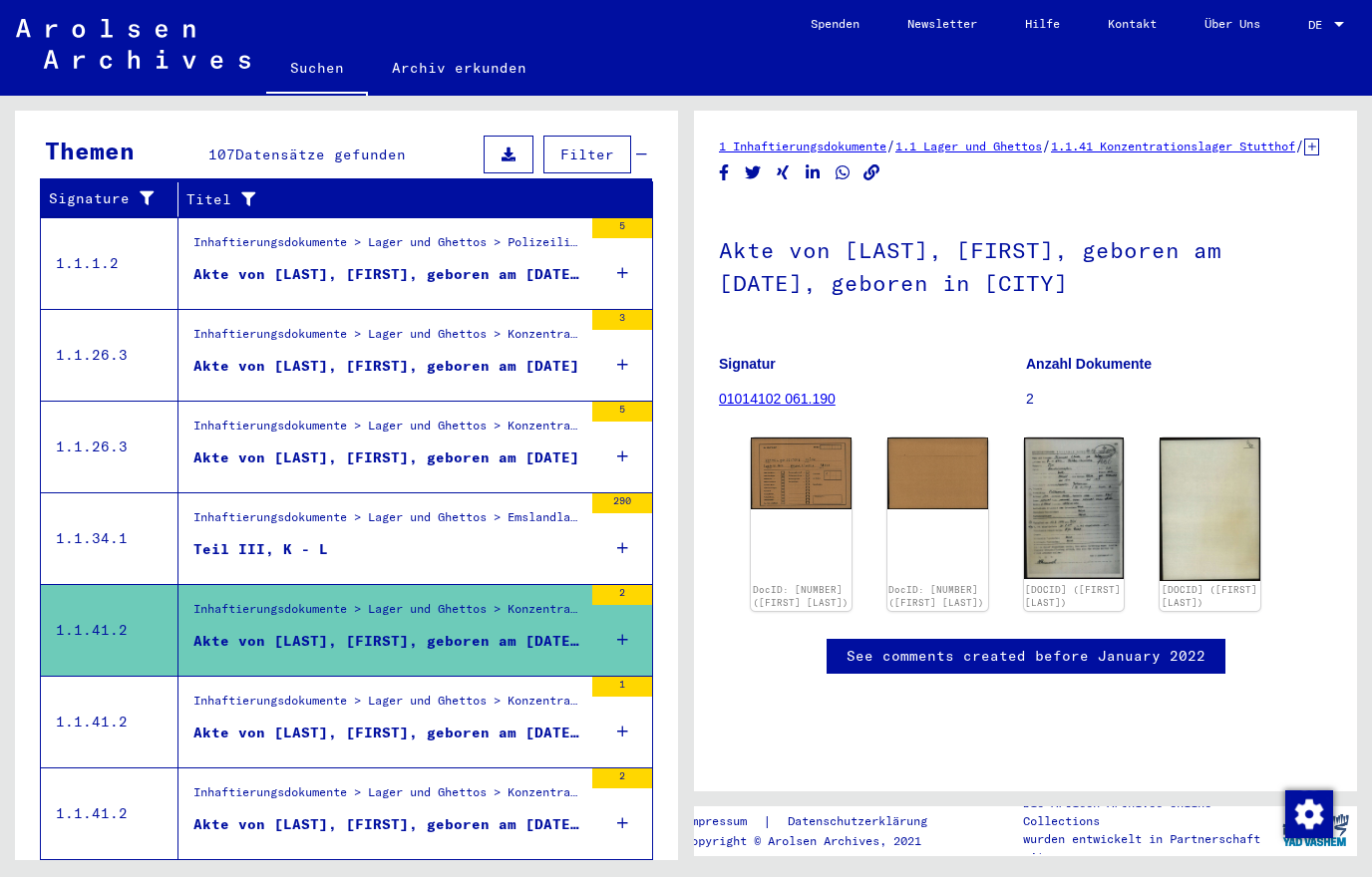 click on "Akte von [LAST], [FIRST], geboren am [DATE], geboren in [CITY]" at bounding box center (388, 732) 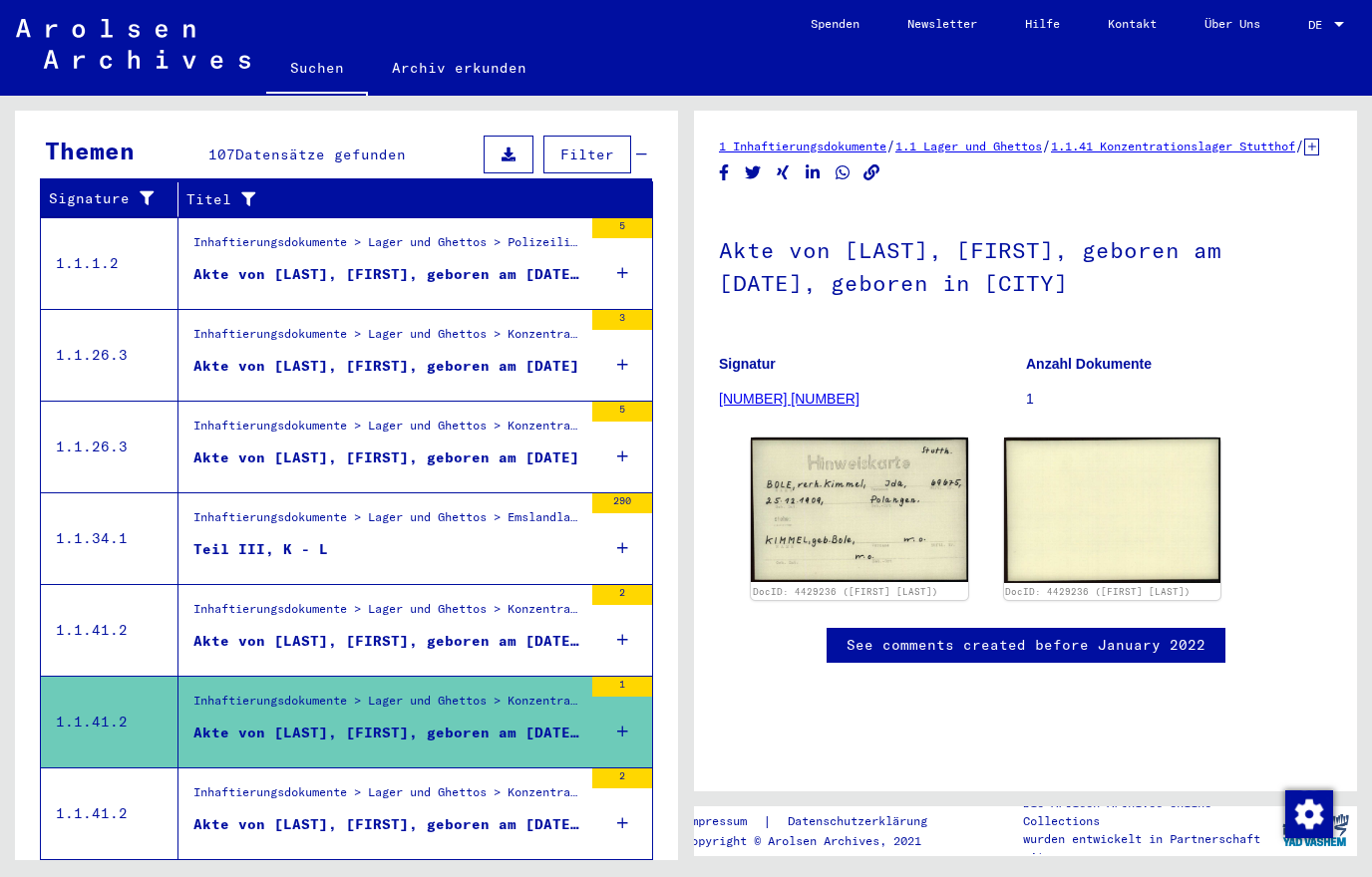 scroll, scrollTop: 0, scrollLeft: 0, axis: both 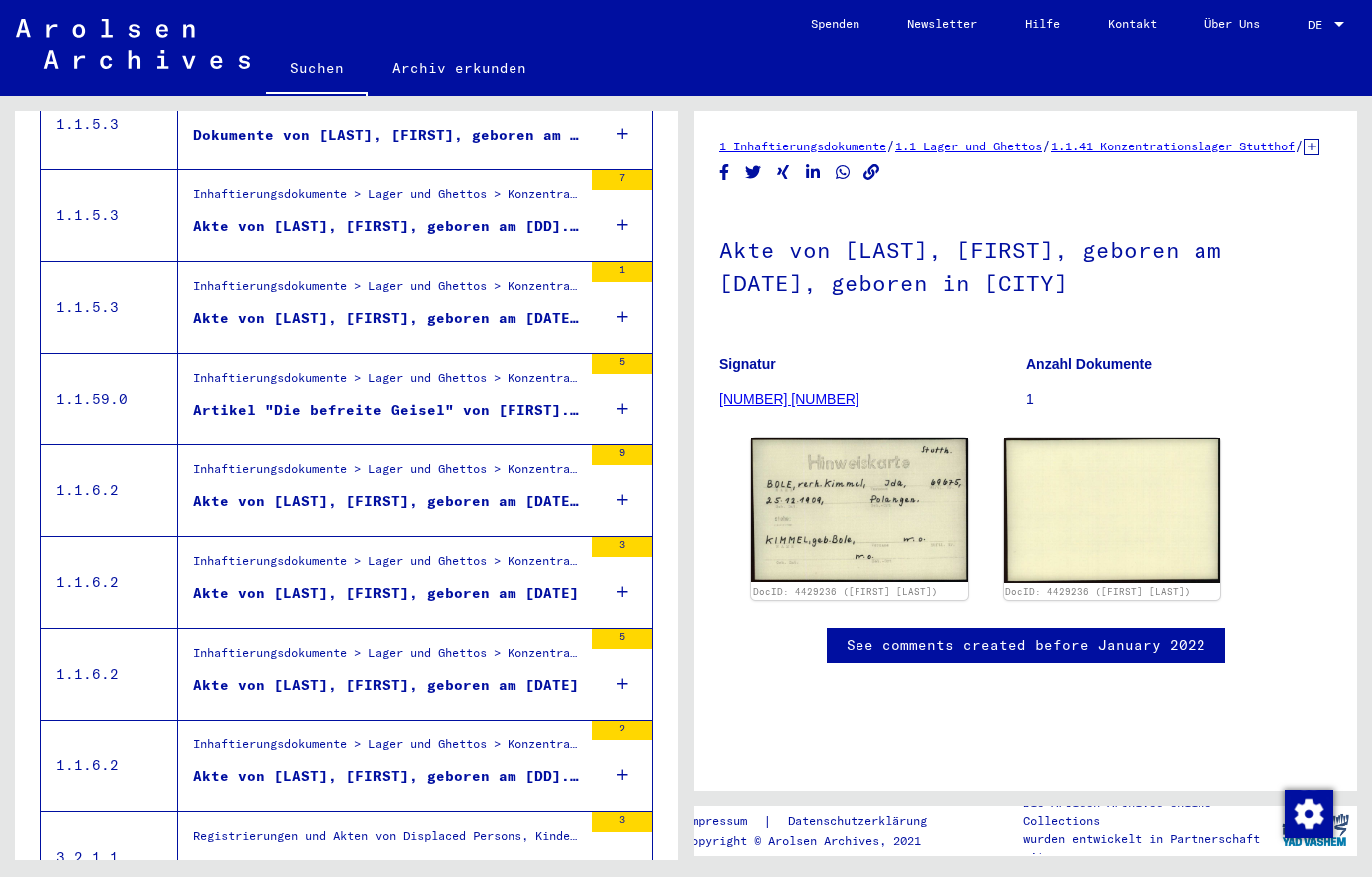 click on "Artikel "Die befreite Geisel" von [FIRST]. [LAST], "Die neue Weltbühne", Wochenschrift für Politik, Kunst, Wirtschaft; Prag / Zürich, Jahrgang 1934." at bounding box center [388, 410] 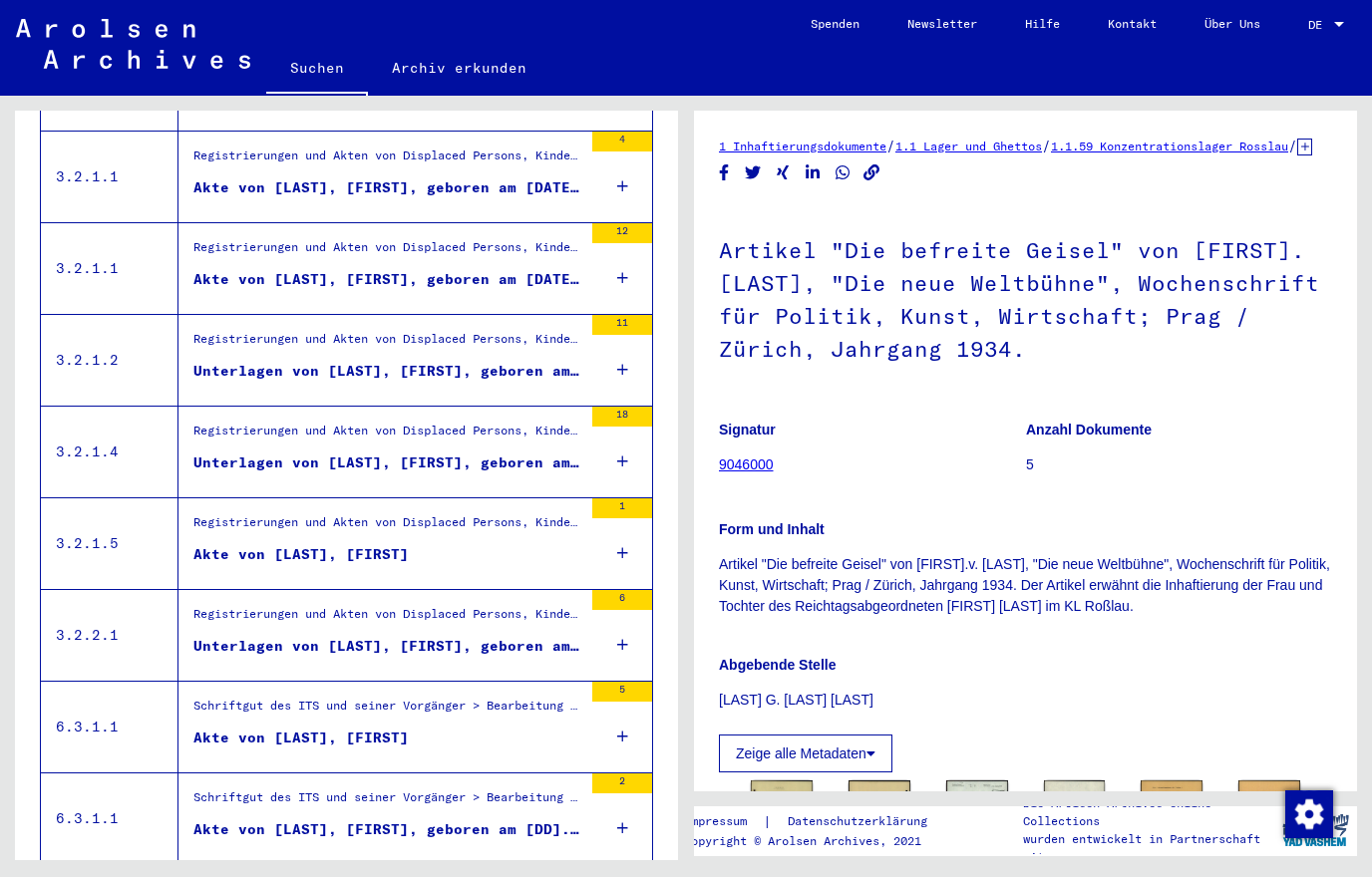 scroll, scrollTop: 1949, scrollLeft: 0, axis: vertical 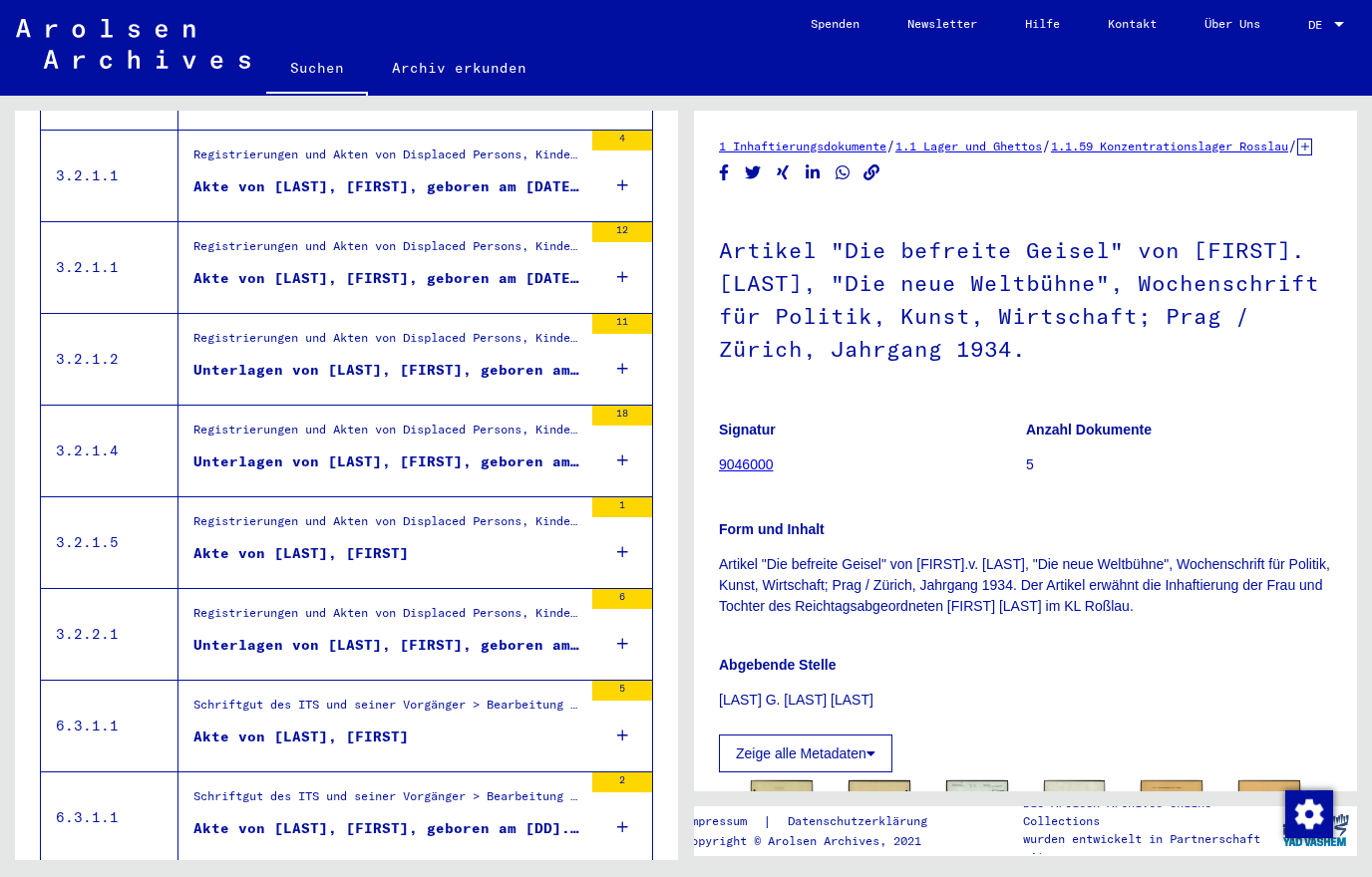 click on "Unterlagen von [LAST], [FIRST], geboren am [DATE], geboren in [CITY] und von weiteren Personen" at bounding box center [388, 375] 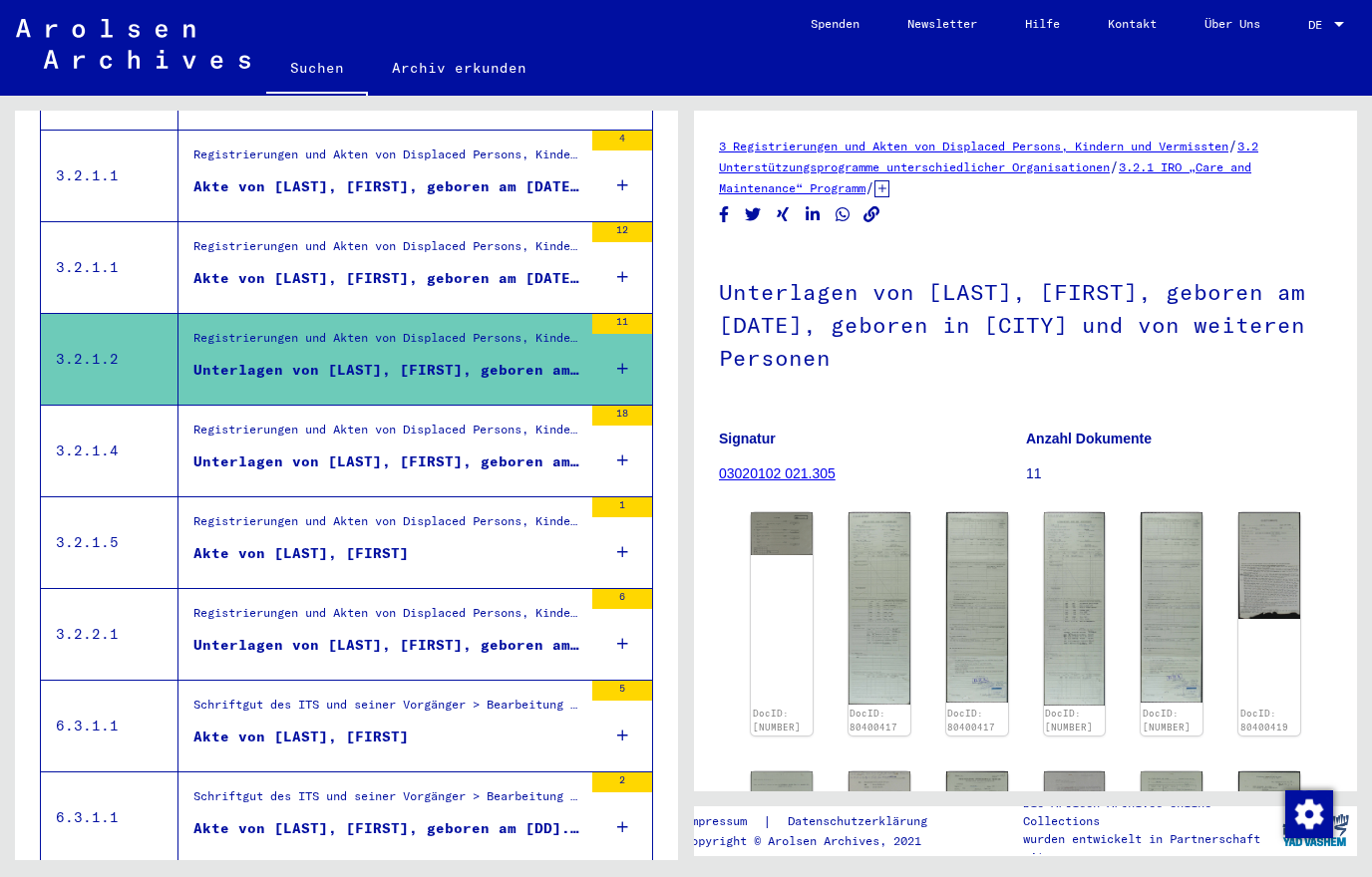 scroll, scrollTop: 0, scrollLeft: 0, axis: both 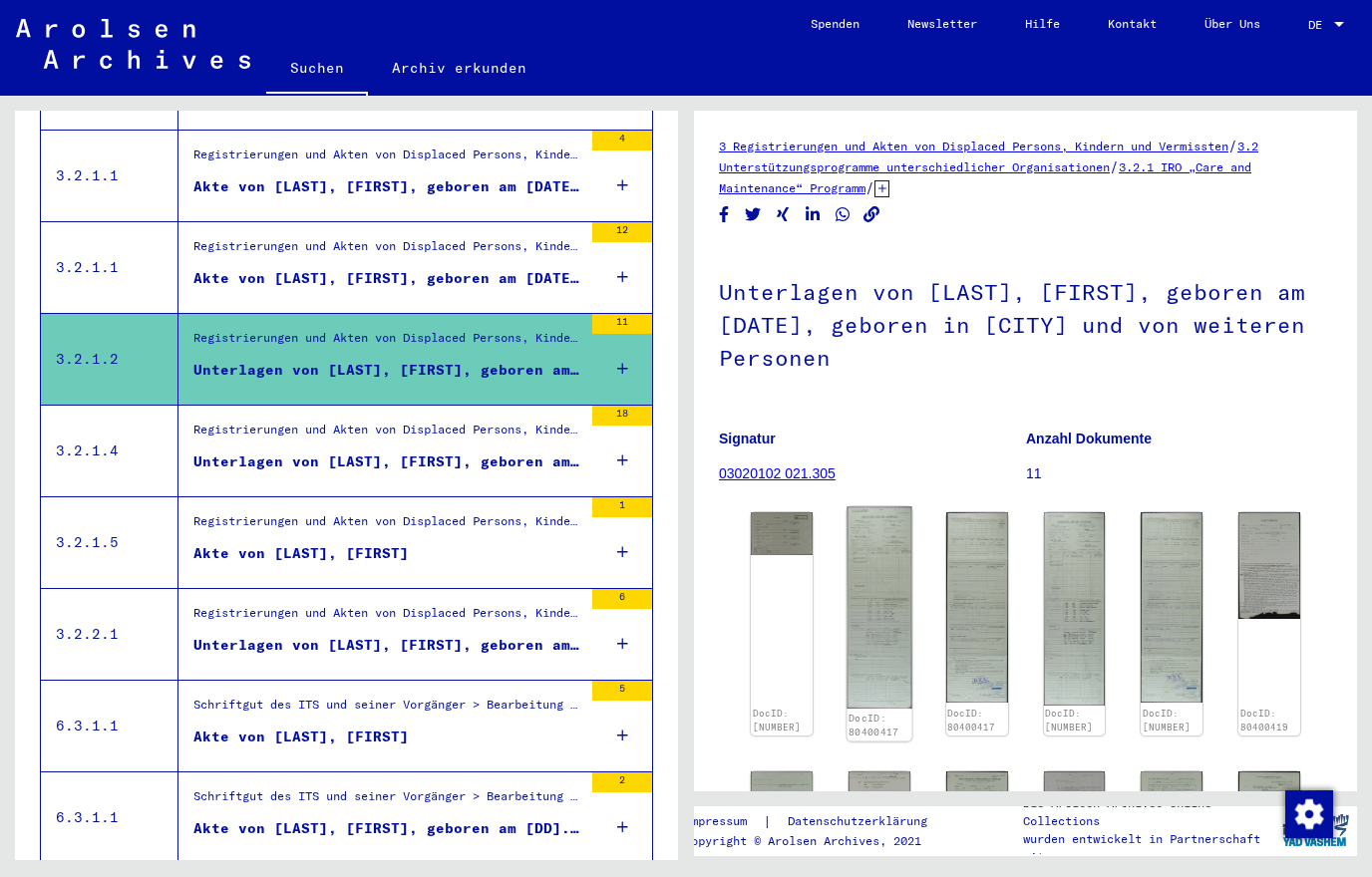 click 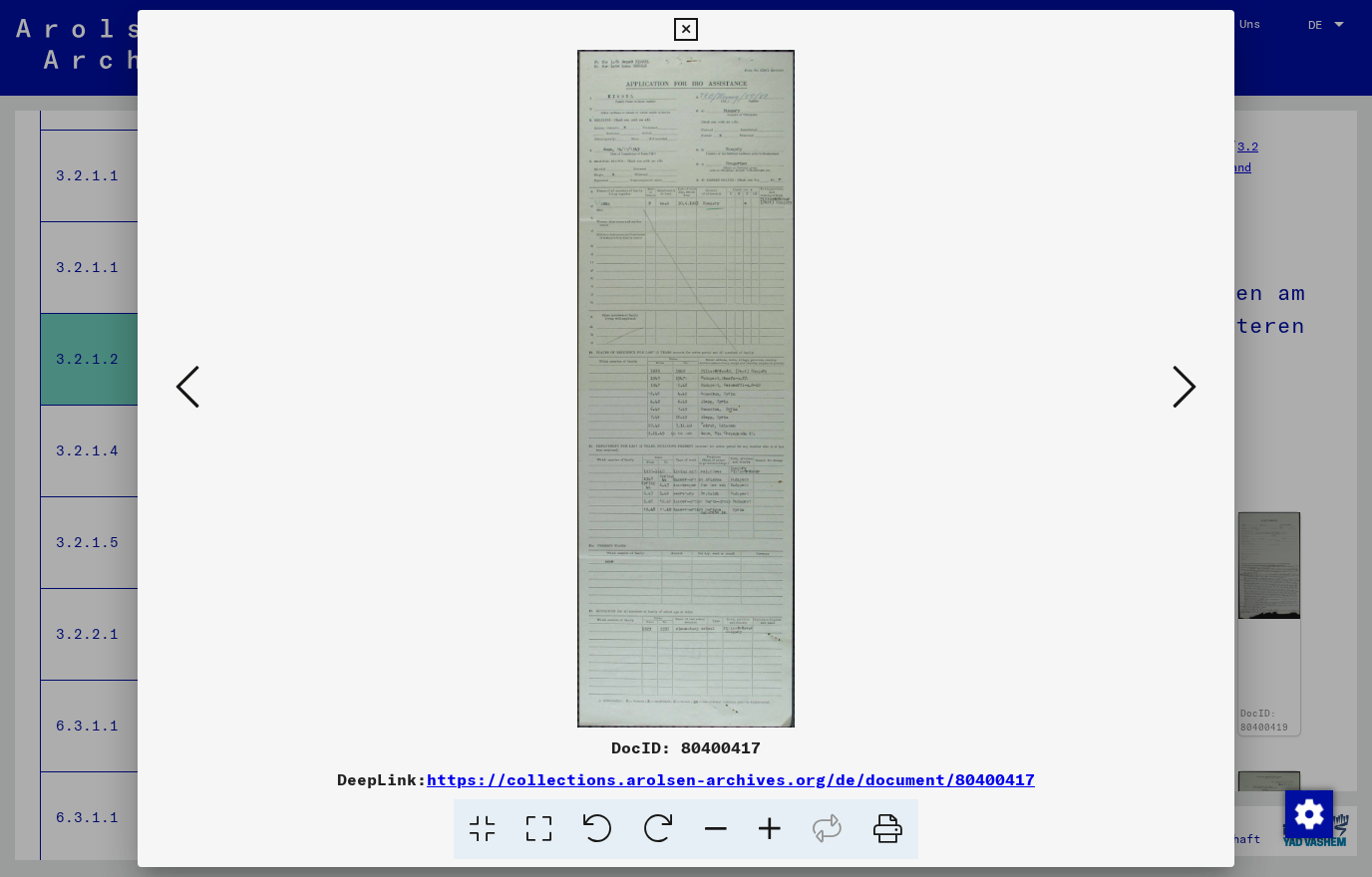 click at bounding box center (1185, 387) 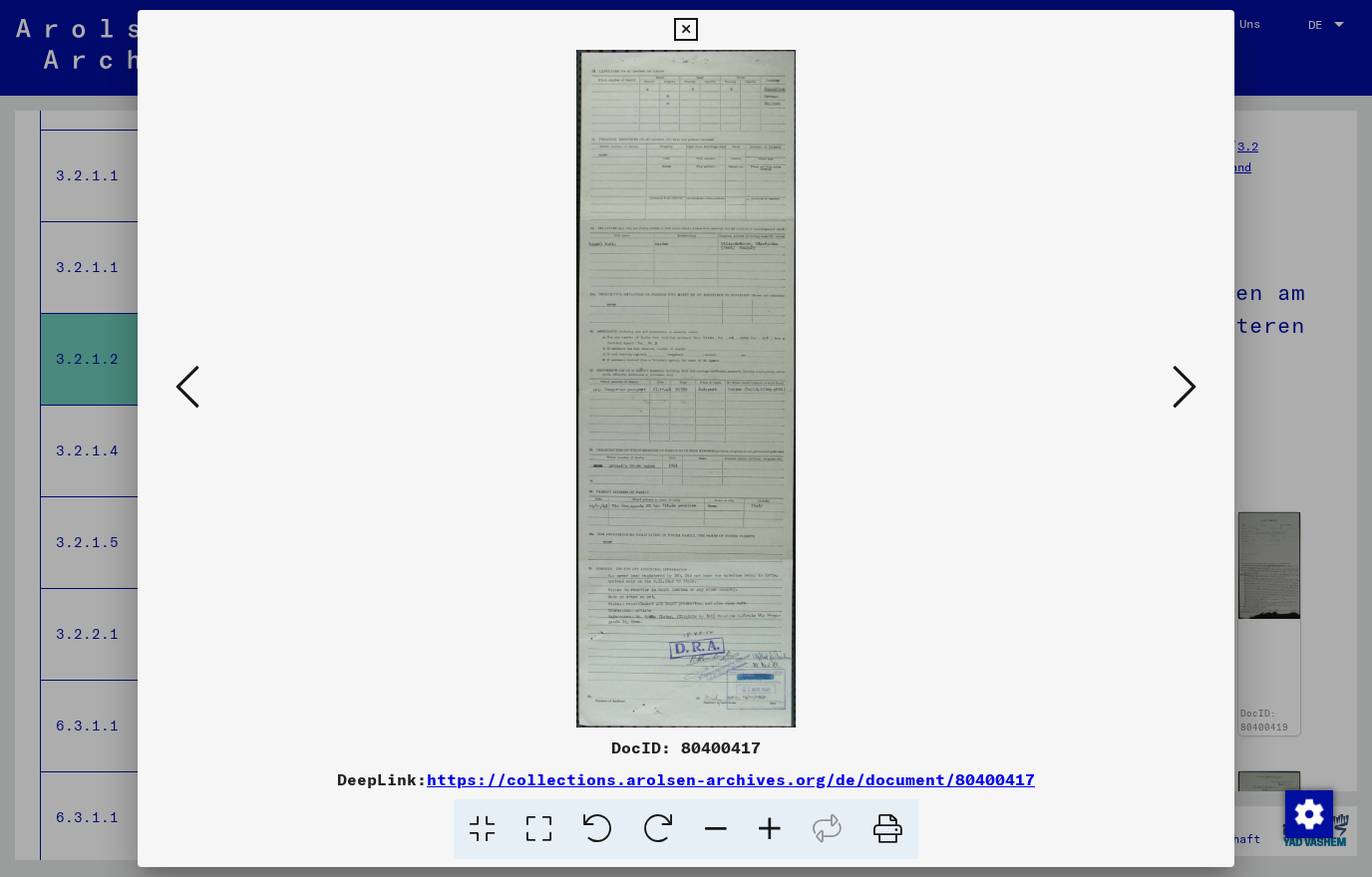 click at bounding box center (1185, 387) 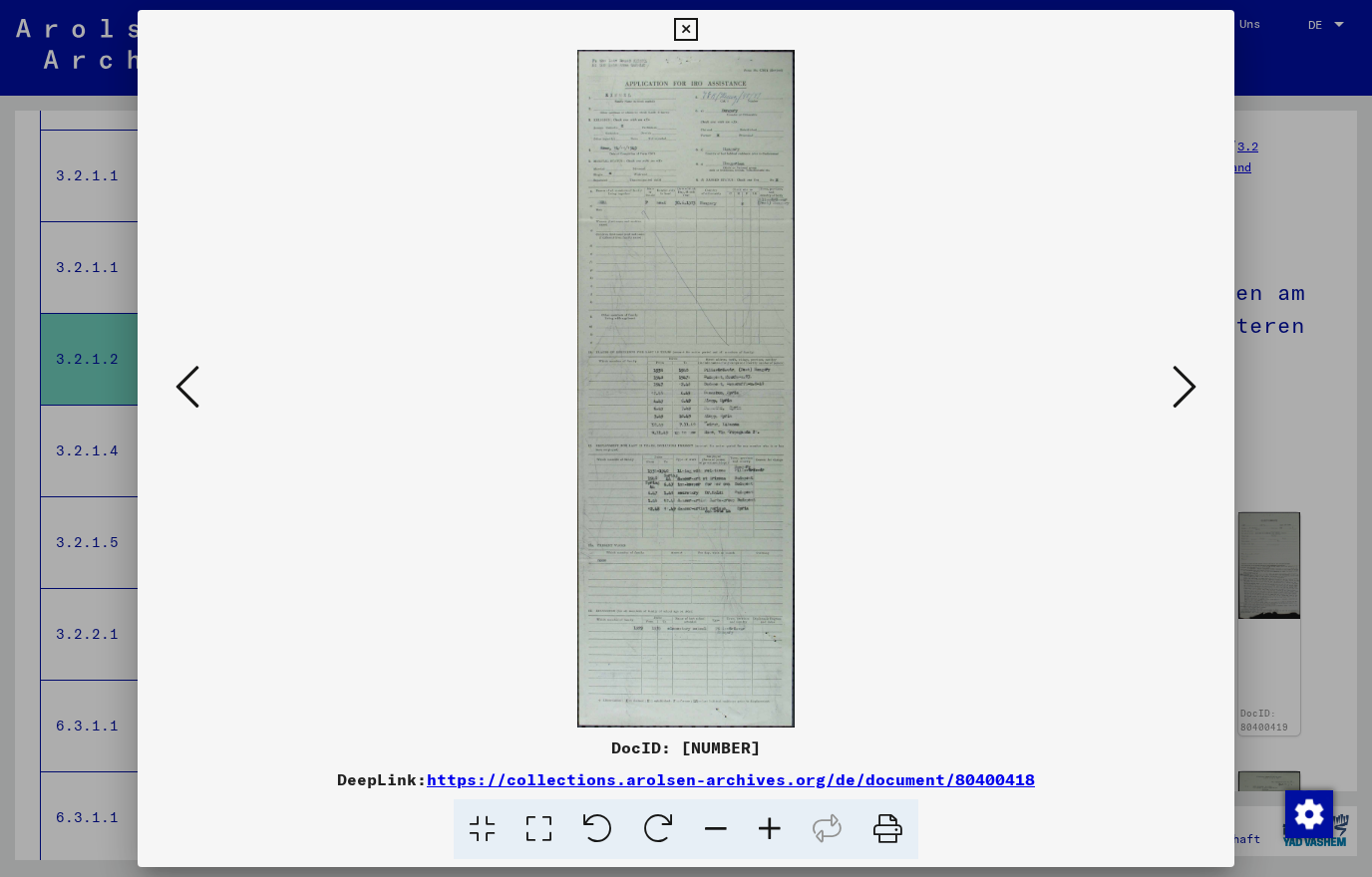 click at bounding box center [1185, 387] 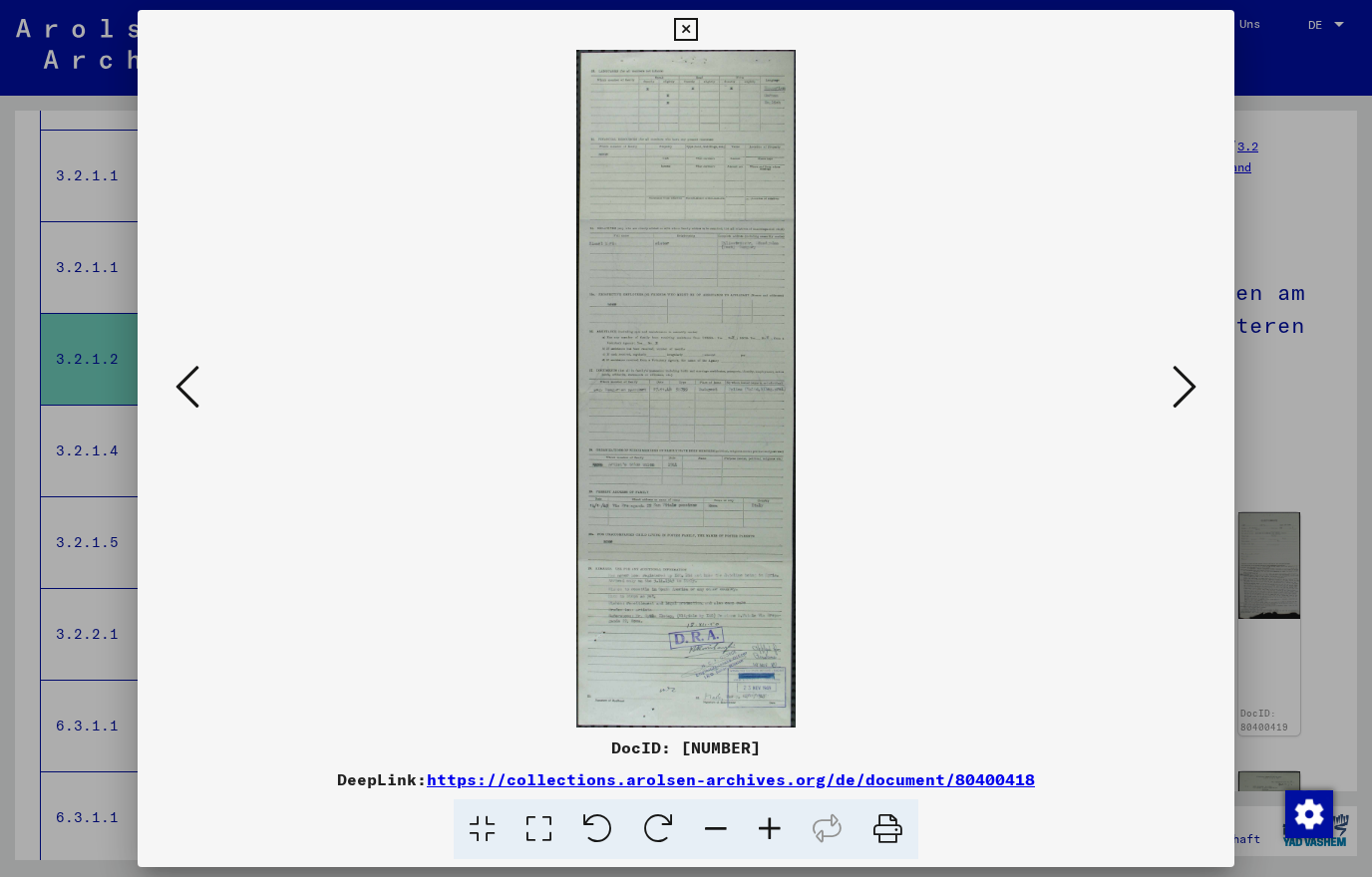 click at bounding box center [1185, 387] 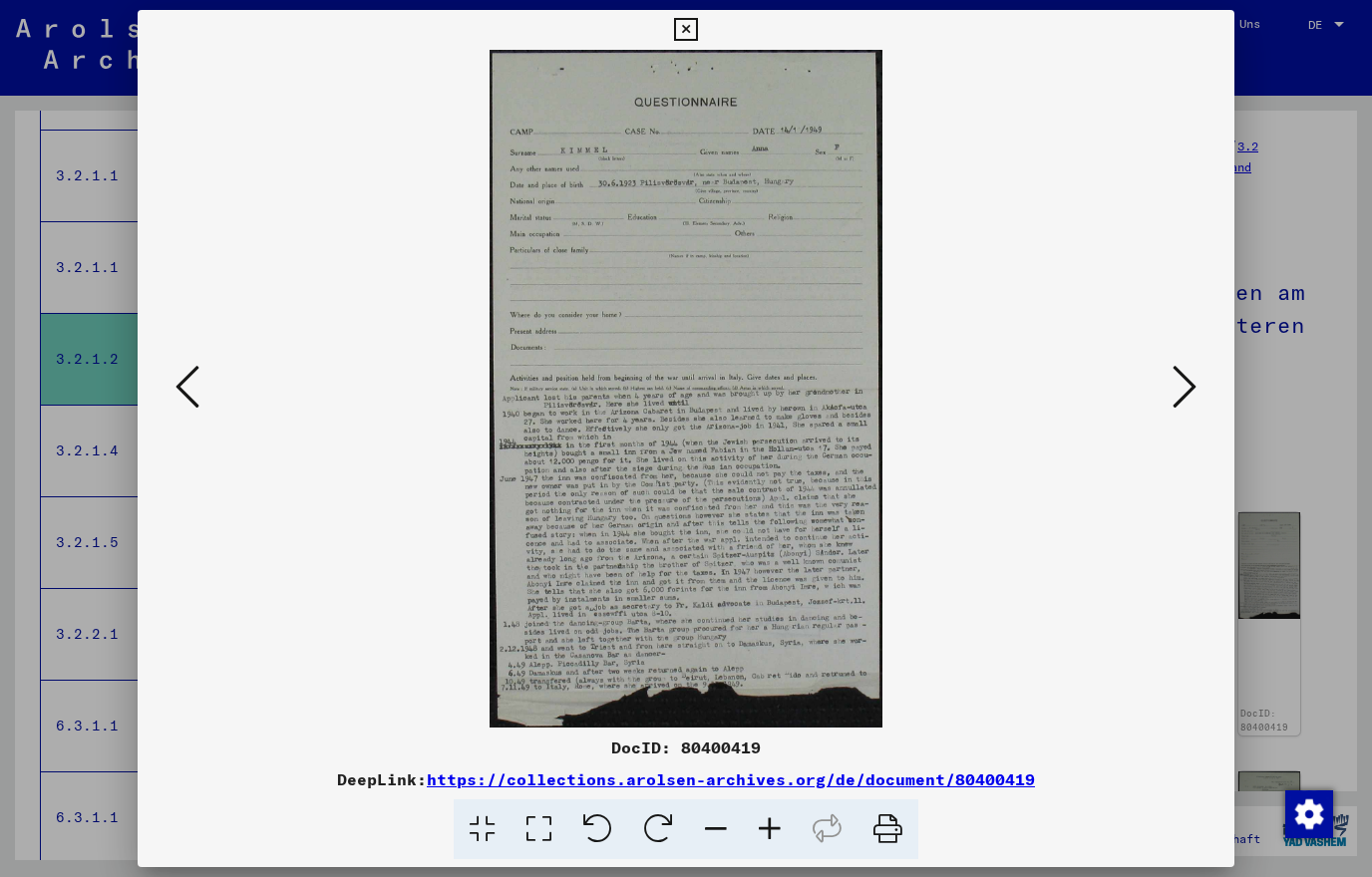 click at bounding box center (1185, 387) 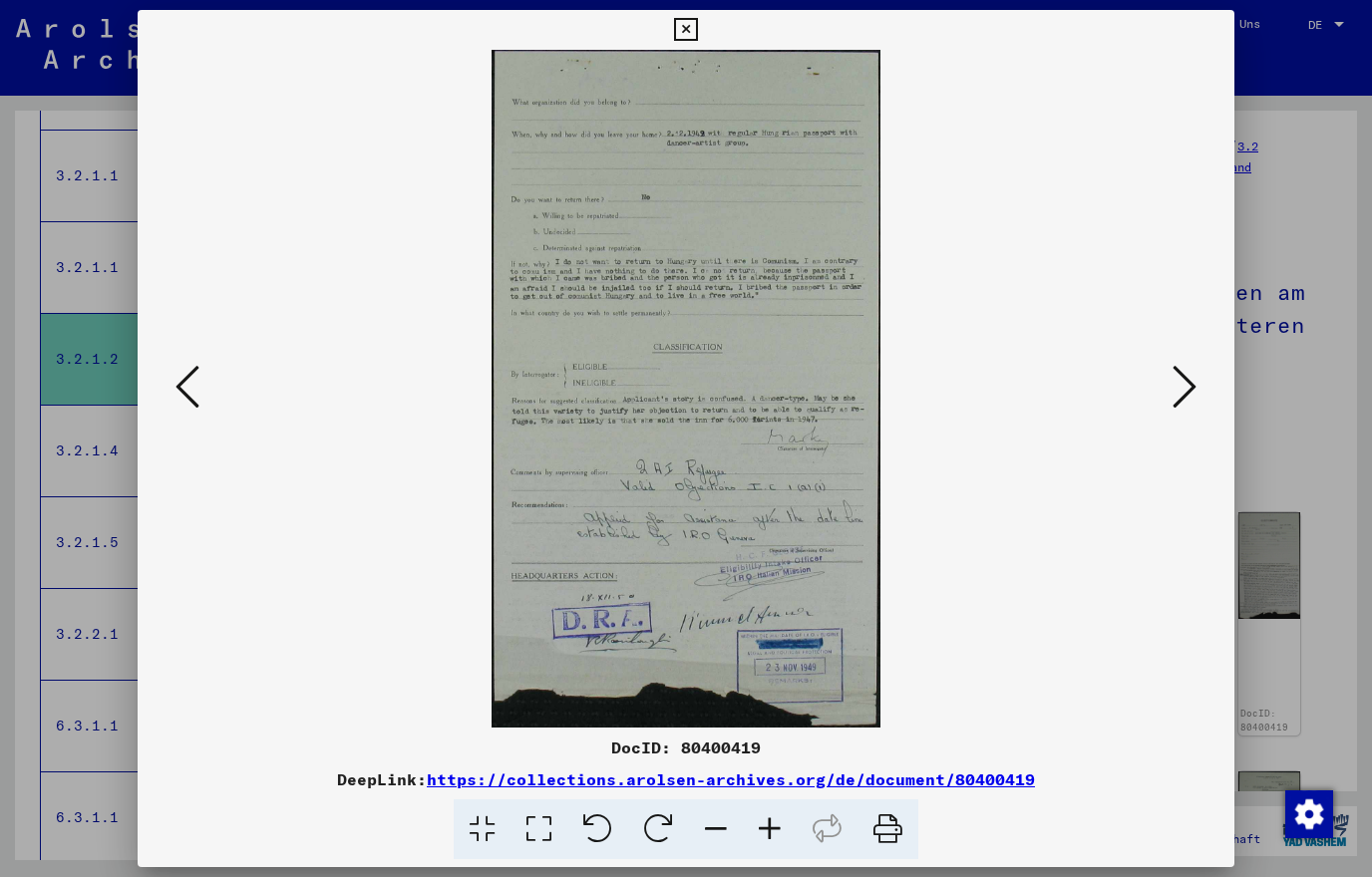 drag, startPoint x: 1179, startPoint y: 387, endPoint x: -1, endPoint y: -1, distance: 1242.153 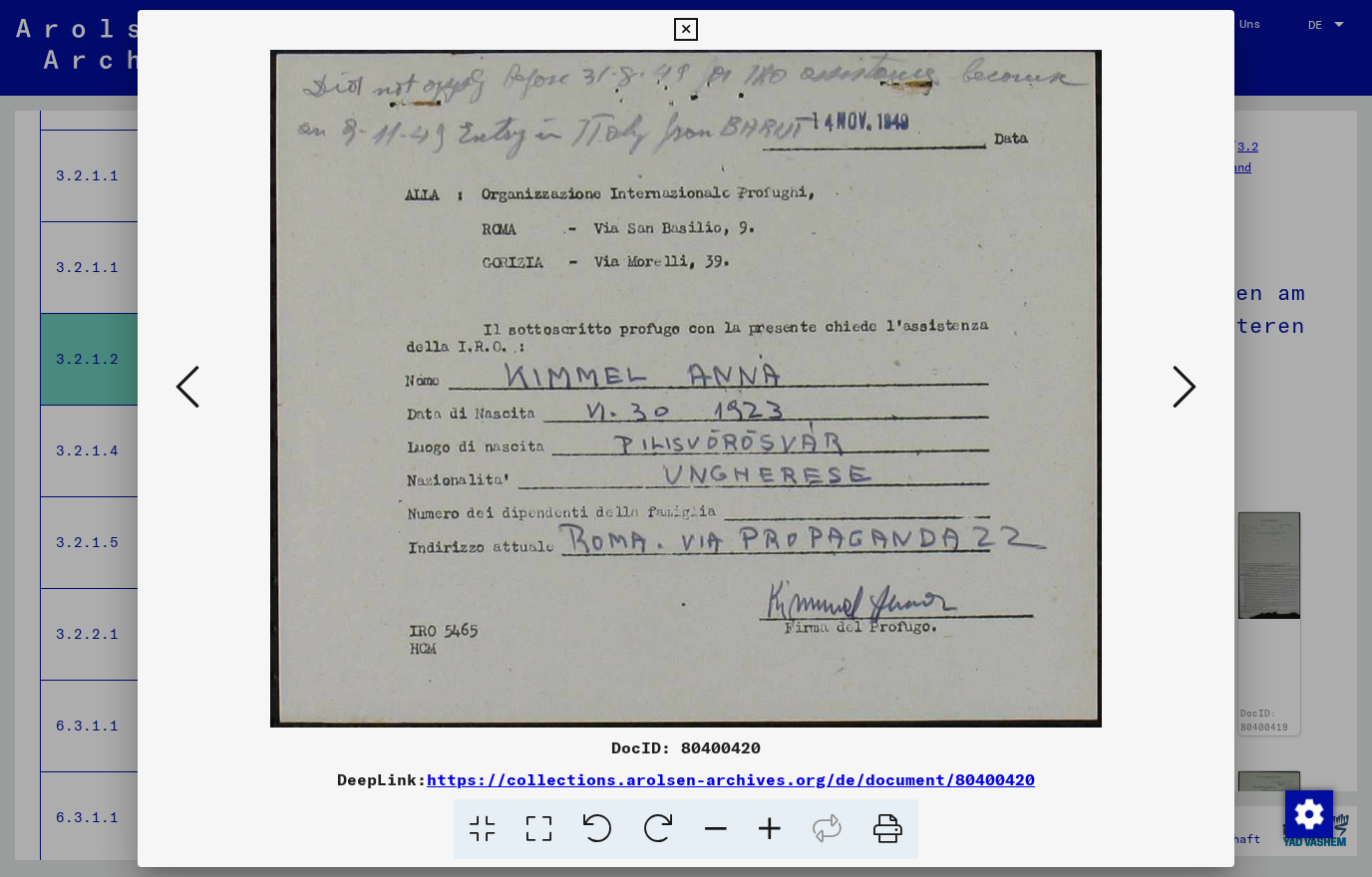 click at bounding box center [1185, 387] 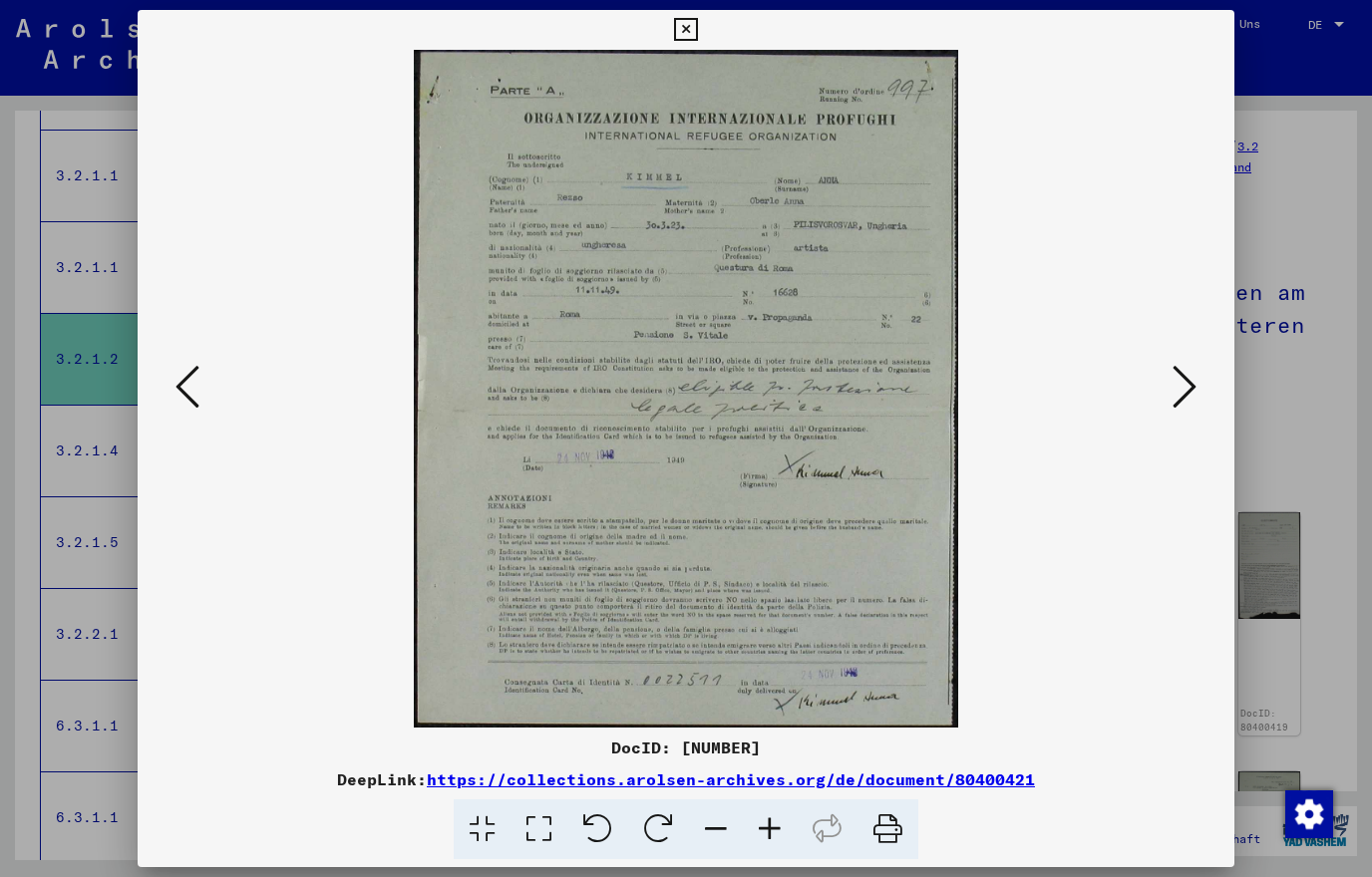 click at bounding box center (1185, 387) 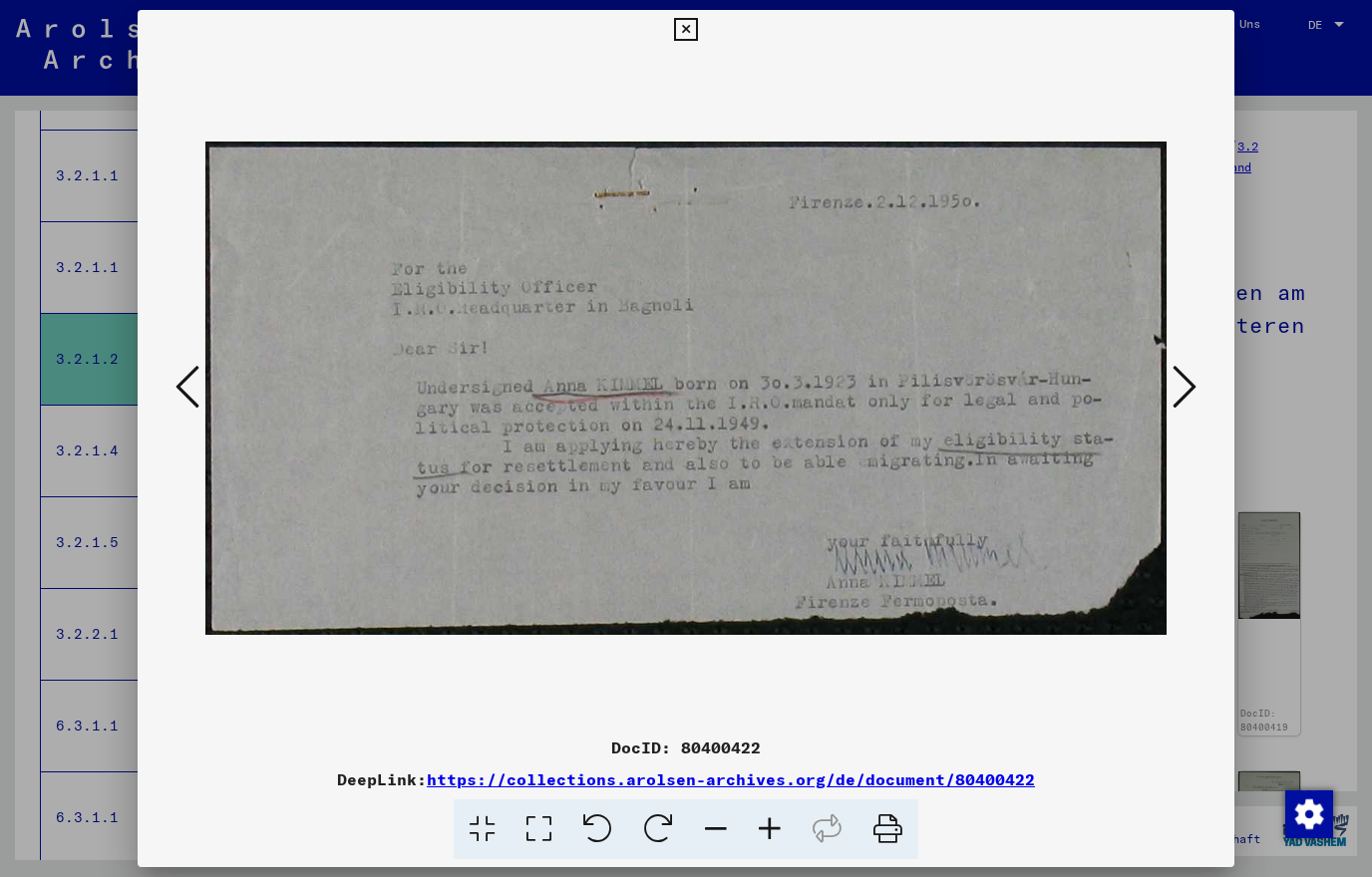 click at bounding box center (1185, 387) 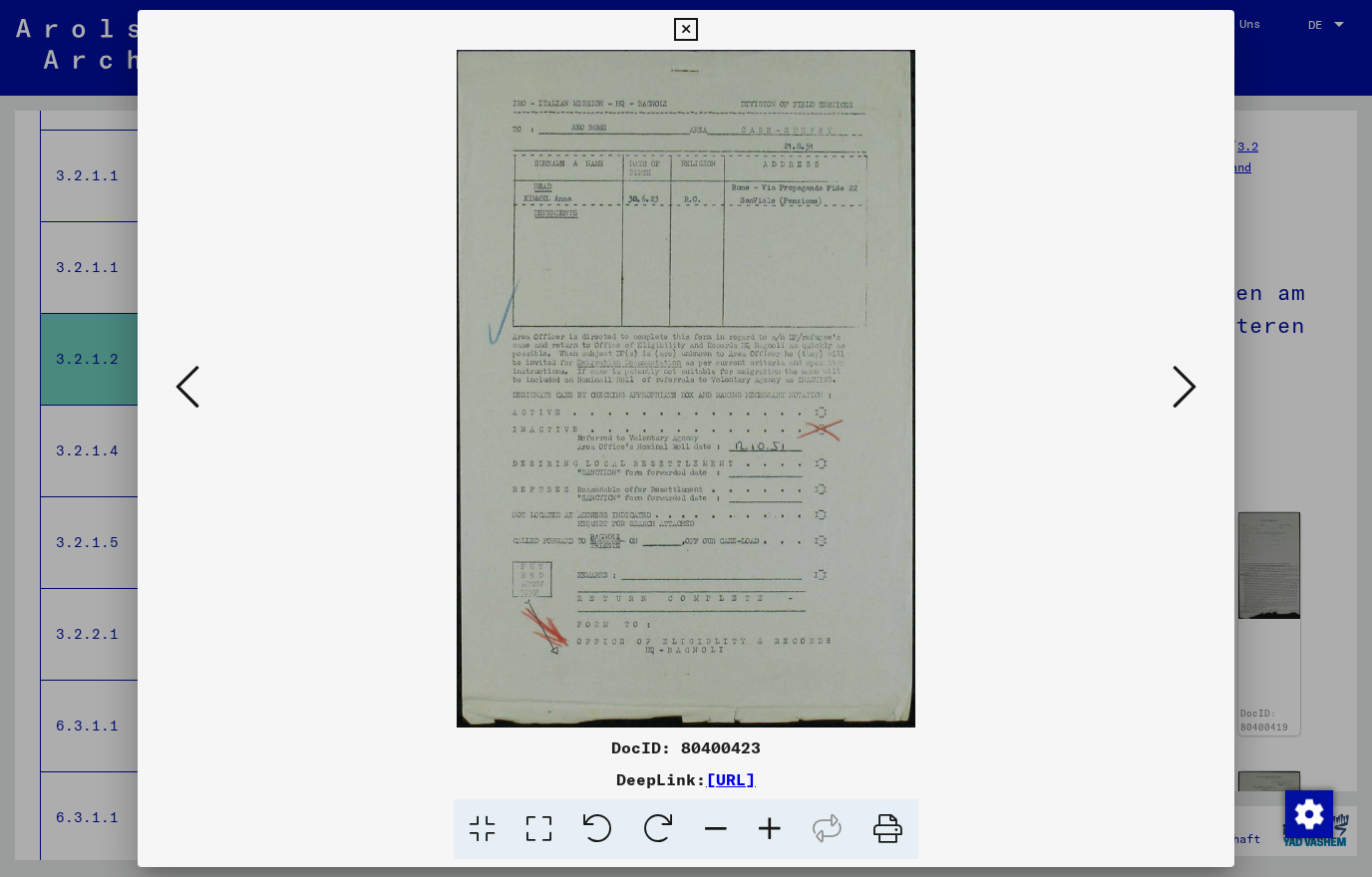 click at bounding box center (187, 387) 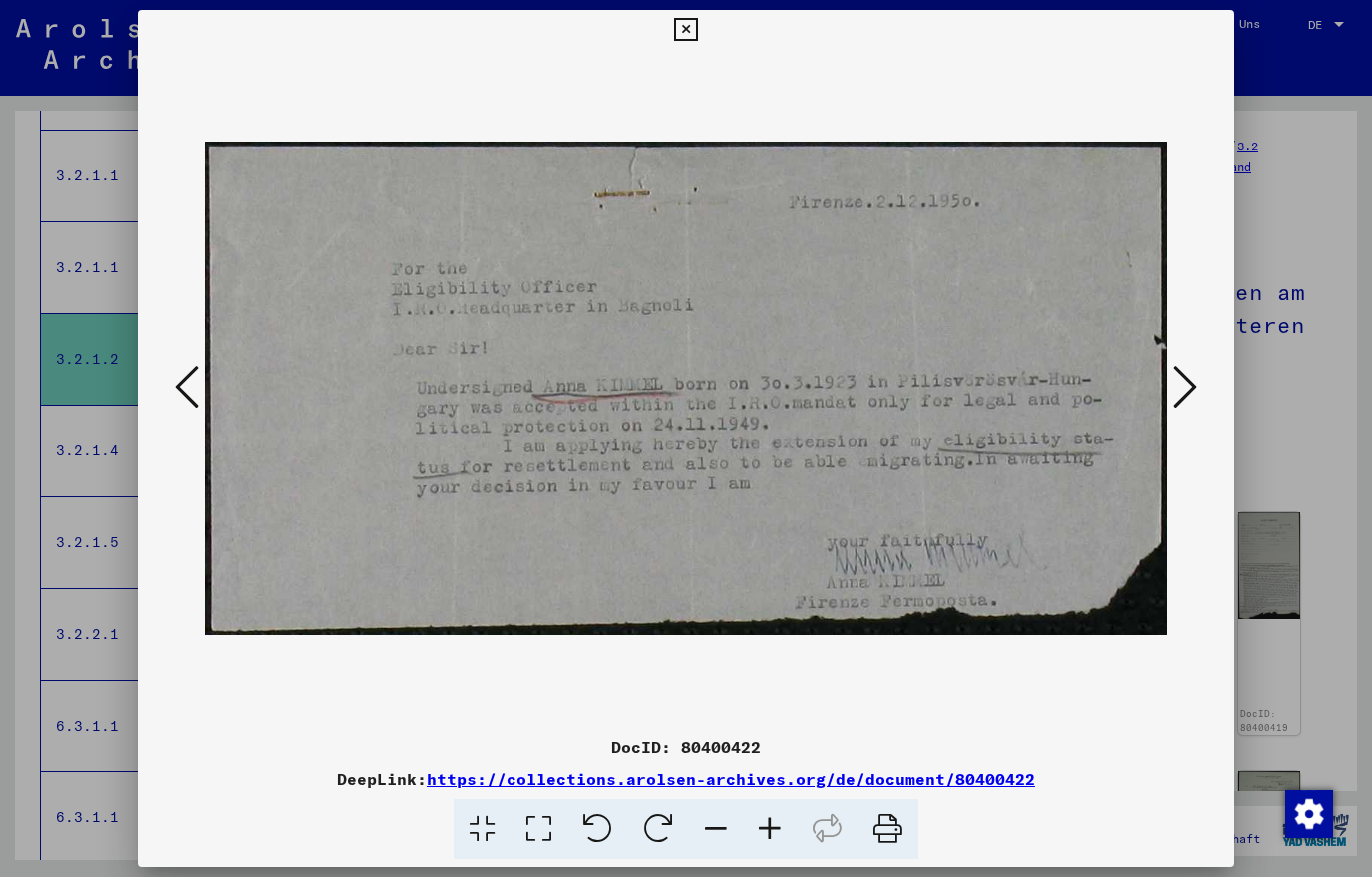 click at bounding box center [686, 438] 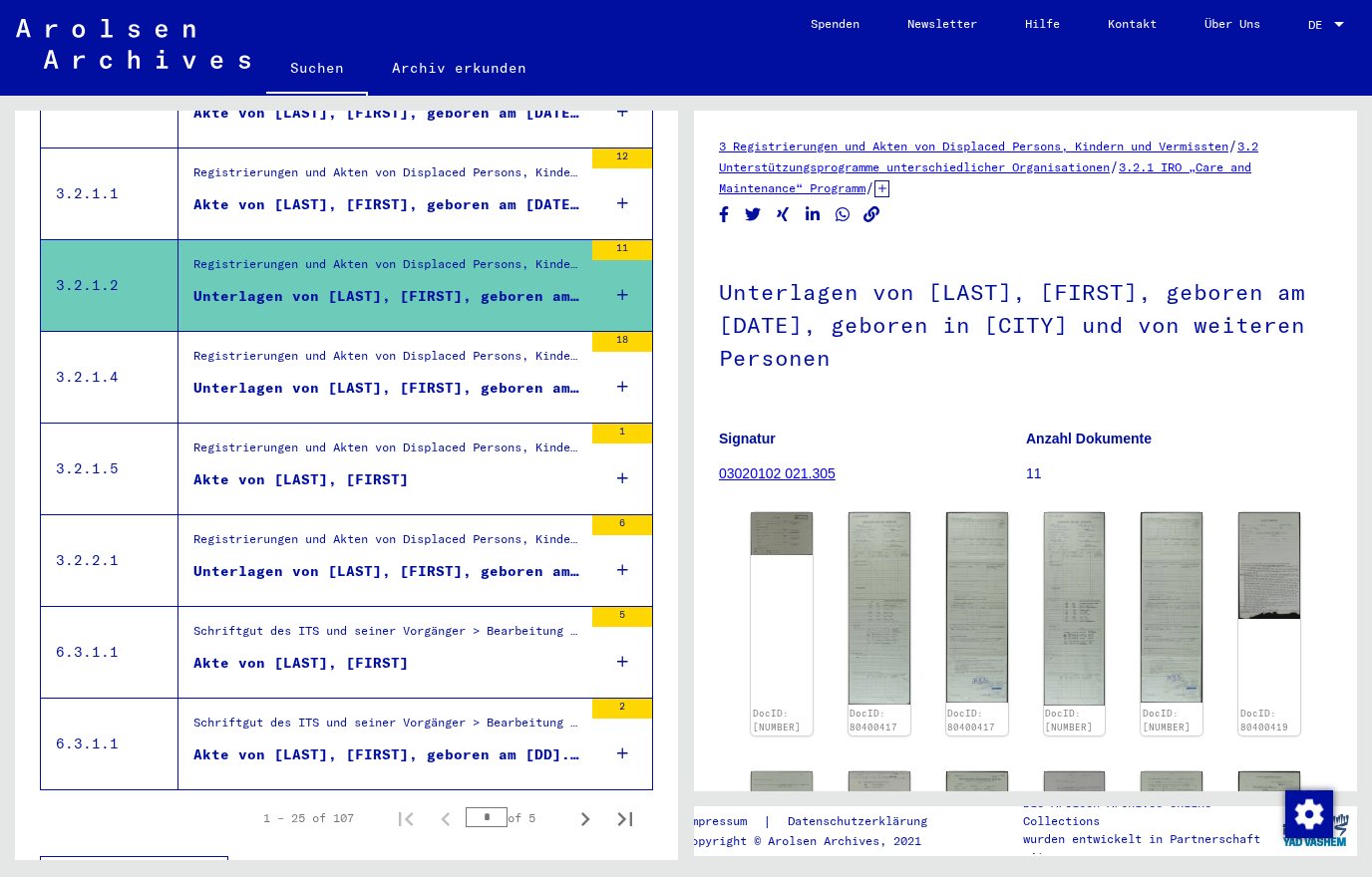 scroll, scrollTop: 2022, scrollLeft: 0, axis: vertical 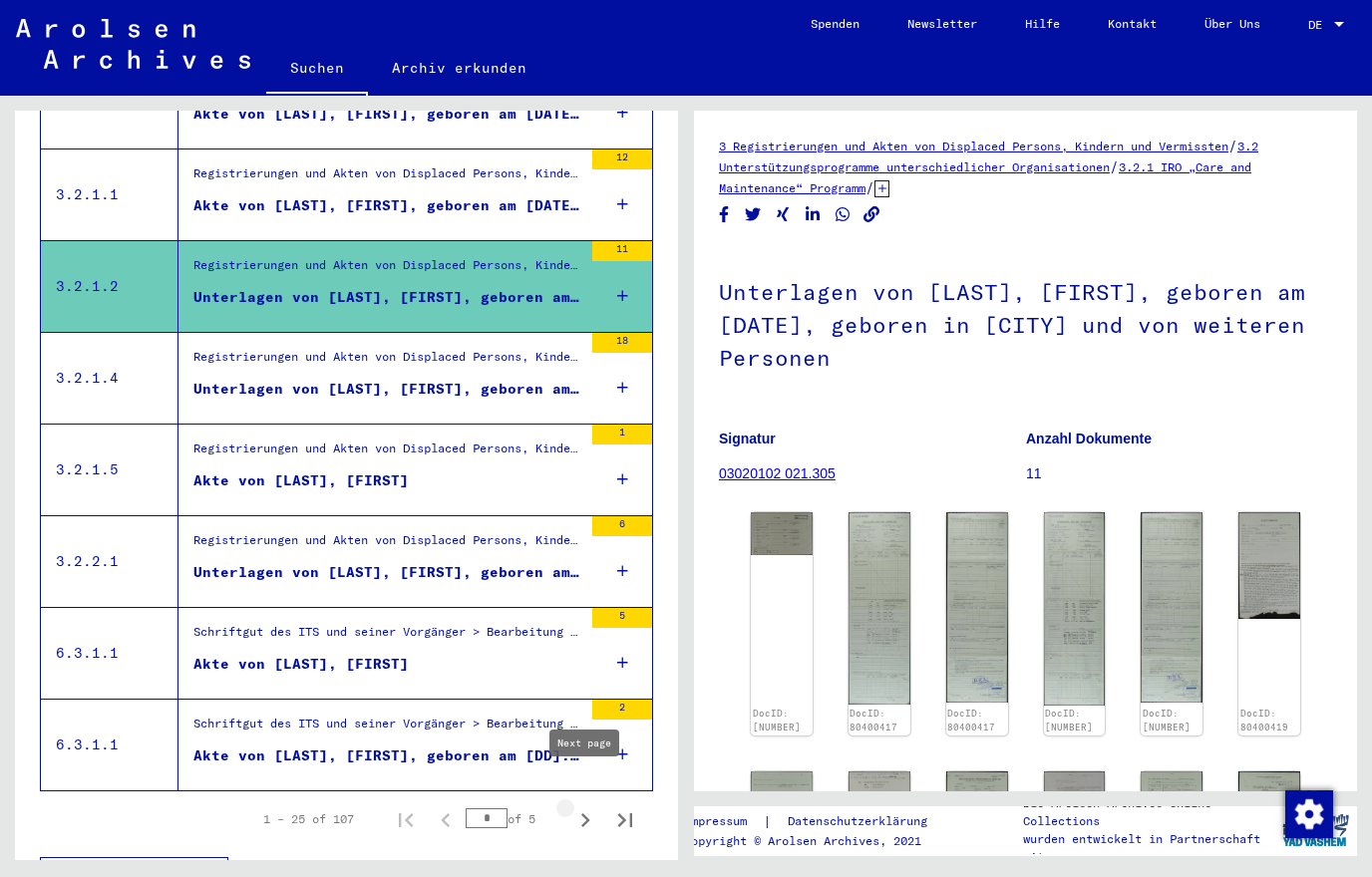 click 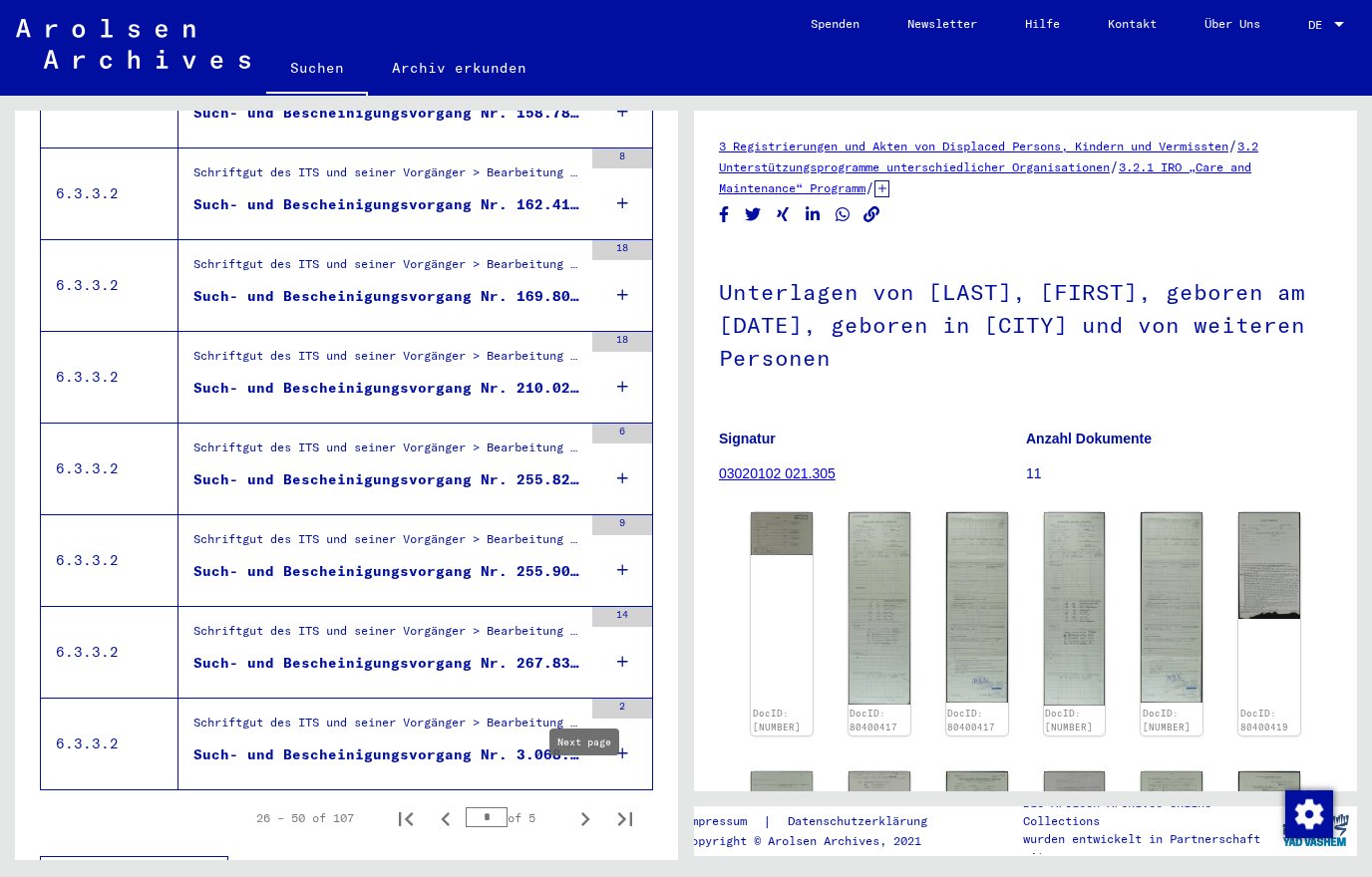 scroll, scrollTop: 2022, scrollLeft: 0, axis: vertical 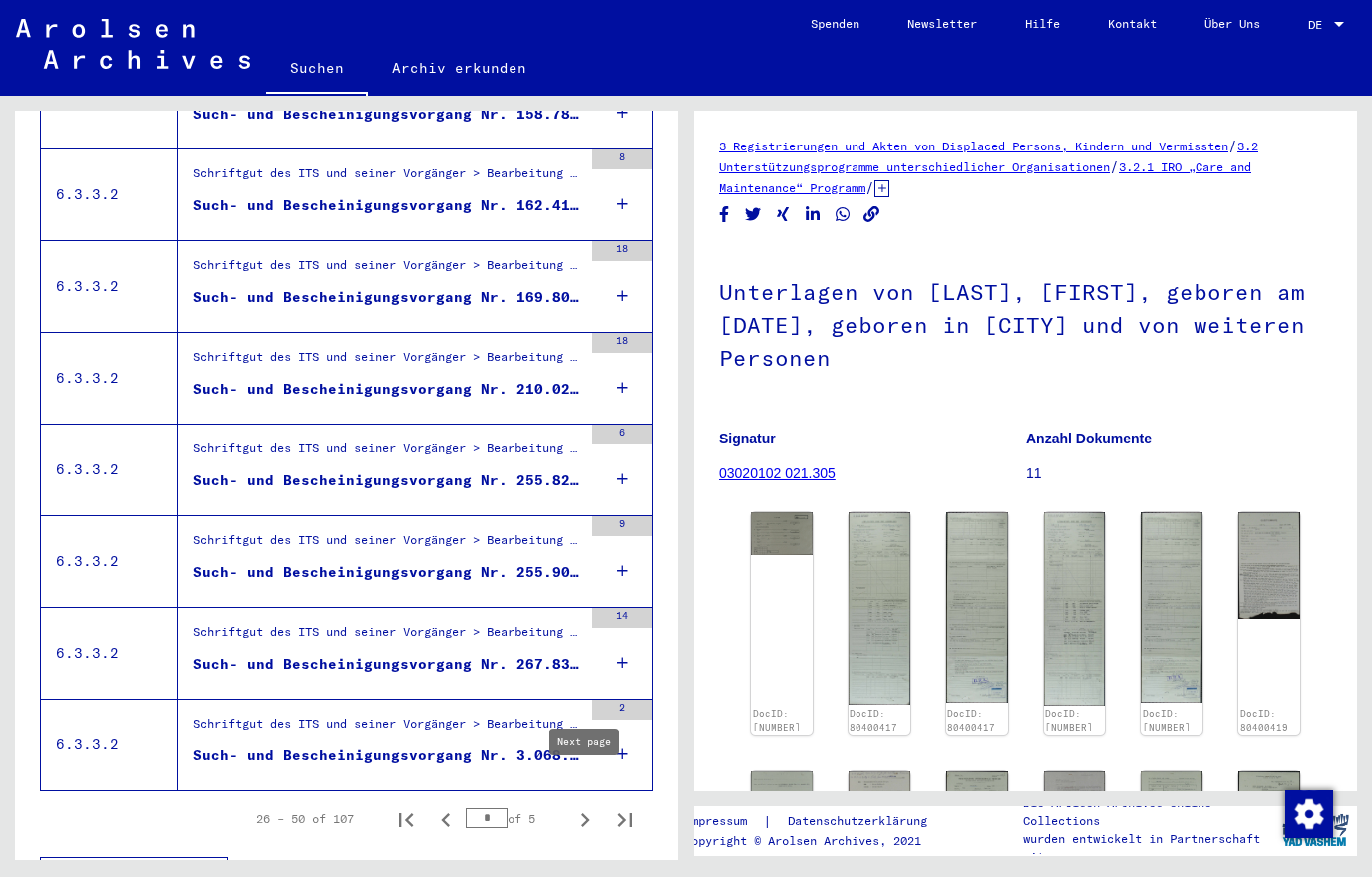 click 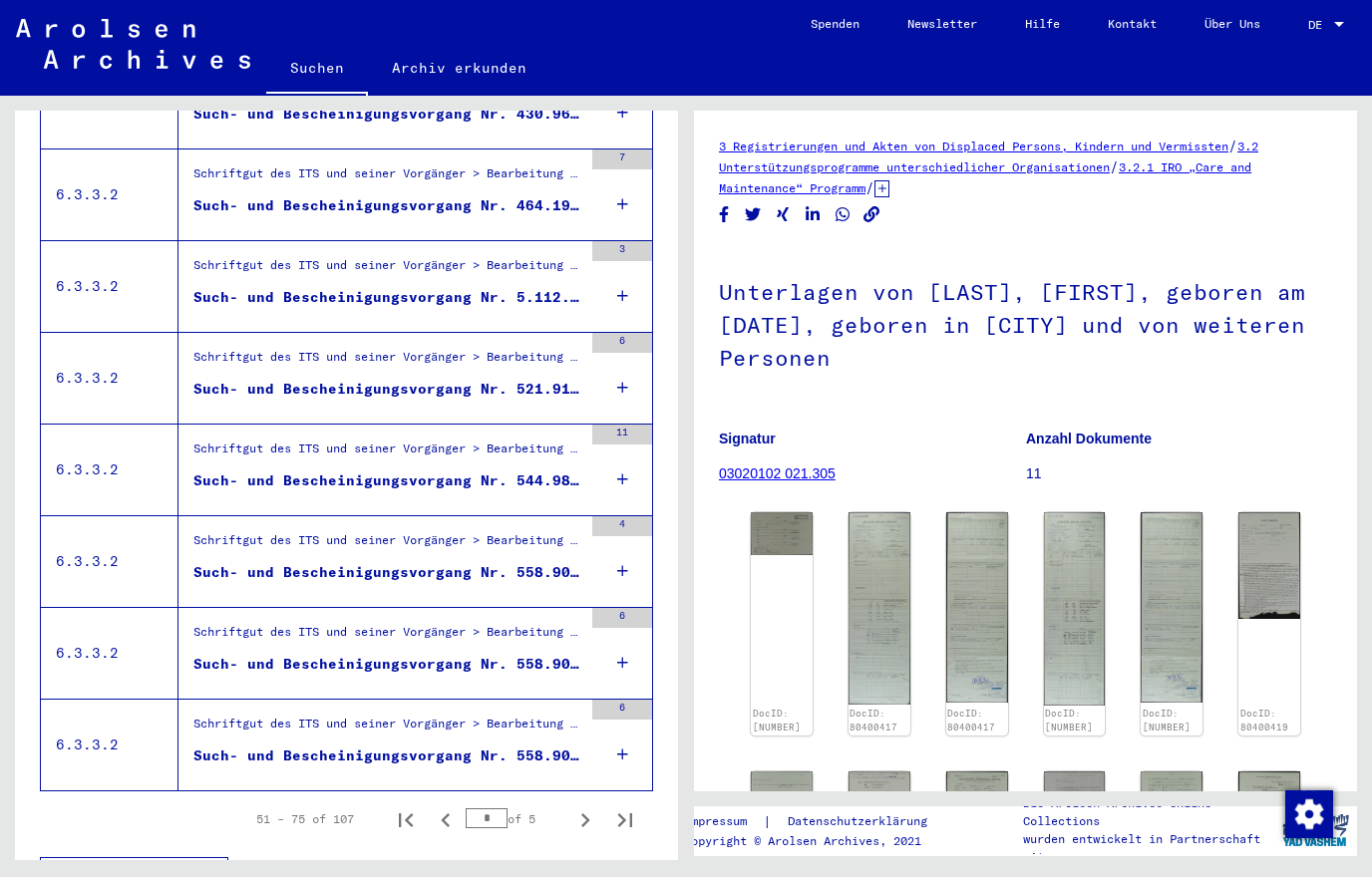 click on "Schriftgut des ITS und seiner Vorgänger > Bearbeitung von Anfragen > Fallbezogene Akten des ITS ab 1947 > T/D-Fallablage > Such- und Bescheinigungsvorgänge mit den (T/D-) Nummern von 500.000 bis 749.999 > Such- und Bescheinigungsvorgänge mit den (T/D-) Nummern von 544.500 bis 544.999" at bounding box center [388, 453] 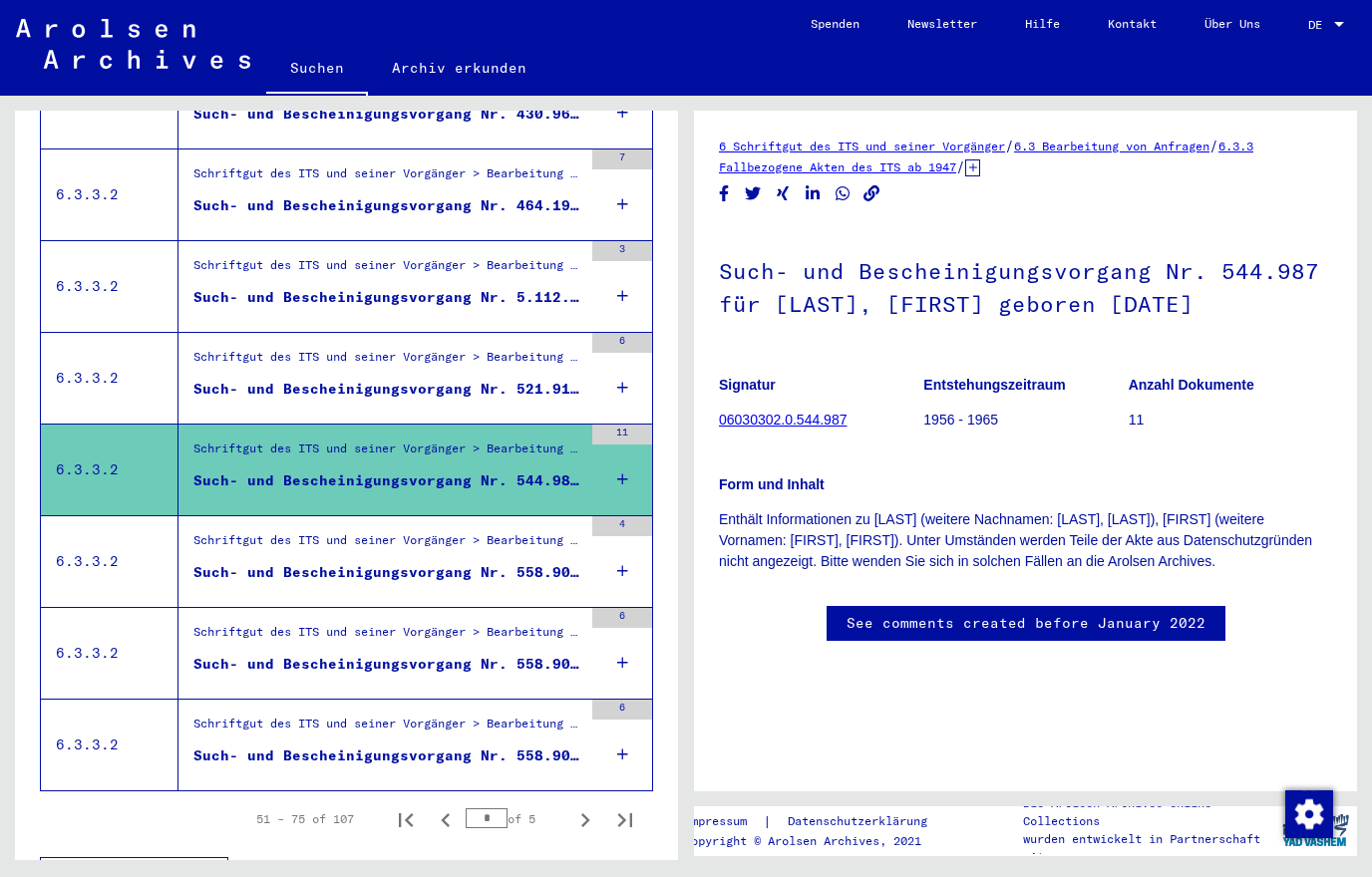 scroll, scrollTop: 0, scrollLeft: 0, axis: both 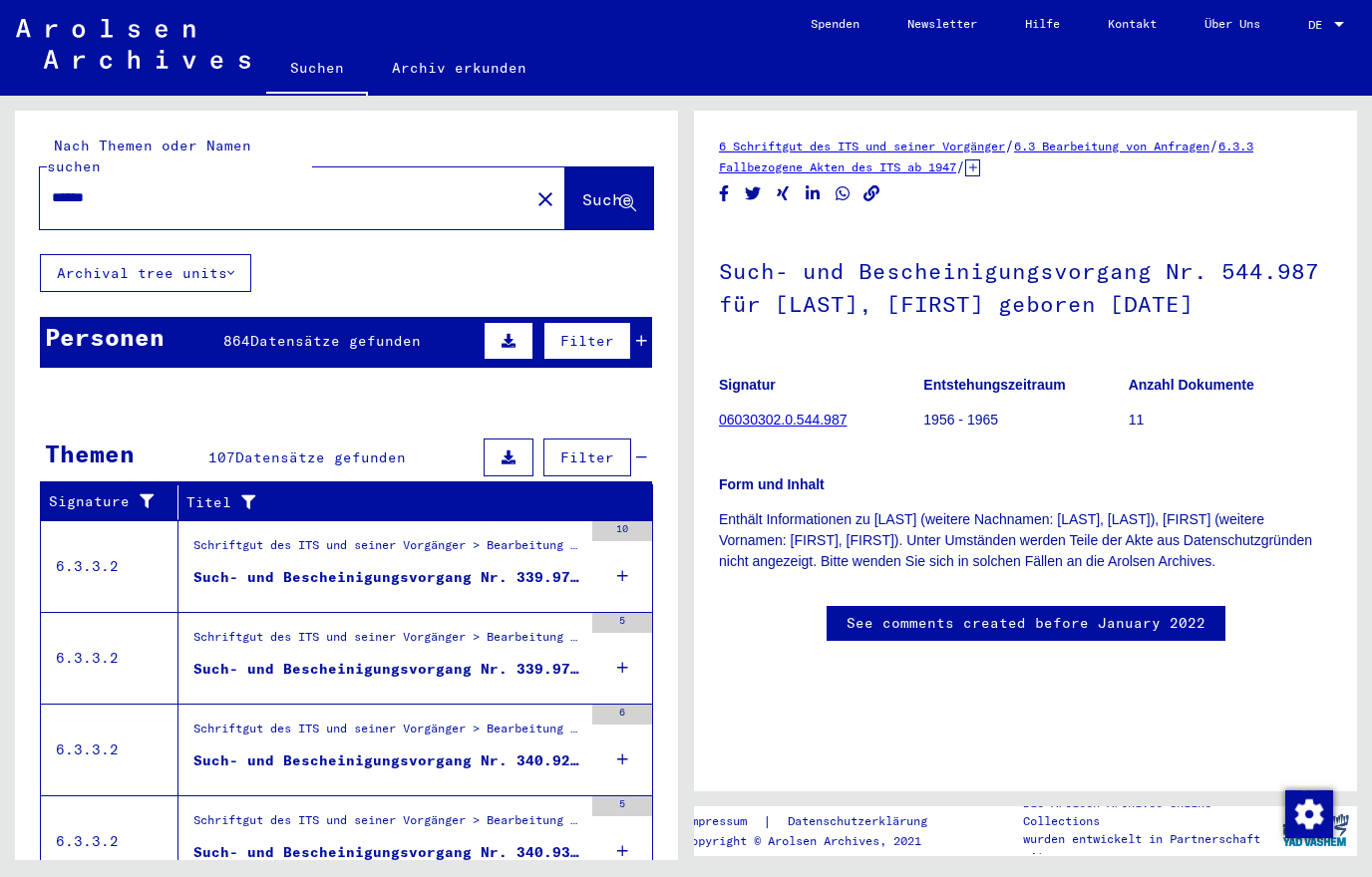 click on "Schriftgut des ITS und seiner Vorgänger > Bearbeitung von Anfragen > Fallbezogene Akten des ITS ab 1947 > T/D-Fallablage > Such- und Bescheinigungsvorgänge mit den (T/D-) Nummern von 250.000 bis 499.999 > Such- und Bescheinigungsvorgänge mit den (T/D-) Nummern von 339.500 bis 339.999 Such- und Bescheinigungsvorgang Nr. 339.976 für [LAST], [FIRST] geboren [DATE]" at bounding box center (388, 536) 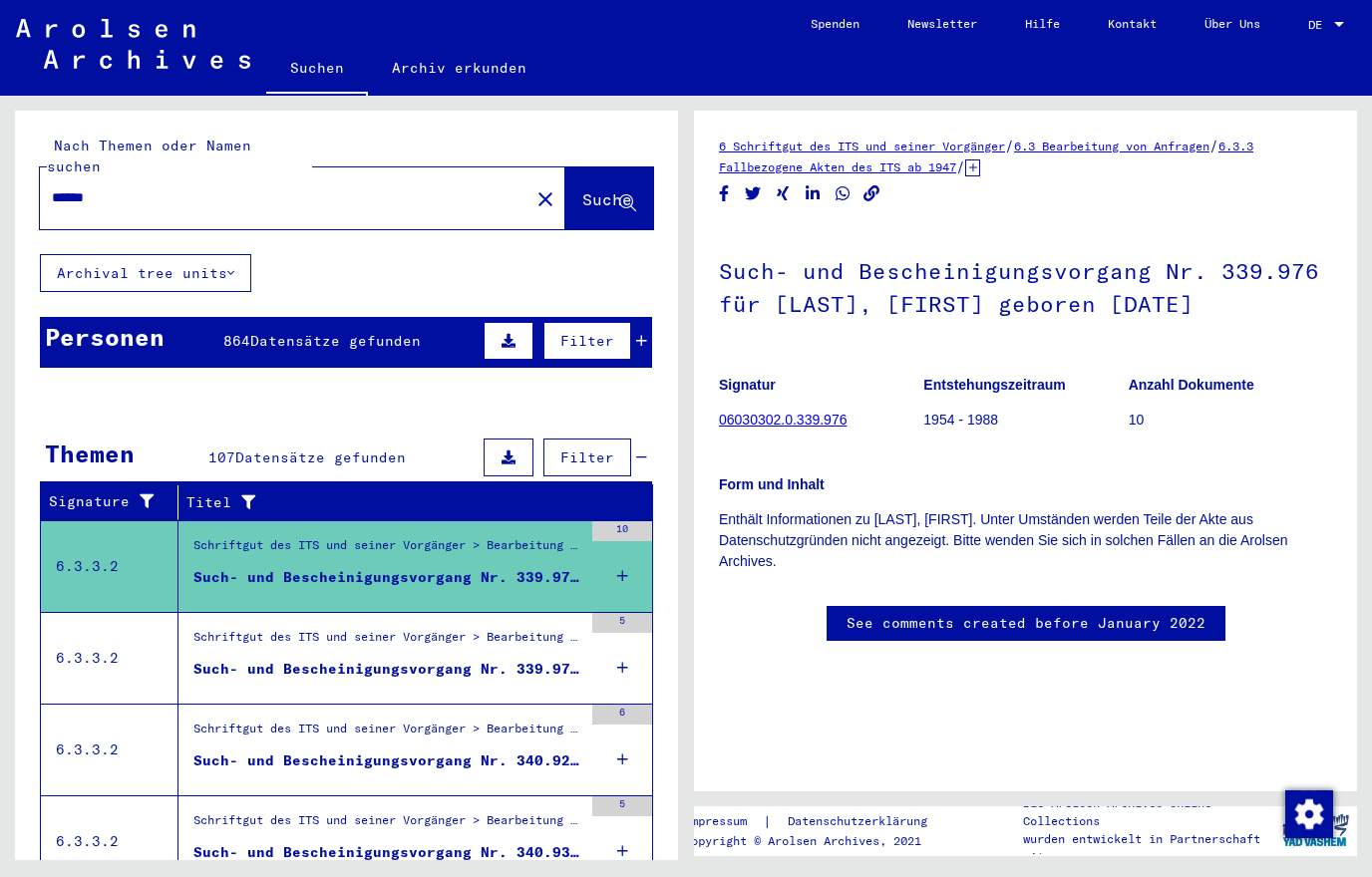 scroll, scrollTop: 0, scrollLeft: 0, axis: both 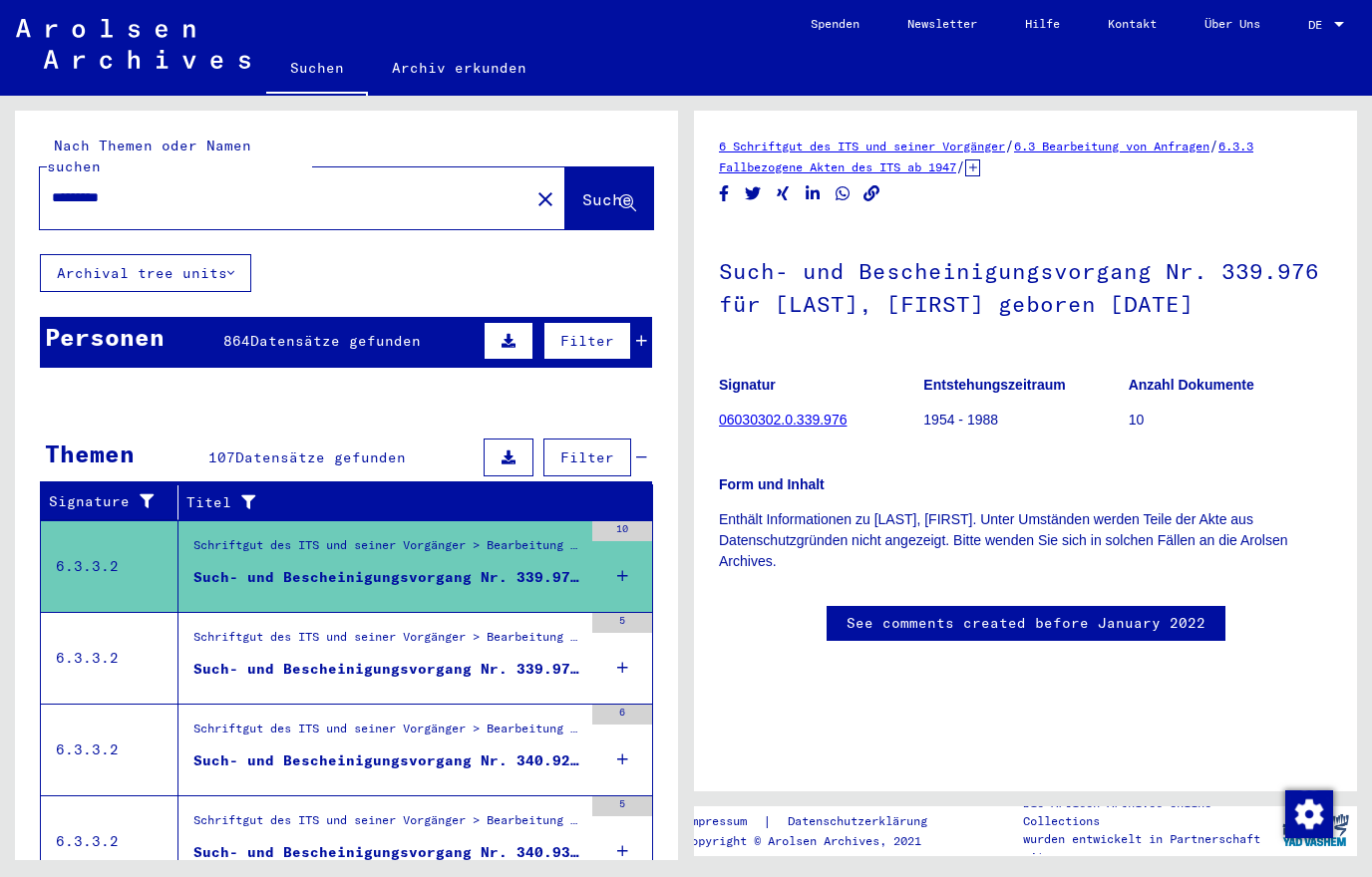 type on "*****" 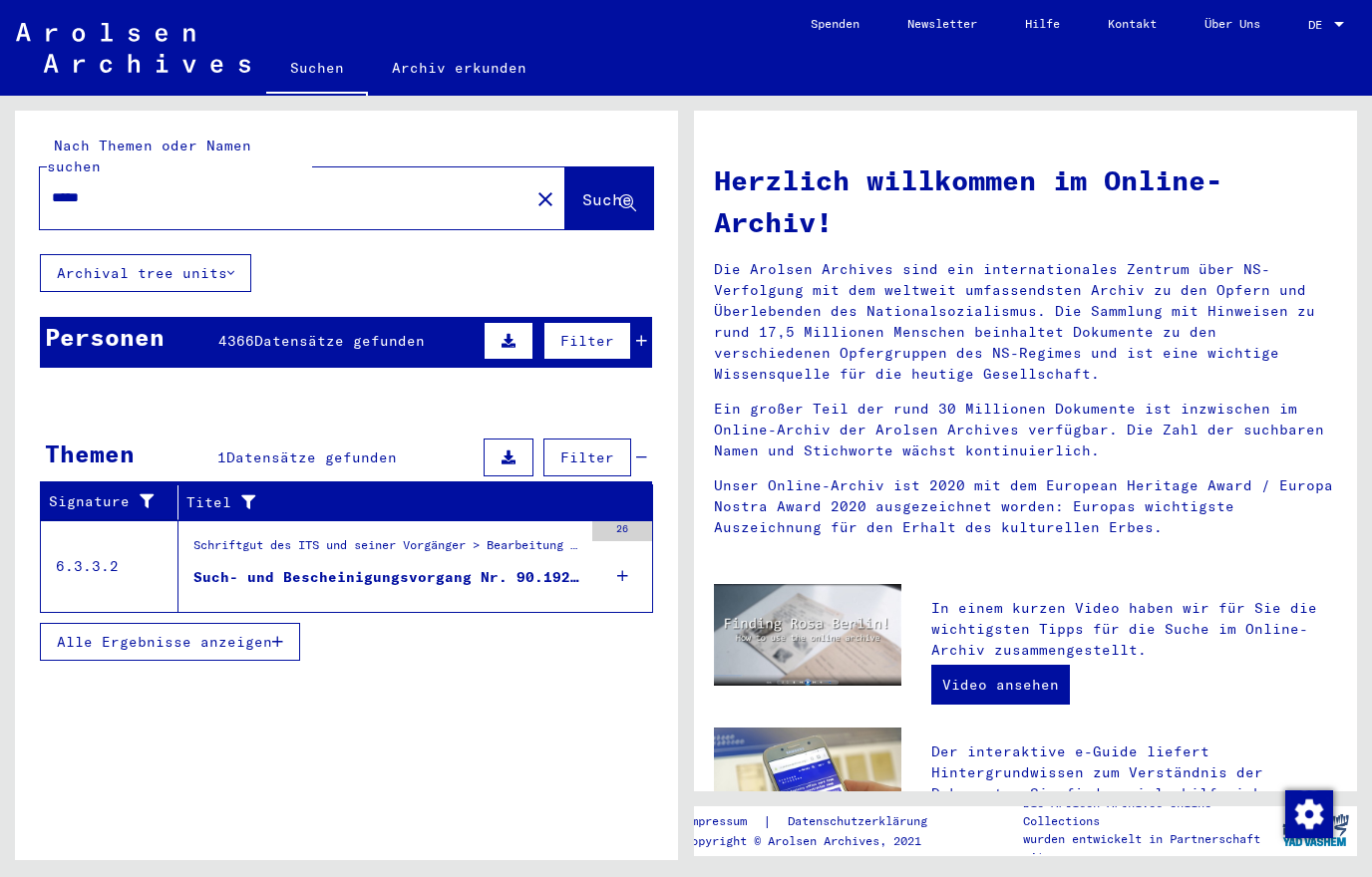 click on "Such- und Bescheinigungsvorgang Nr. 90.192 für [LAST], [FIRST] geboren [DD].[MM].[YYYY]" at bounding box center (388, 577) 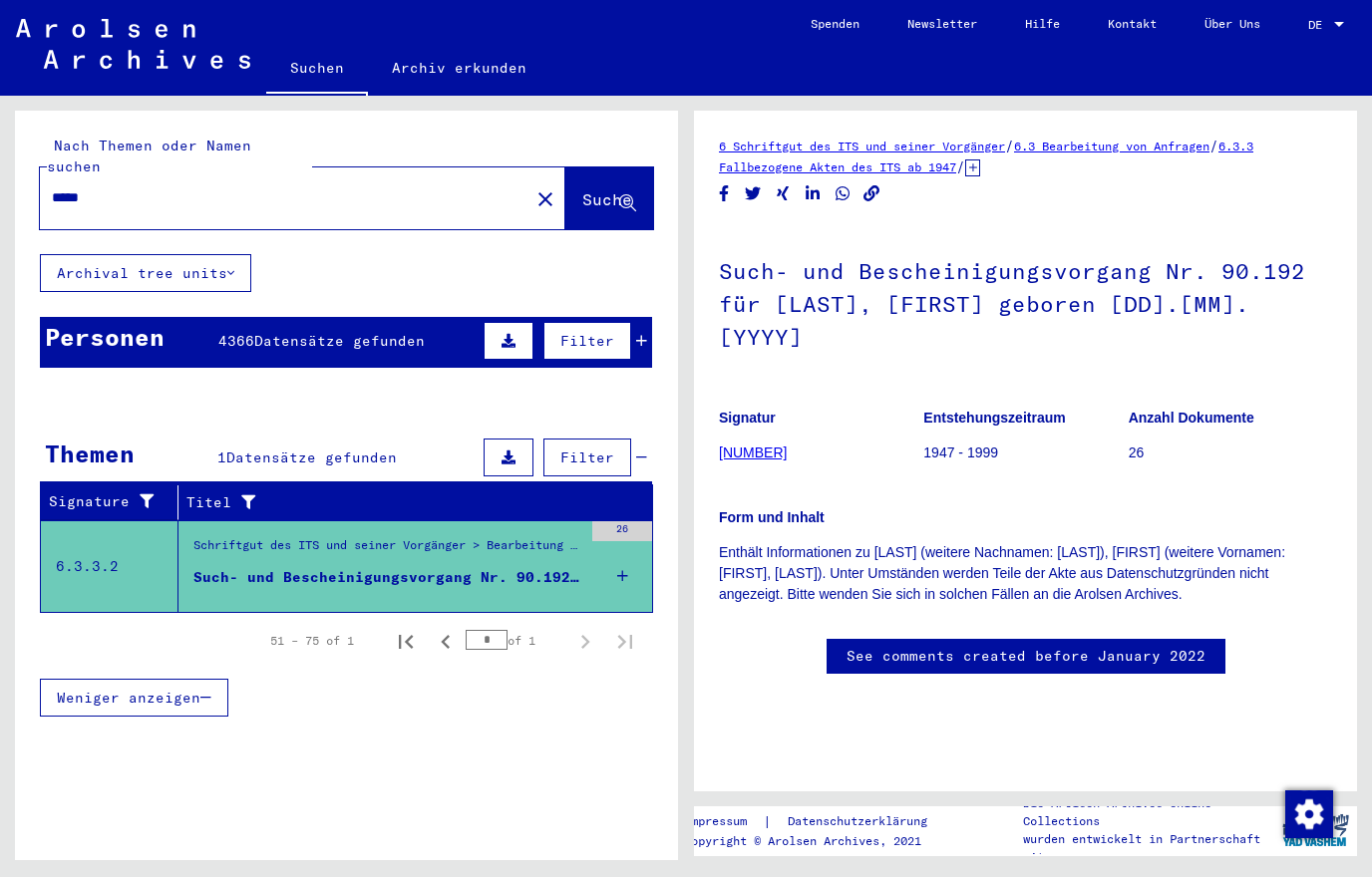 scroll, scrollTop: 0, scrollLeft: 0, axis: both 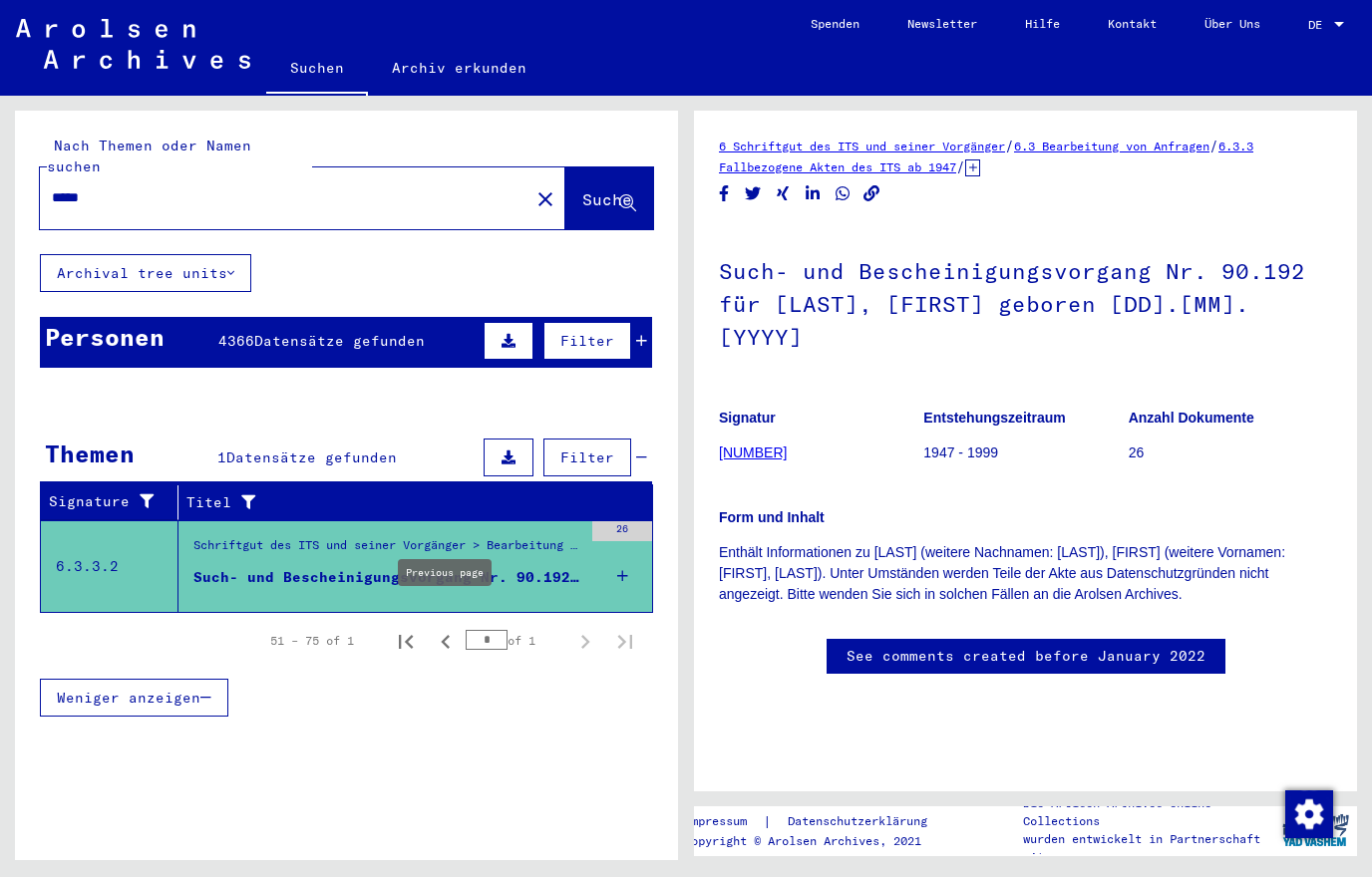 click 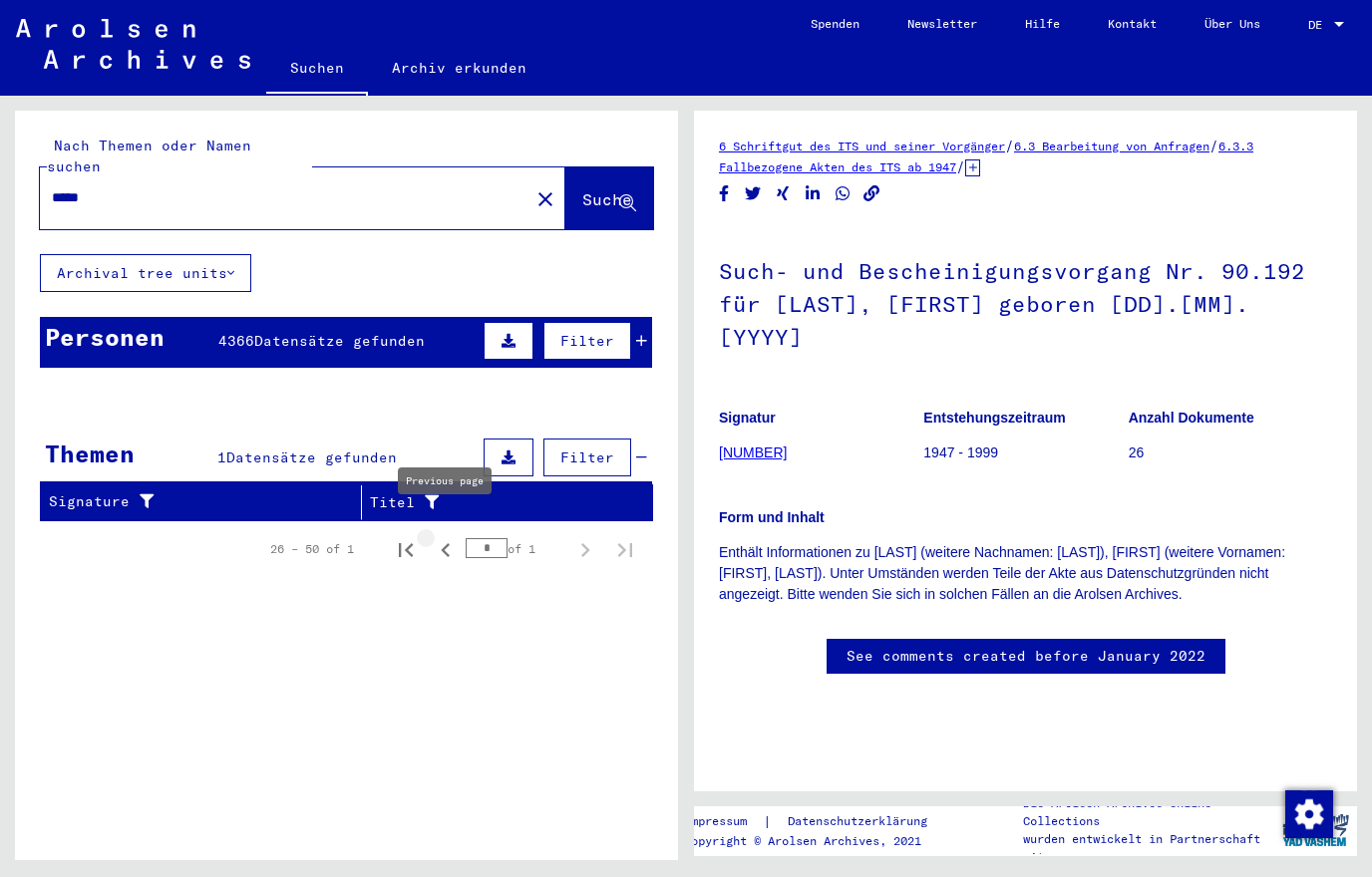 click 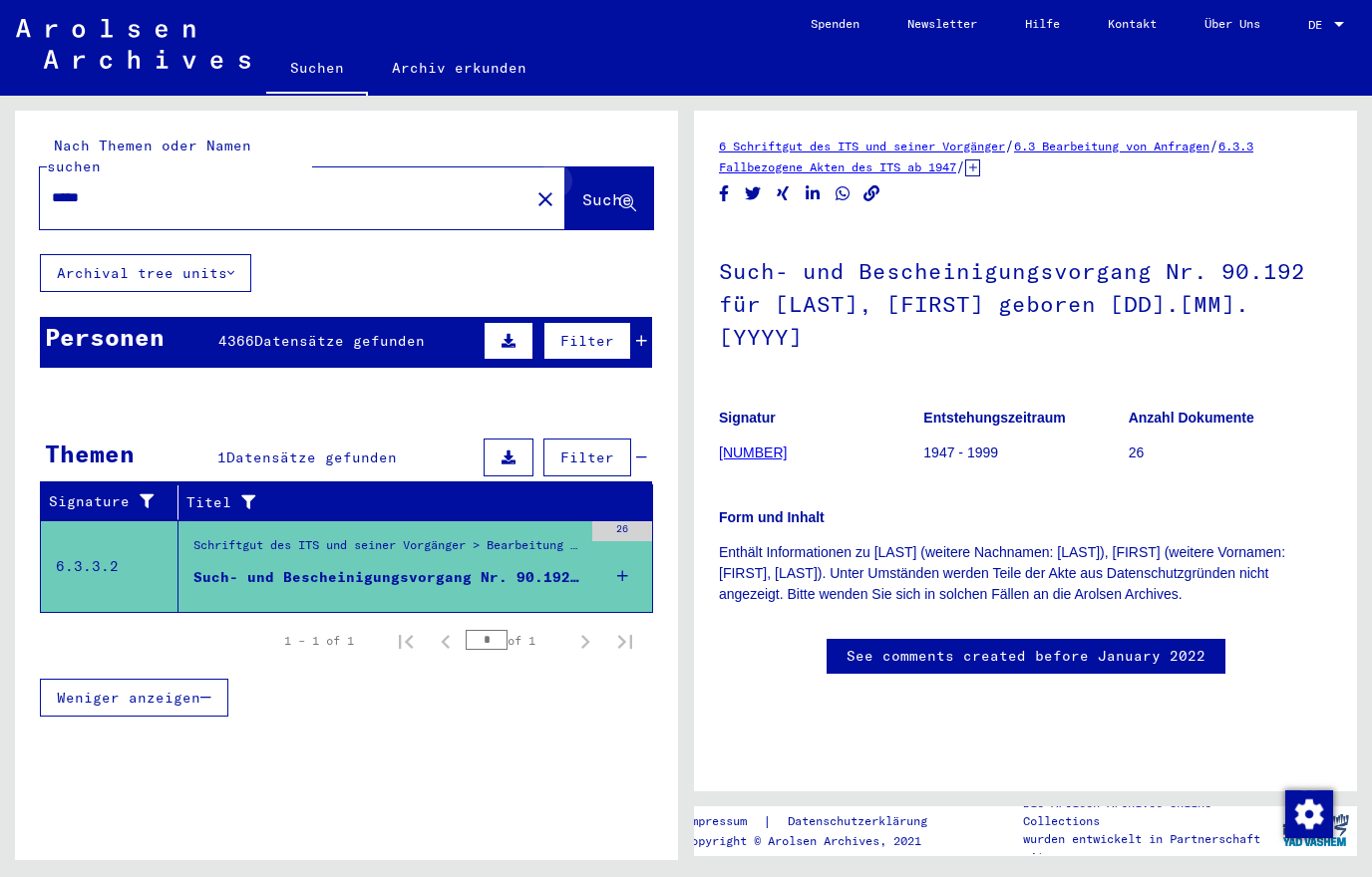 click 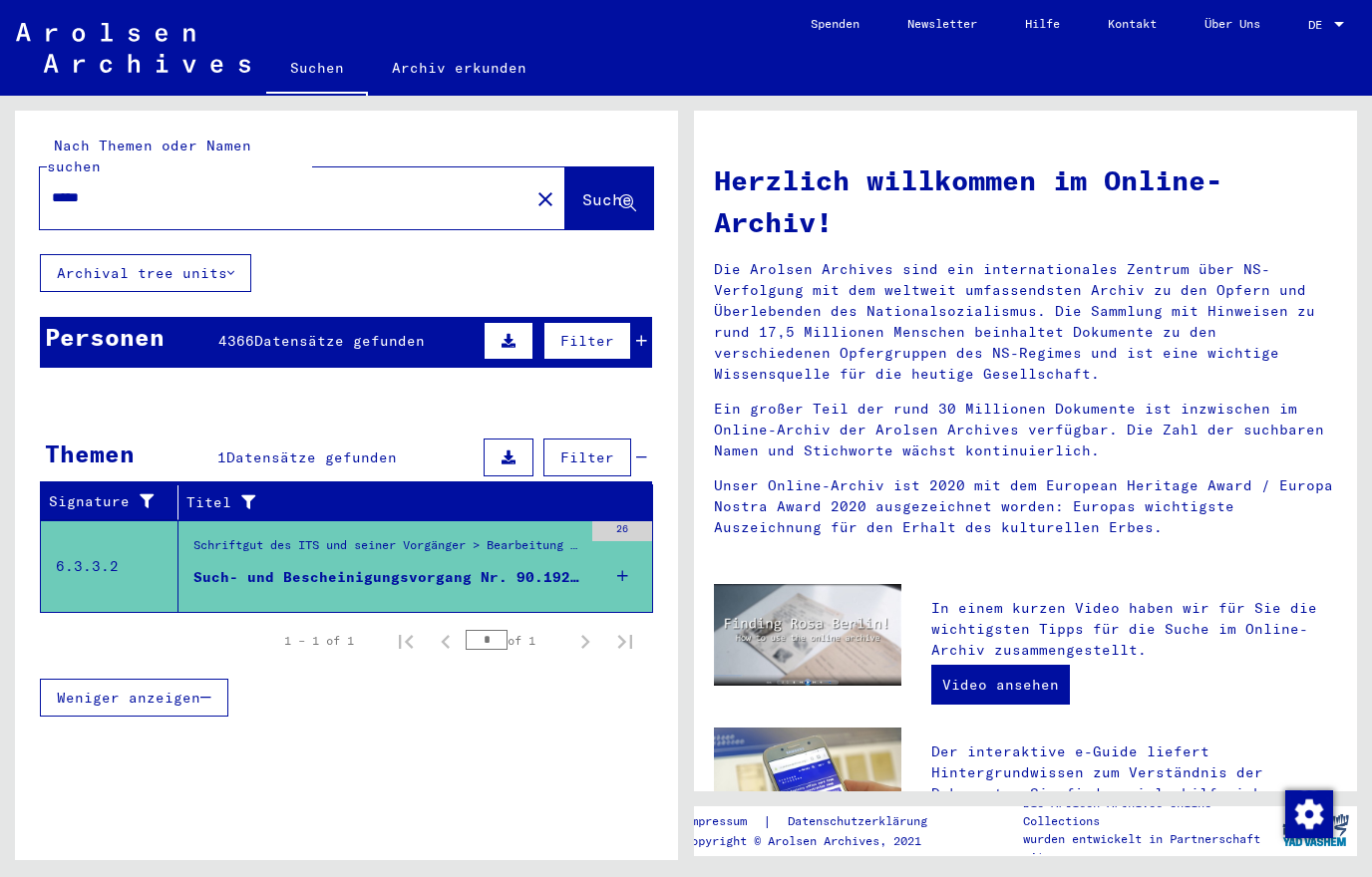 scroll, scrollTop: 8, scrollLeft: 0, axis: vertical 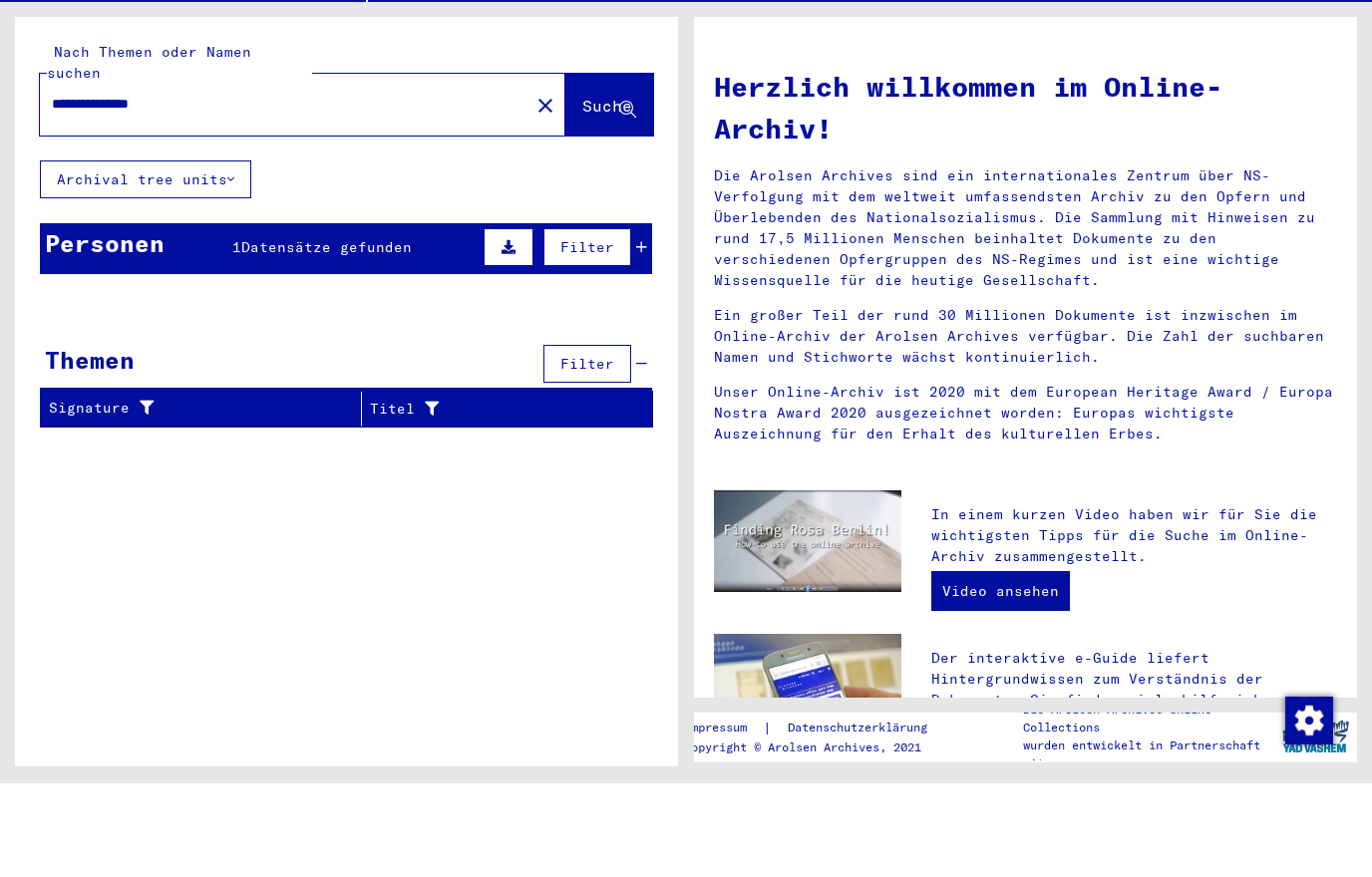 drag, startPoint x: 96, startPoint y: 78, endPoint x: 0, endPoint y: 90, distance: 96.74709 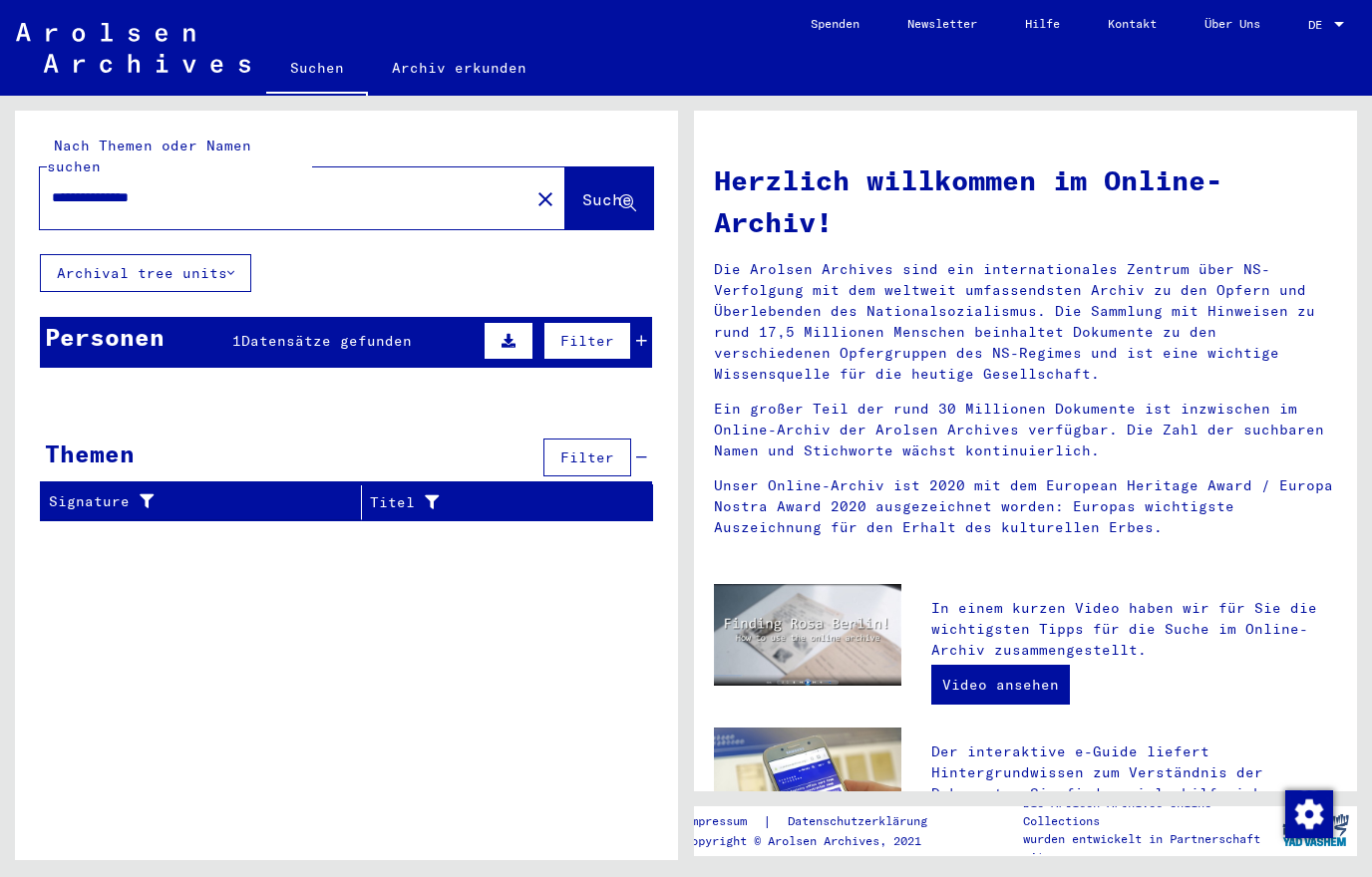 click on "**********" 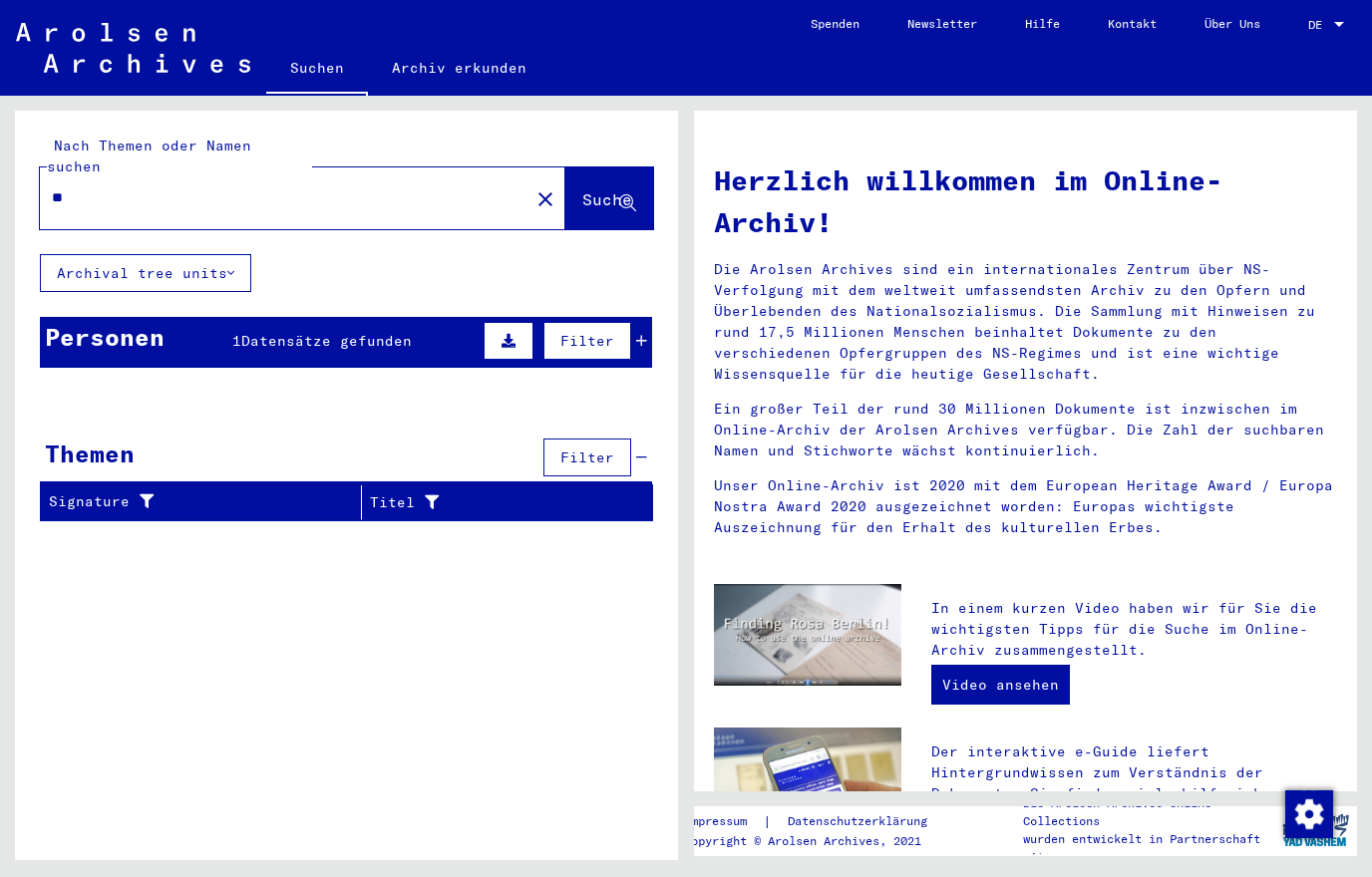 type on "*" 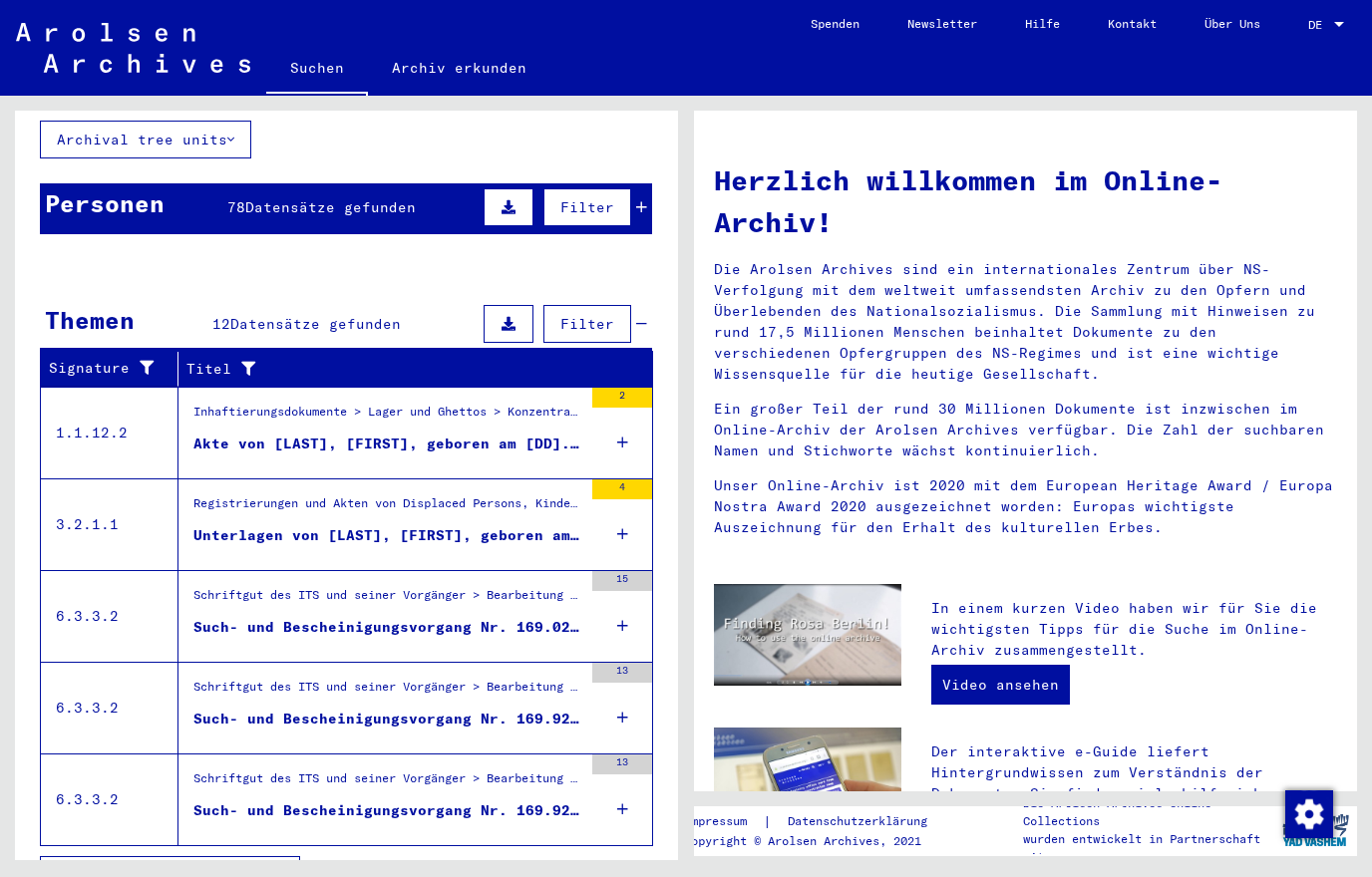 scroll, scrollTop: 133, scrollLeft: 0, axis: vertical 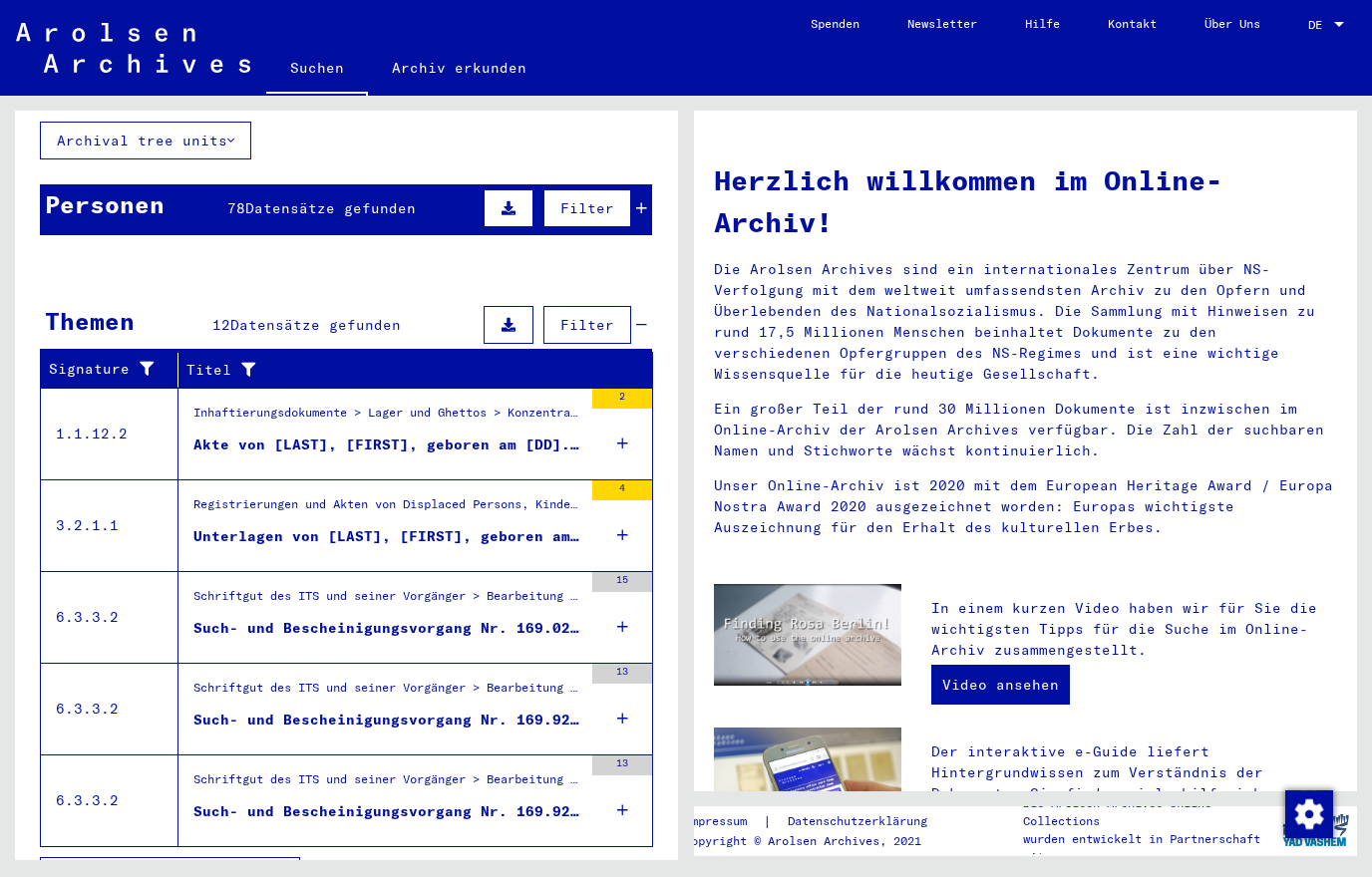 click on "Unterlagen von [LAST], [FIRST], geboren am [DATE], geboren in [CITY] und von weiteren Personen" at bounding box center [388, 536] 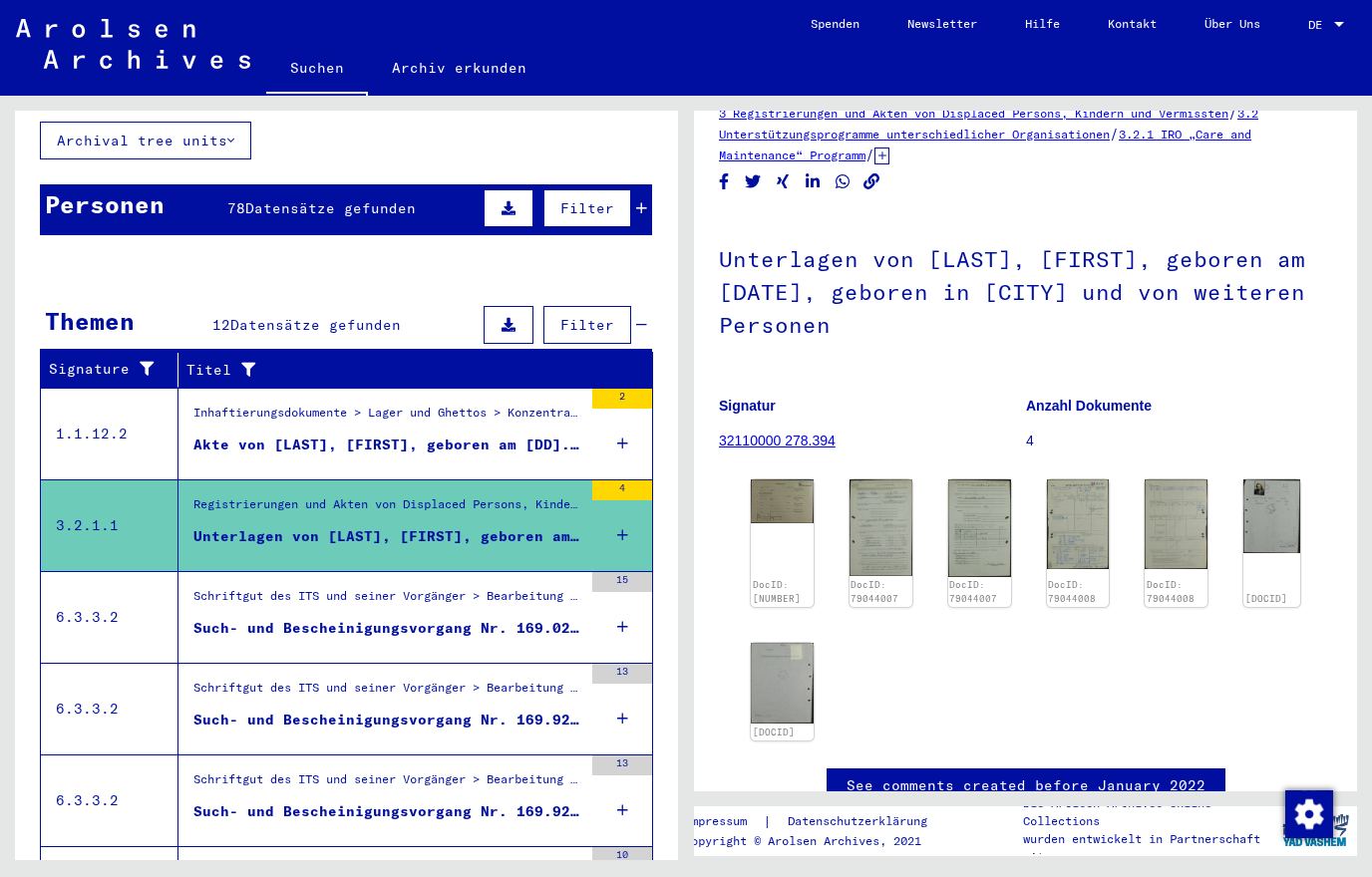 scroll, scrollTop: 49, scrollLeft: 0, axis: vertical 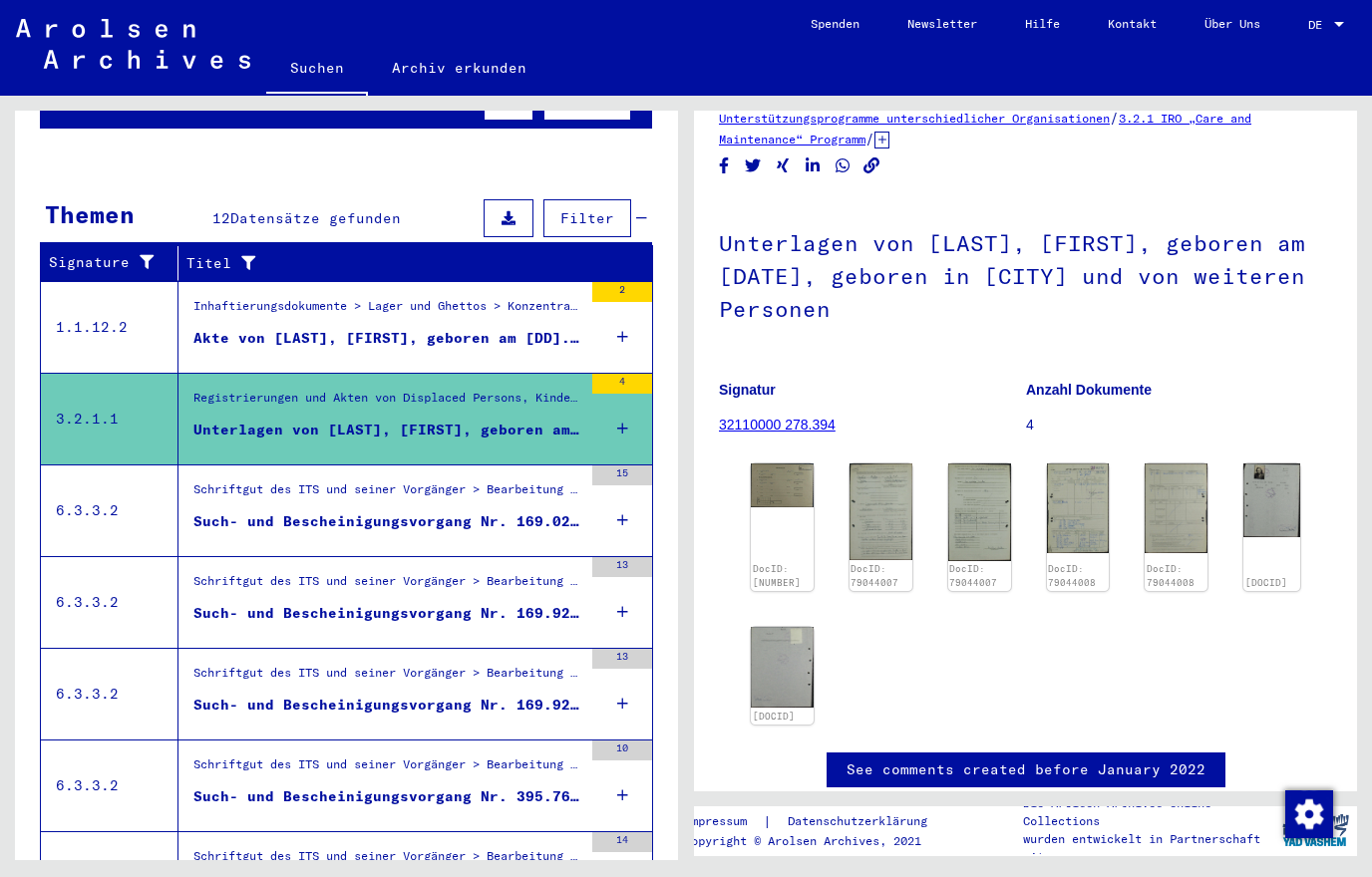 click on "Such- und Bescheinigungsvorgang Nr. 169.025 für [LAST], [FIRST] geboren [DATE]" at bounding box center [388, 521] 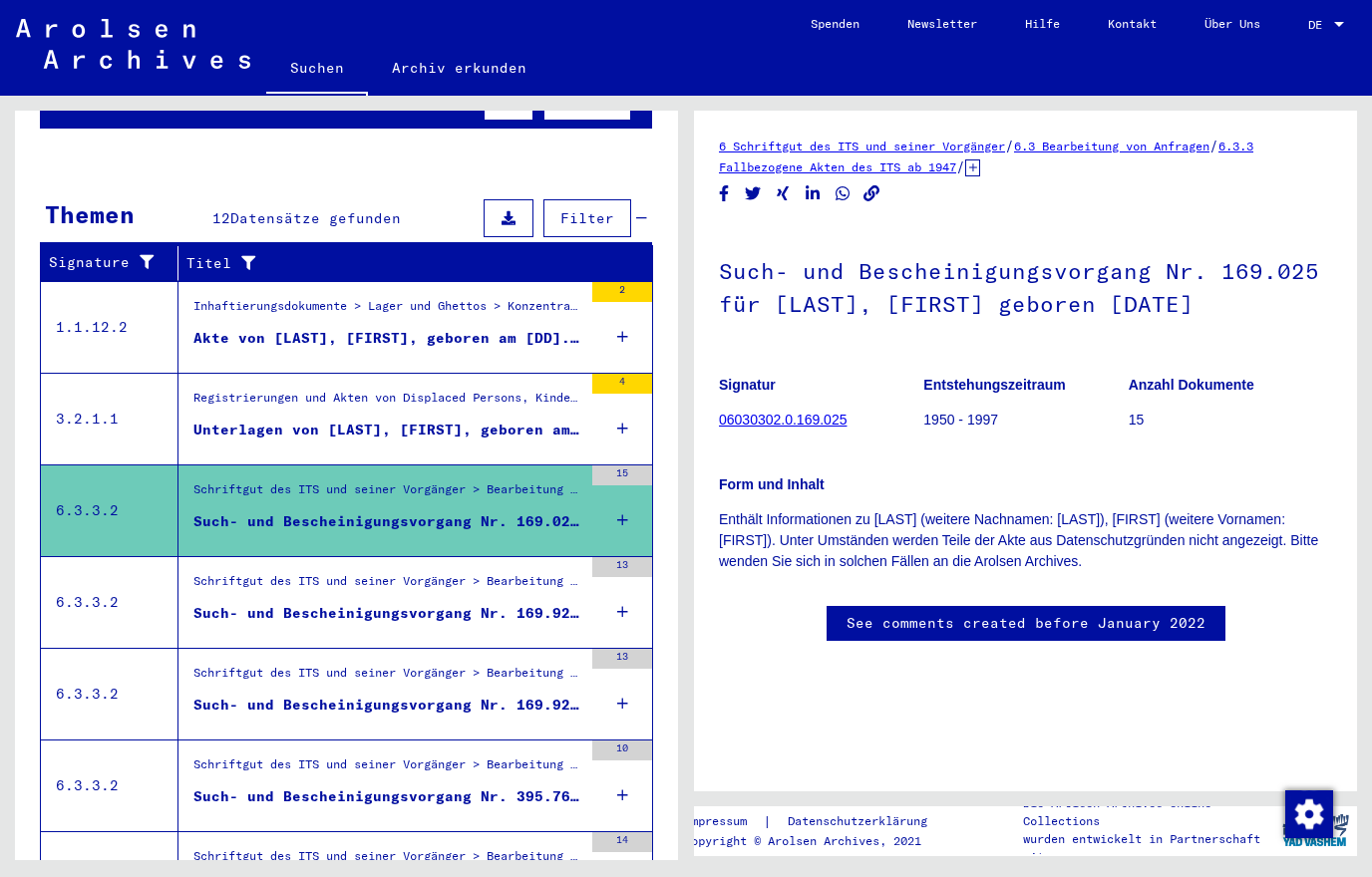 click on "Such- und Bescheinigungsvorgang Nr. 169.922 für [LAST], [FIRST] geboren [DATE]" at bounding box center (388, 618) 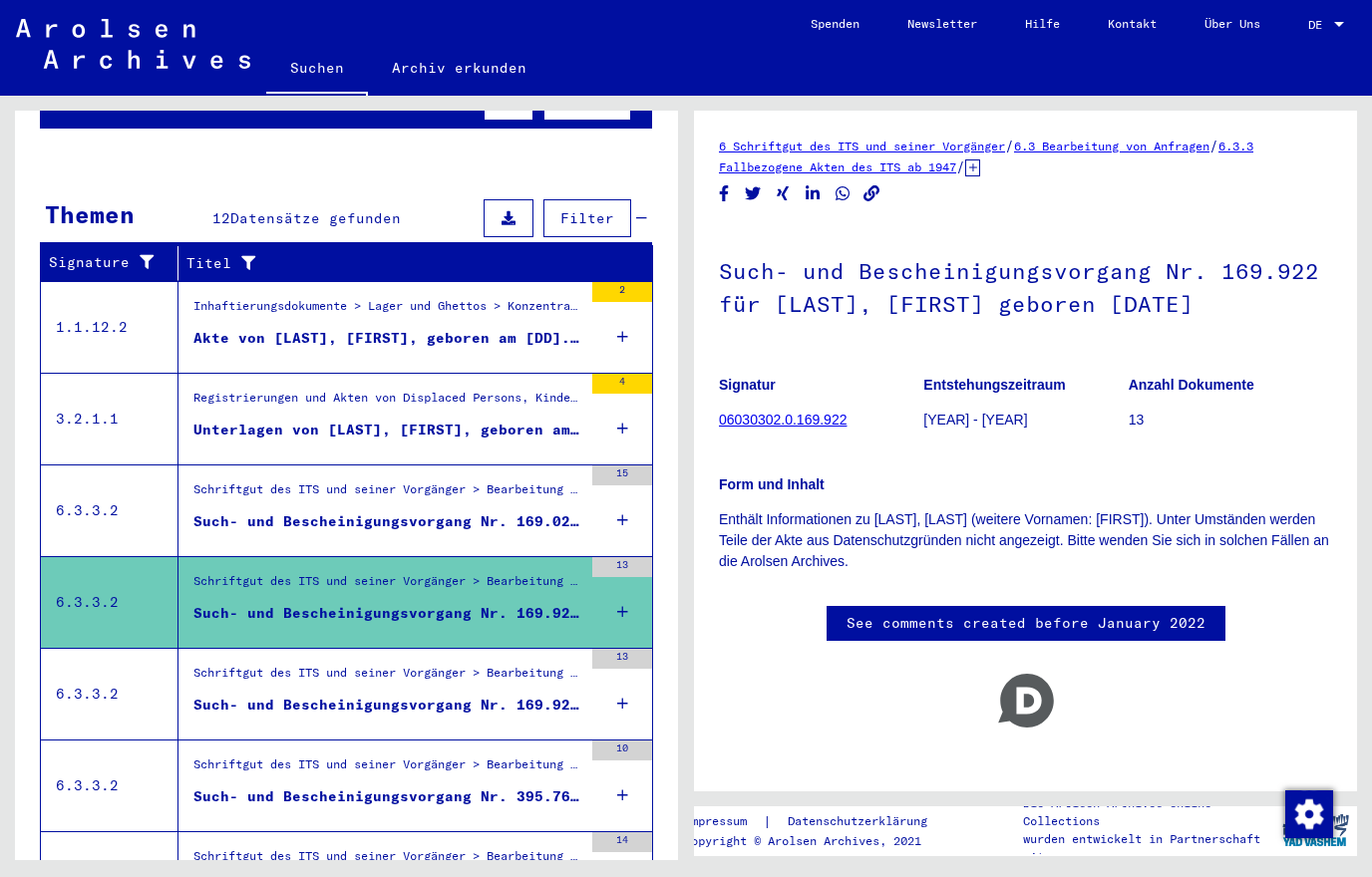 click on "Schriftgut des ITS und seiner Vorgänger > Bearbeitung von Anfragen > Fallbezogene Akten des ITS ab 1947 > T/D-Fallablage > Such- und Bescheinigungsvorgänge mit den (T/D-) Nummern von 1 bis 249.999 > Such- und Bescheinigungsvorgänge mit den (T/D-) Nummern von 169.500 bis 169.999" at bounding box center [388, 678] 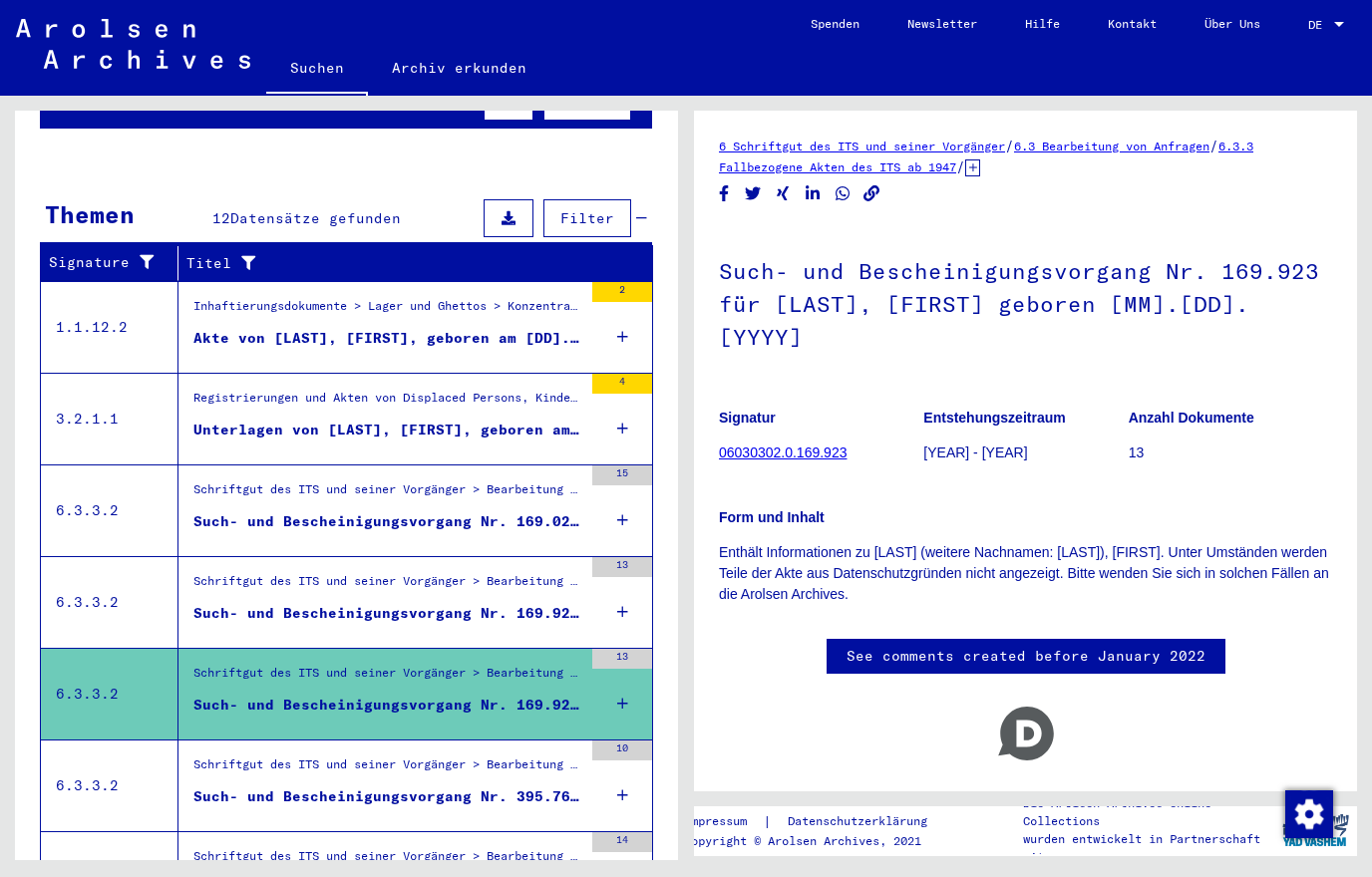 click on "Schriftgut des ITS und seiner Vorgänger > Bearbeitung von Anfragen > Fallbezogene Akten des ITS ab 1947 > T/D-Fallablage > Such- und Bescheinigungsvorgänge mit den (T/D-) Nummern von 250.000 bis 499.999 > Such- und Bescheinigungsvorgänge mit den (T/D-) Nummern von 395.500 bis 395.999" at bounding box center (388, 769) 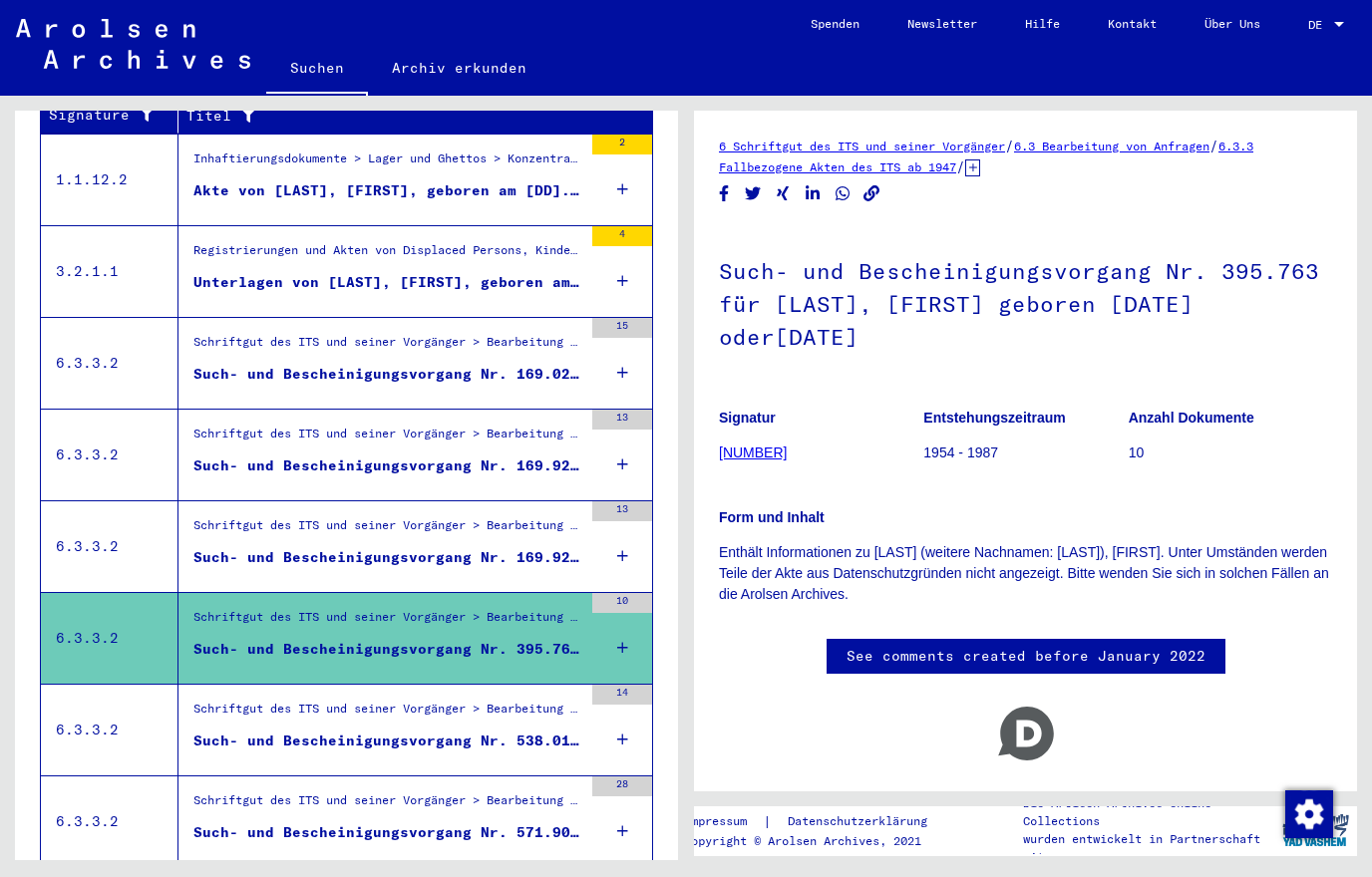 scroll, scrollTop: 411, scrollLeft: 0, axis: vertical 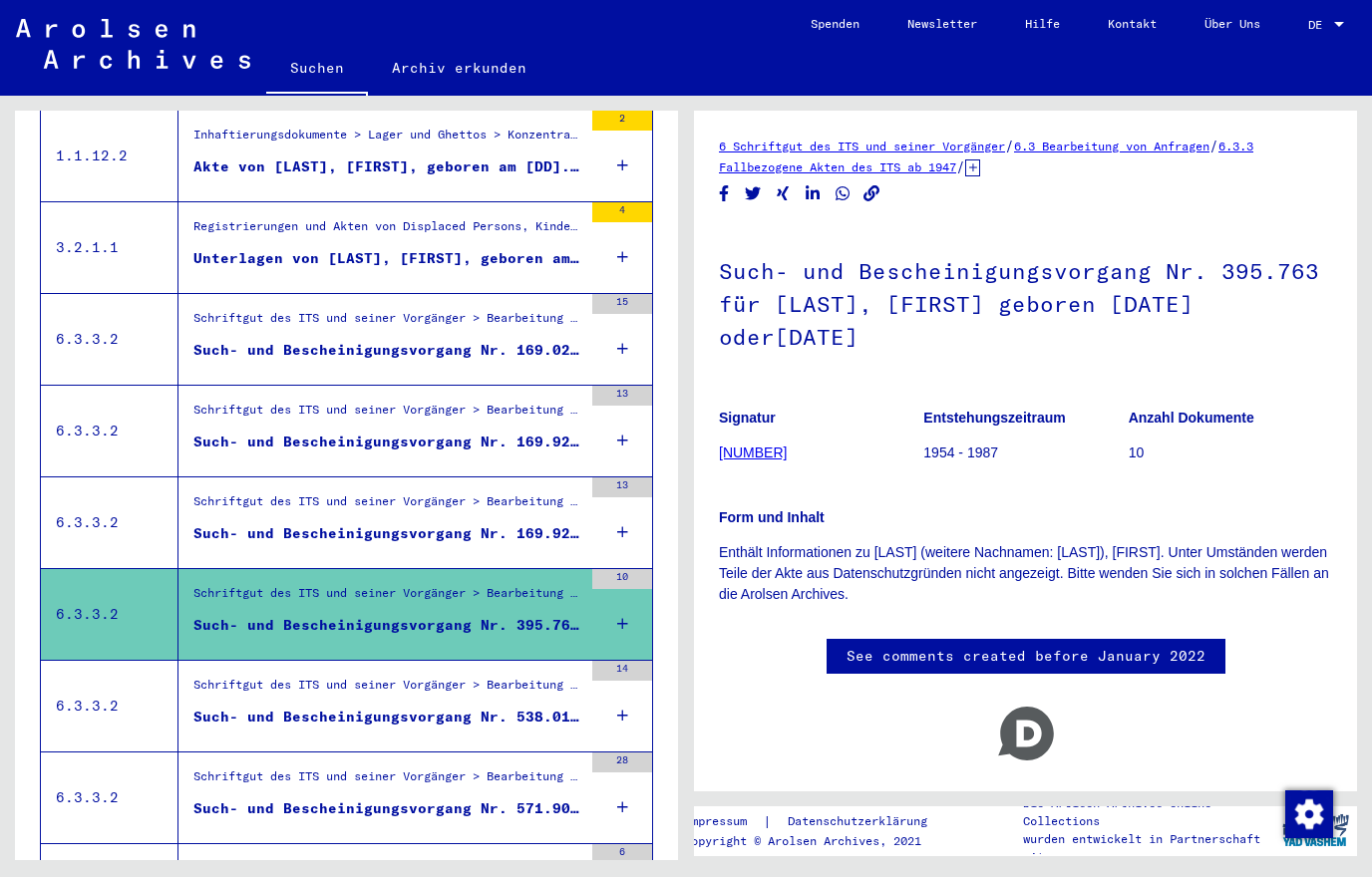 click on "Such- und Bescheinigungsvorgang Nr. 538.014 für [LAST], [FIRST] geboren [DATE] oder[DATE]" at bounding box center (388, 717) 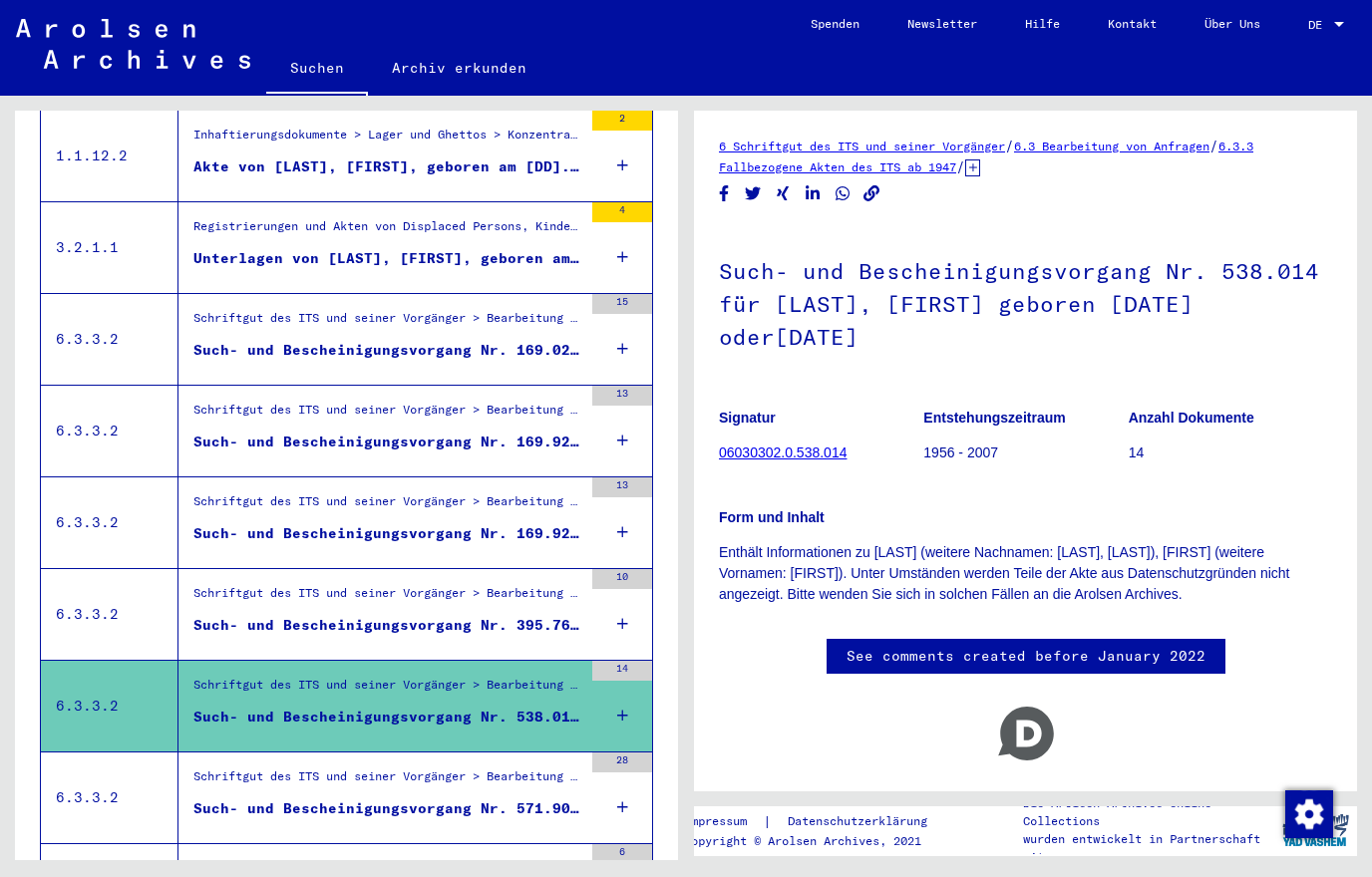 scroll, scrollTop: 467, scrollLeft: 0, axis: vertical 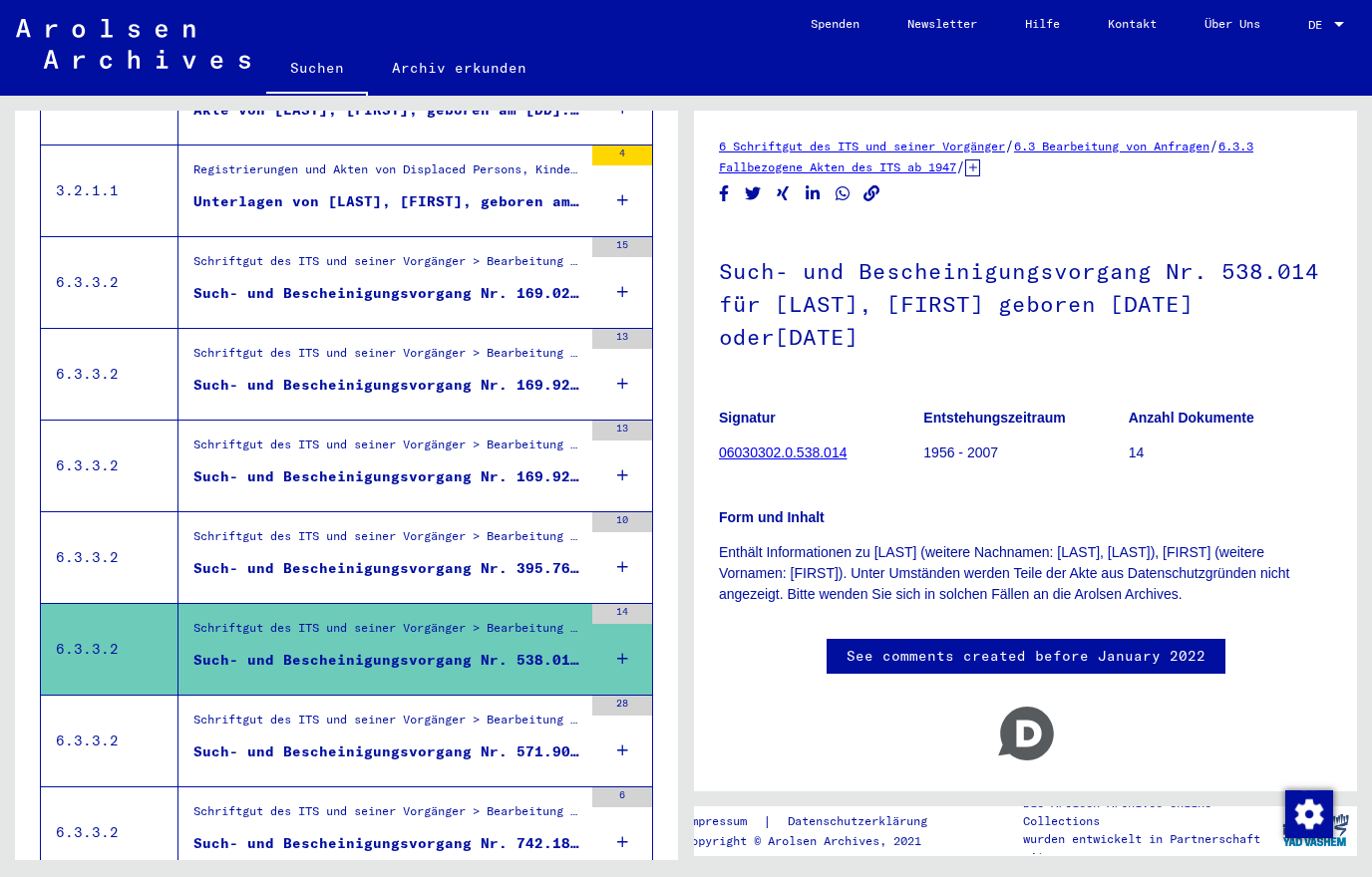 click on "Such- und Bescheinigungsvorgang Nr. 571.904 für [LAST], [FIRST] geboren [DATE]" at bounding box center [388, 751] 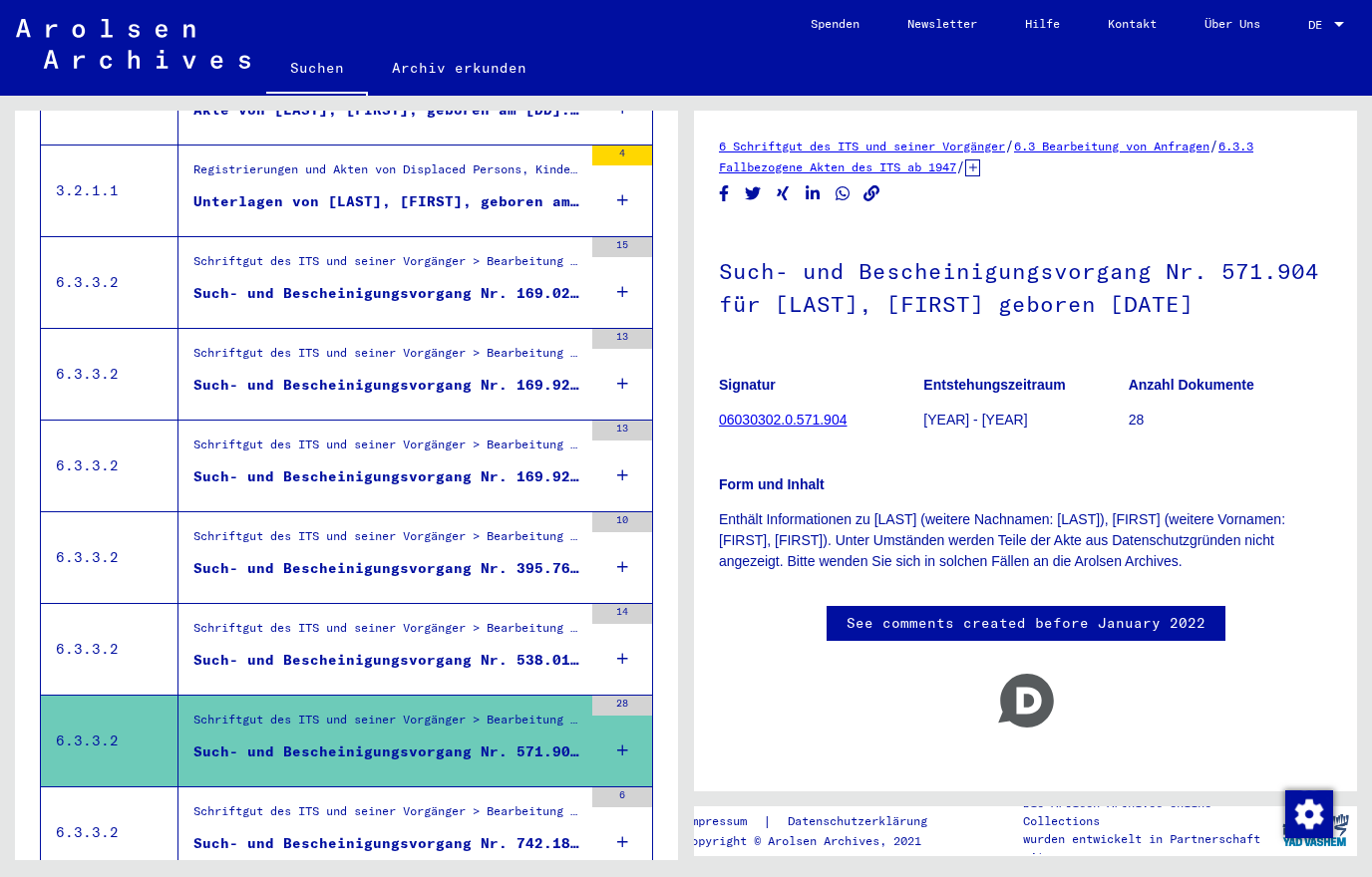 scroll, scrollTop: 583, scrollLeft: 0, axis: vertical 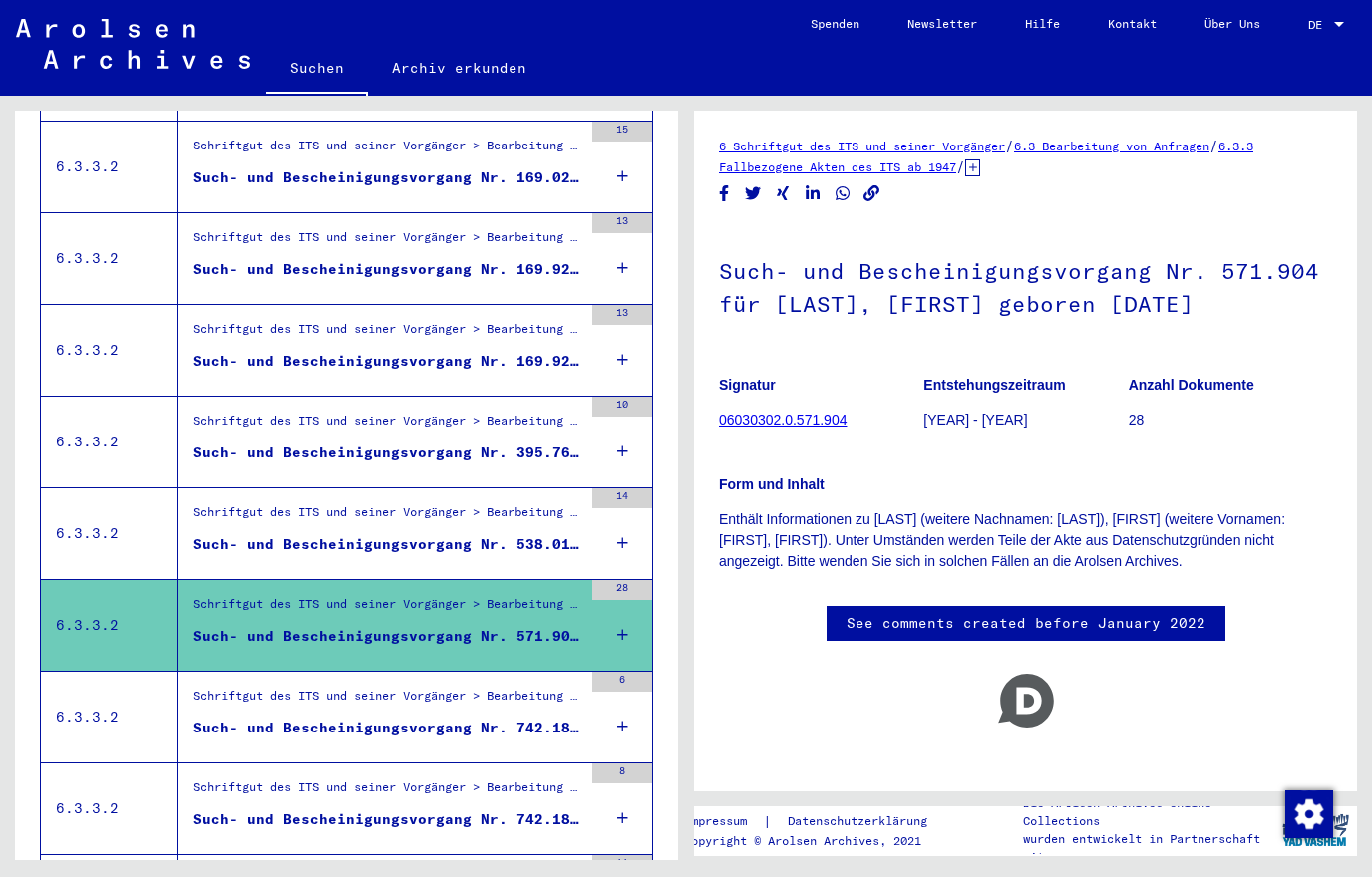 click on "Such- und Bescheinigungsvorgang Nr. 742.181 für [LAST], [FIRST] geboren [DD].[MM].[YYYY]" at bounding box center [388, 728] 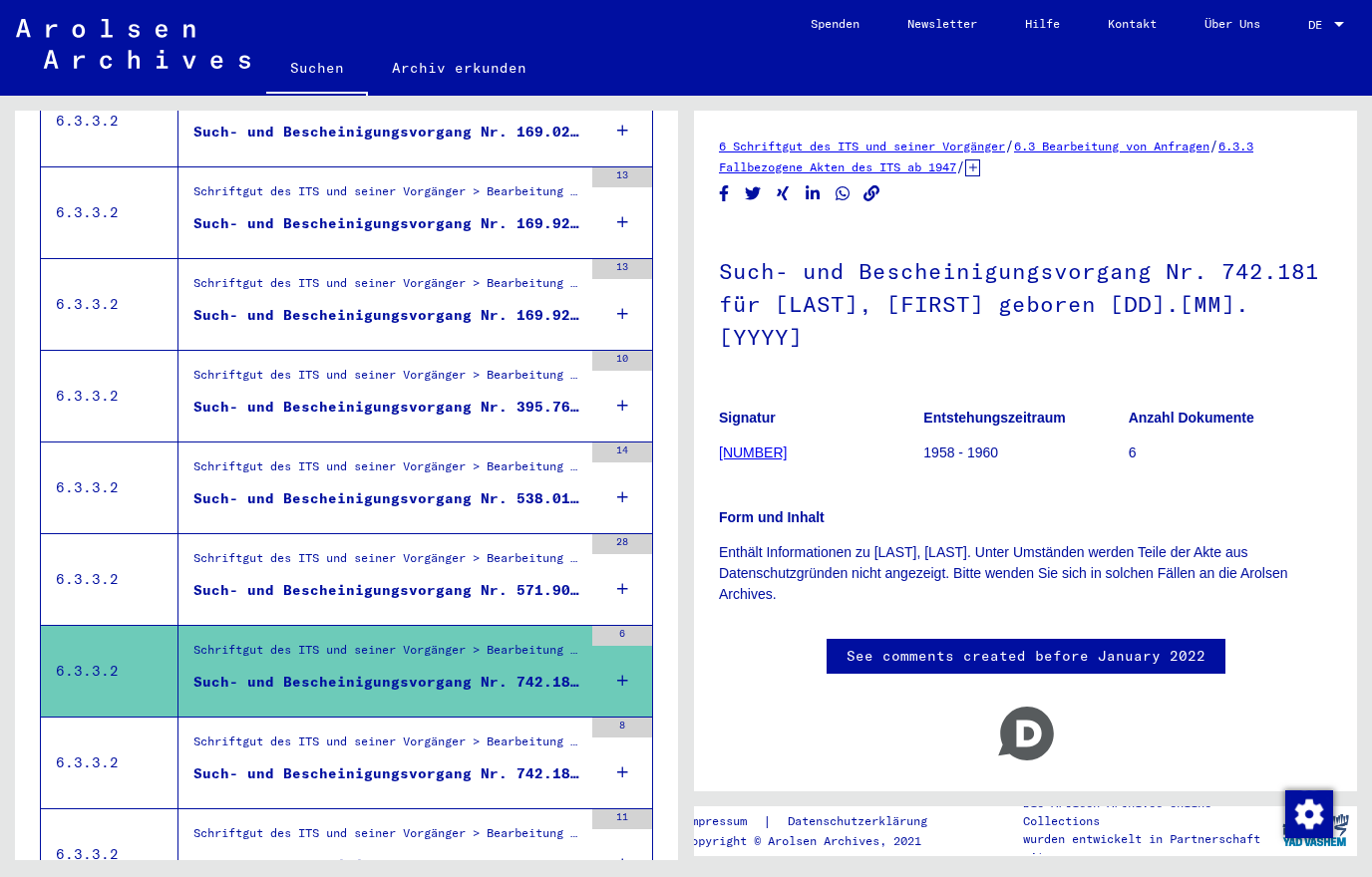 scroll, scrollTop: 630, scrollLeft: 0, axis: vertical 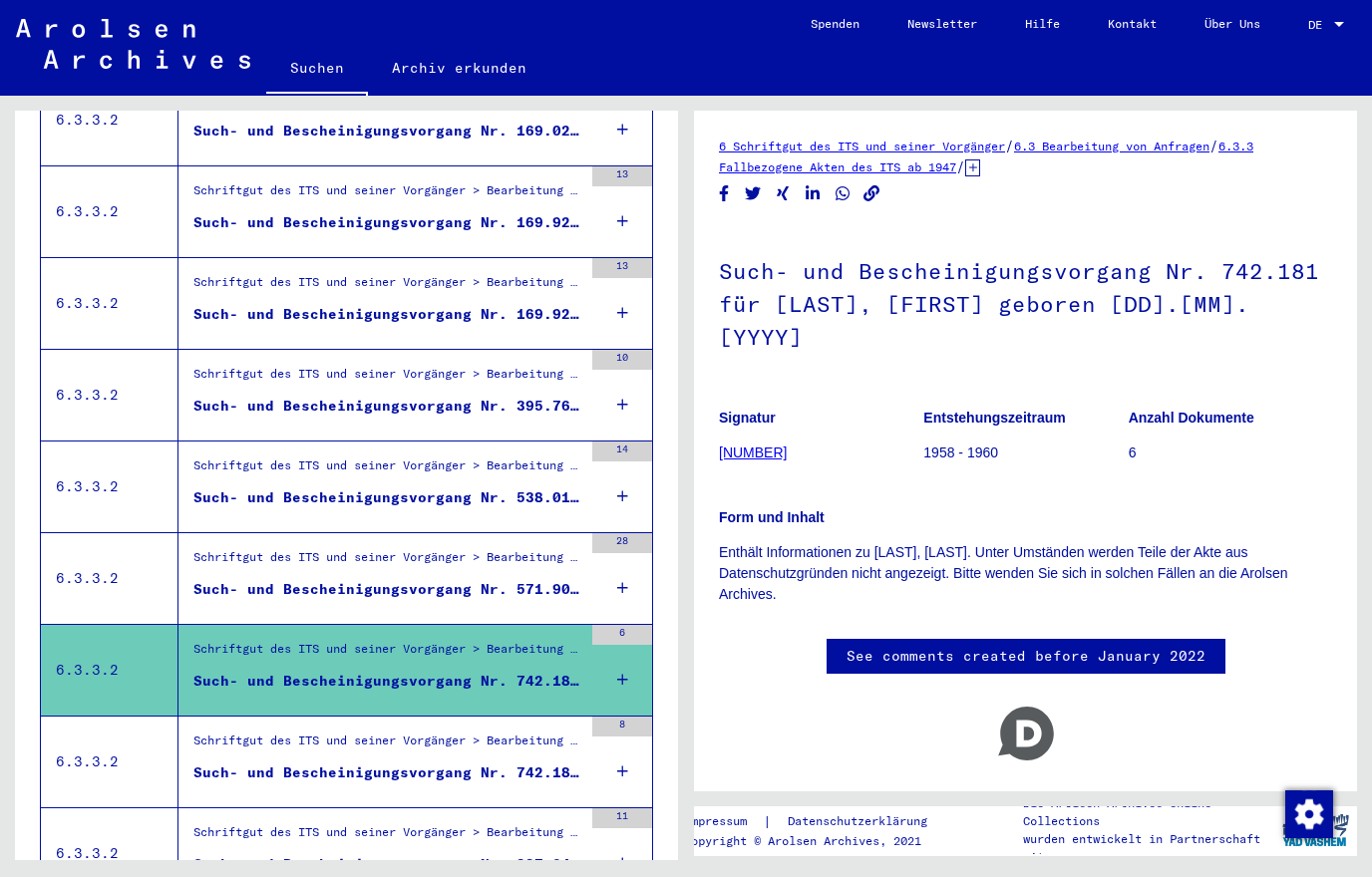 click on "Such- und Bescheinigungsvorgang Nr. 742.182 für [LAST], [FIRST] geboren [DATE]" at bounding box center (388, 772) 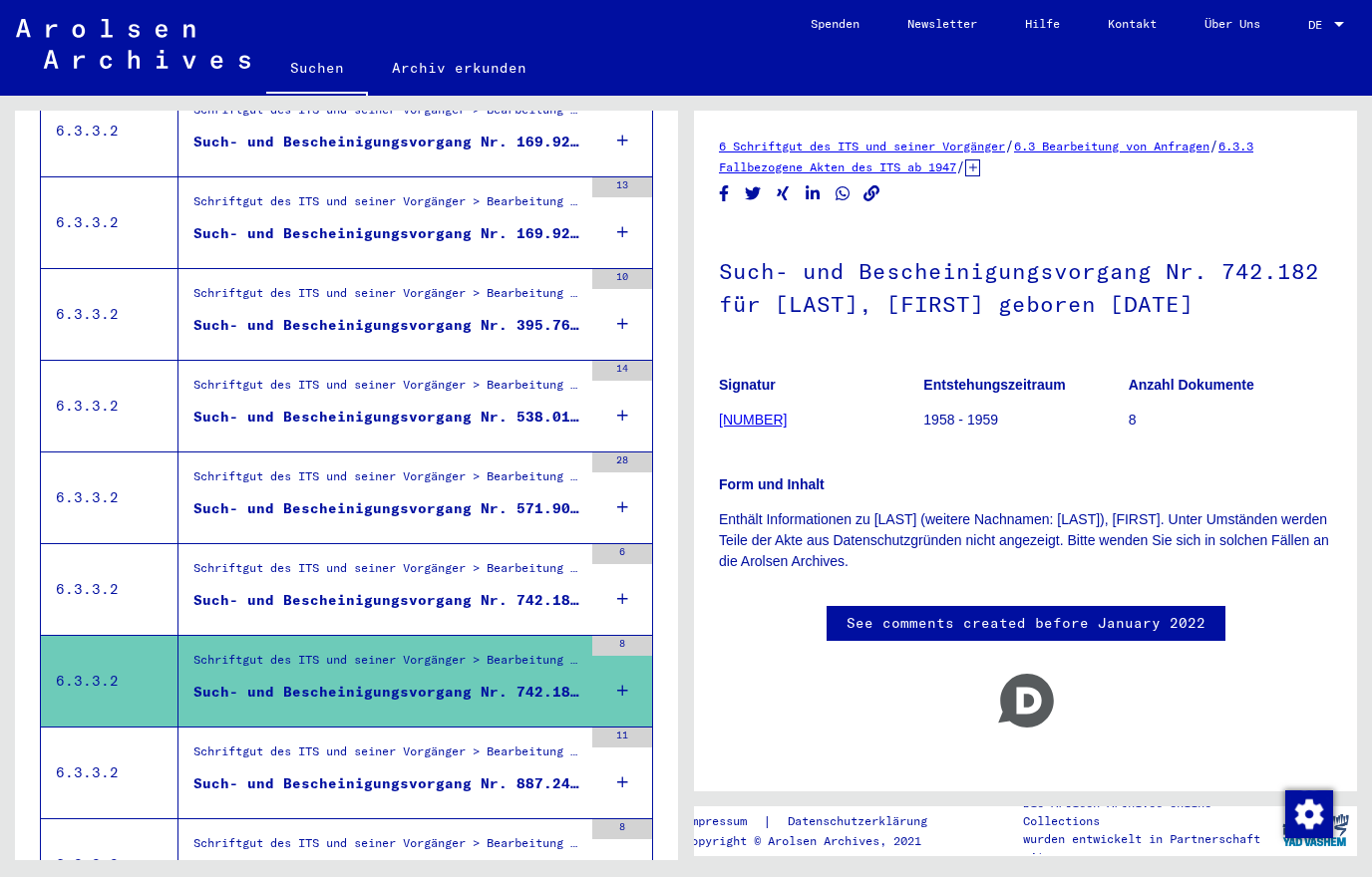 scroll, scrollTop: 722, scrollLeft: 0, axis: vertical 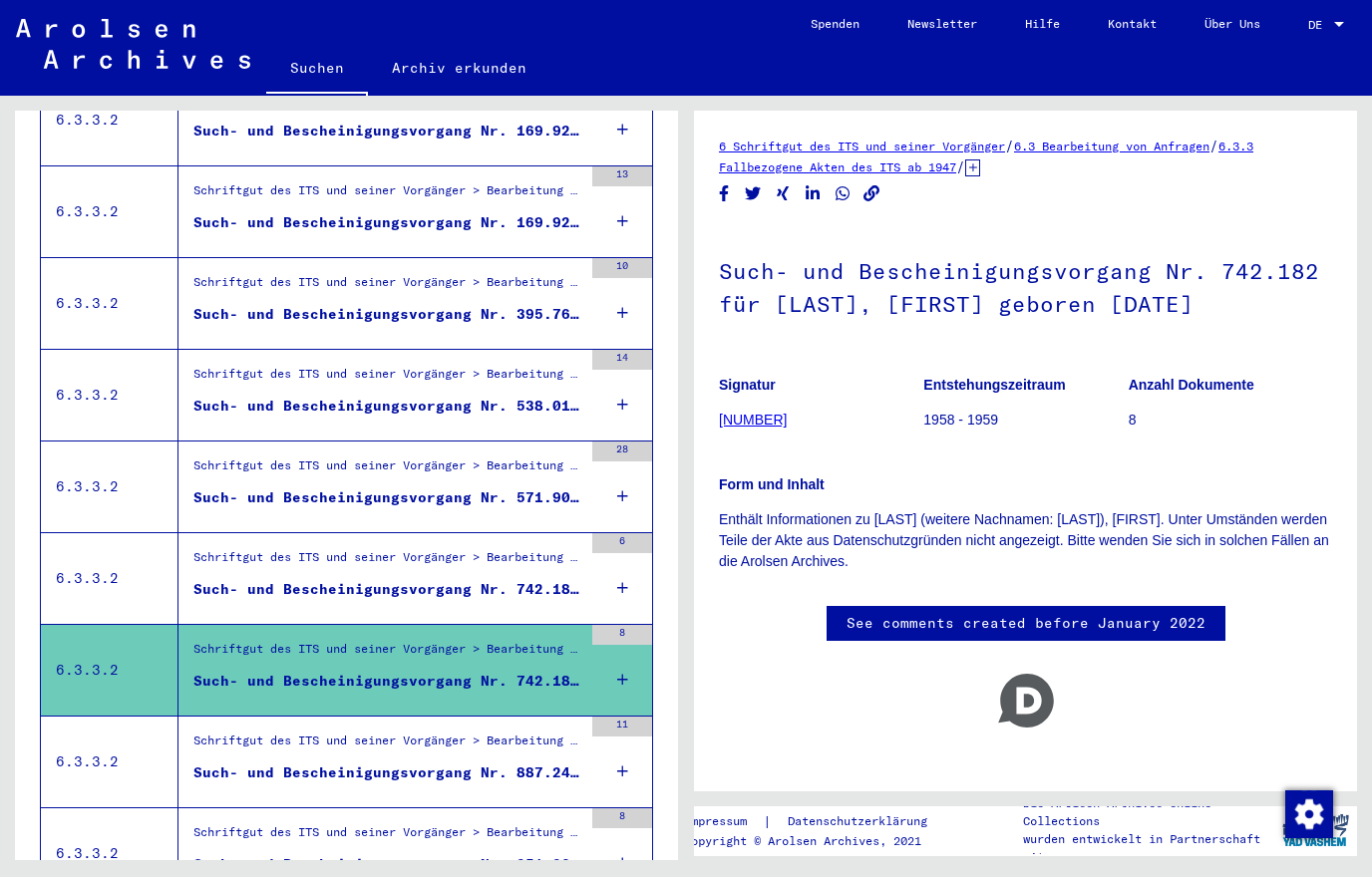click on "Such- und Bescheinigungsvorgang Nr. 887.241 für [LAST], [FIRST] geboren [DD].[MM].[YYYY]" at bounding box center [388, 772] 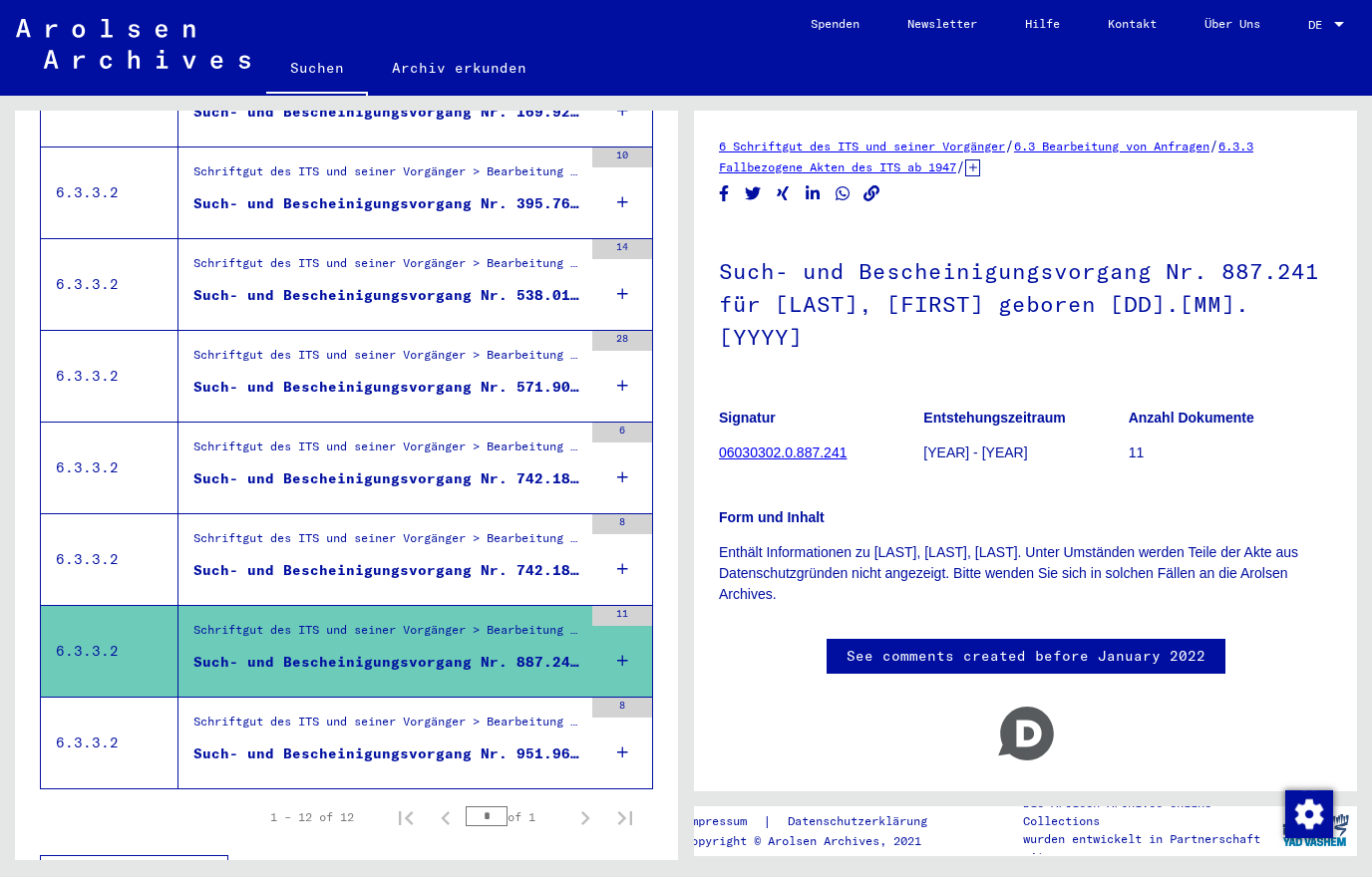 scroll, scrollTop: 830, scrollLeft: 0, axis: vertical 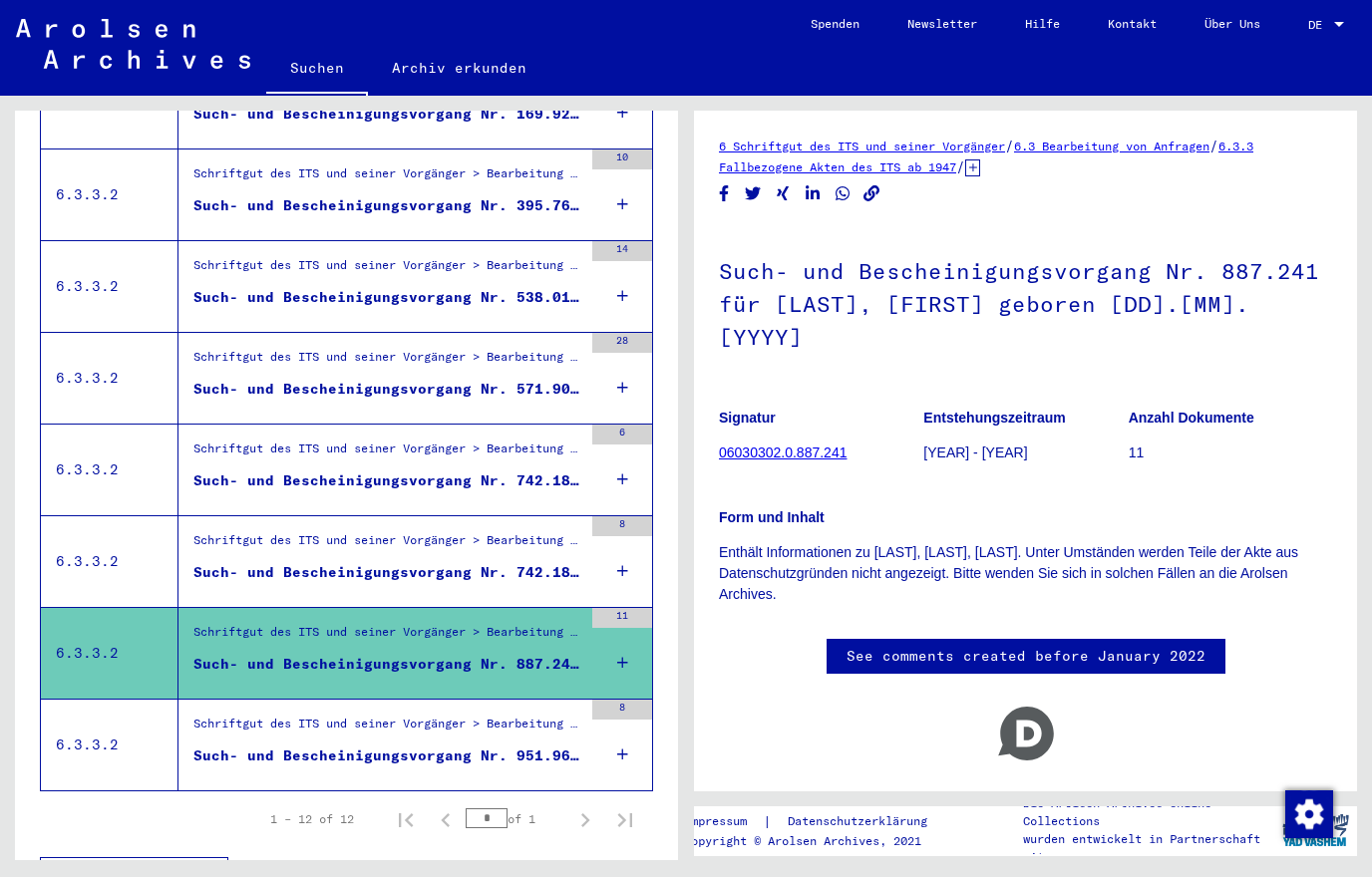 click on "Schriftgut des ITS und seiner Vorgänger > Bearbeitung von Anfragen > Fallbezogene Akten des ITS ab 1947 > T/D-Fallablage > Such- und Bescheinigungsvorgänge mit den (T/D-) Nummern von 750.000 bis 999.999 > Such- und Bescheinigungsvorgänge mit den (T/D-) Nummern von 951.500 bis 951.999" at bounding box center [388, 729] 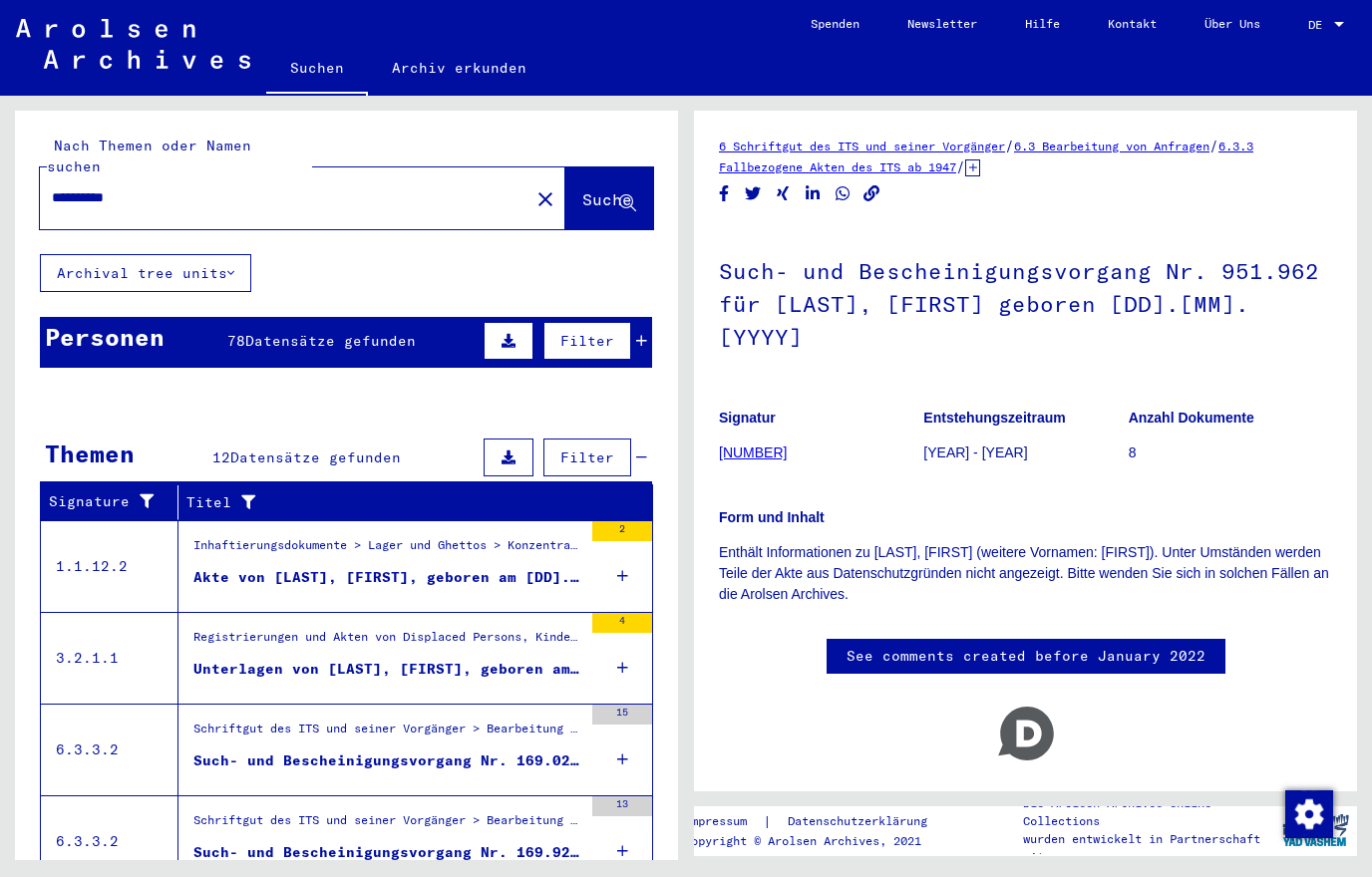 scroll, scrollTop: -1, scrollLeft: 0, axis: vertical 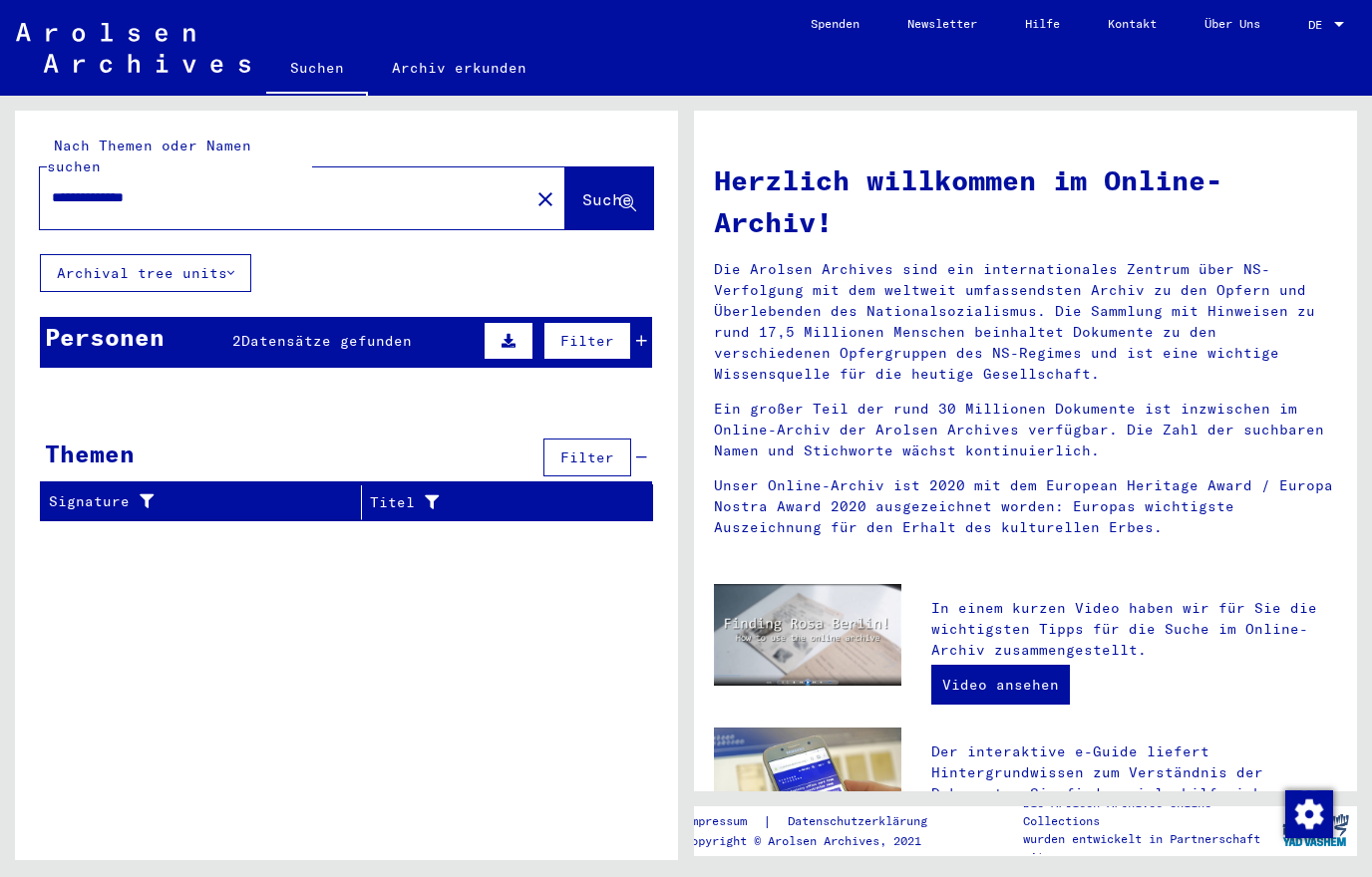 click on "Datensätze gefunden" at bounding box center (326, 341) 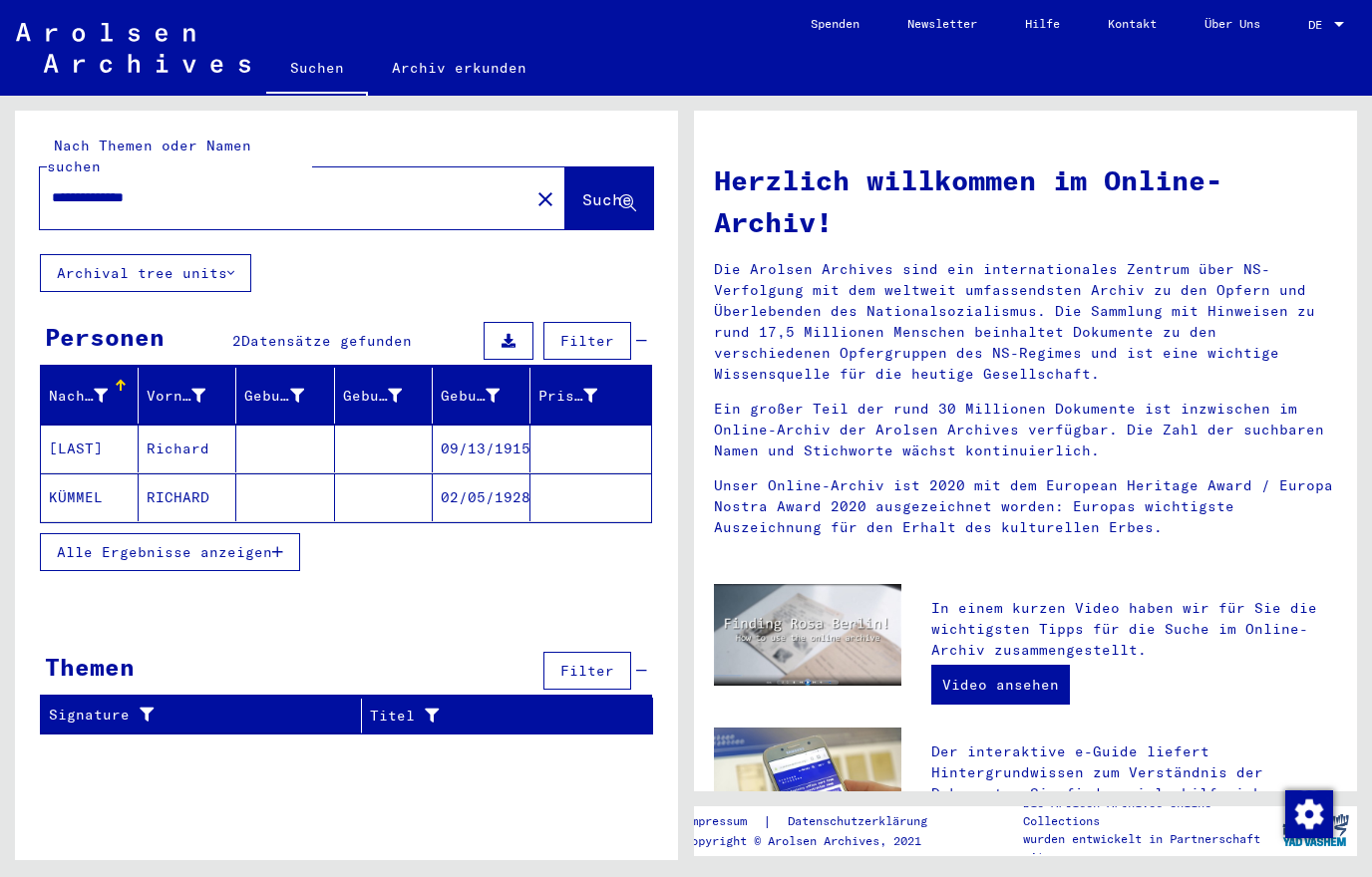 click on "RICHARD" 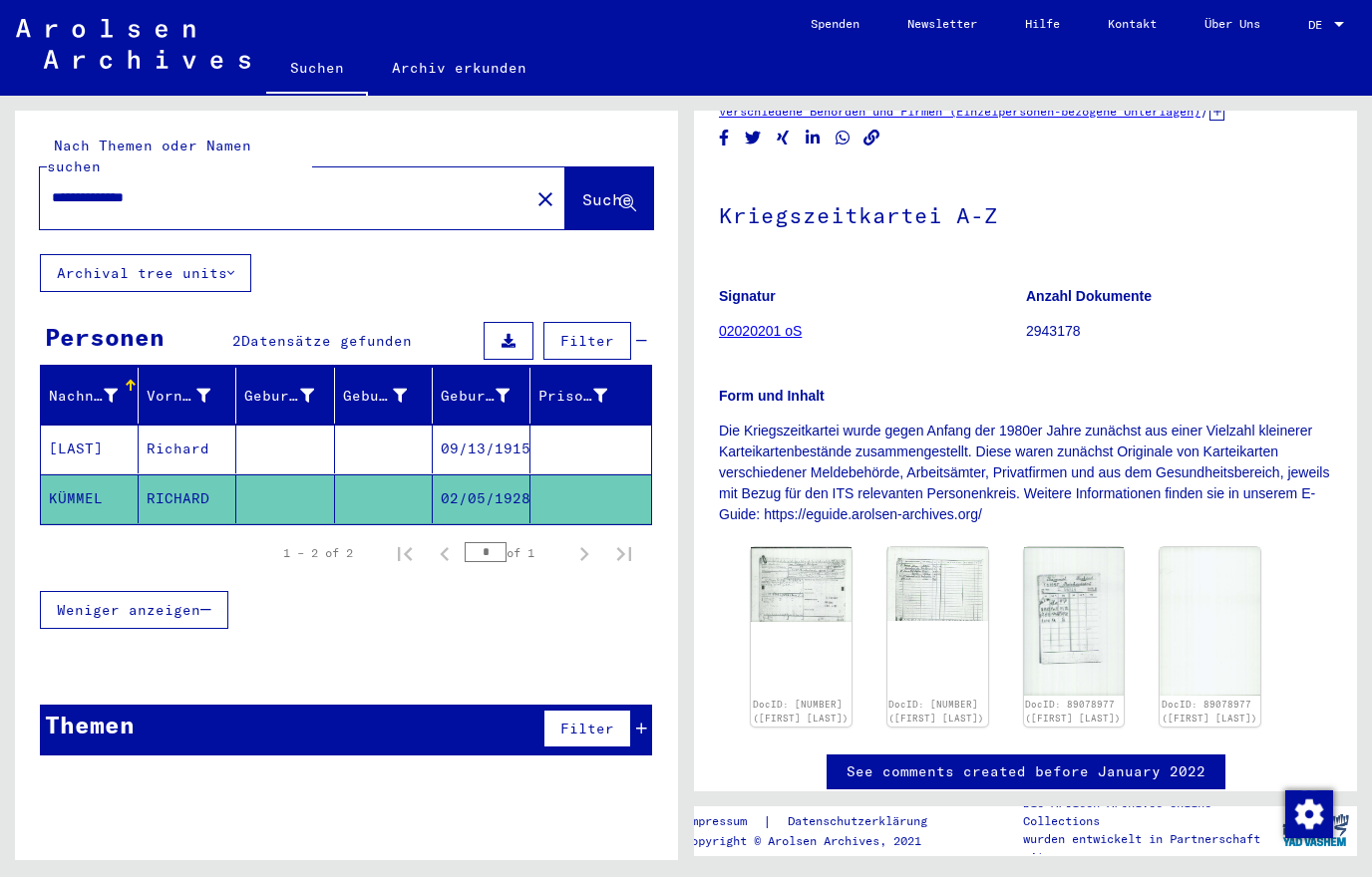 scroll, scrollTop: 99, scrollLeft: 0, axis: vertical 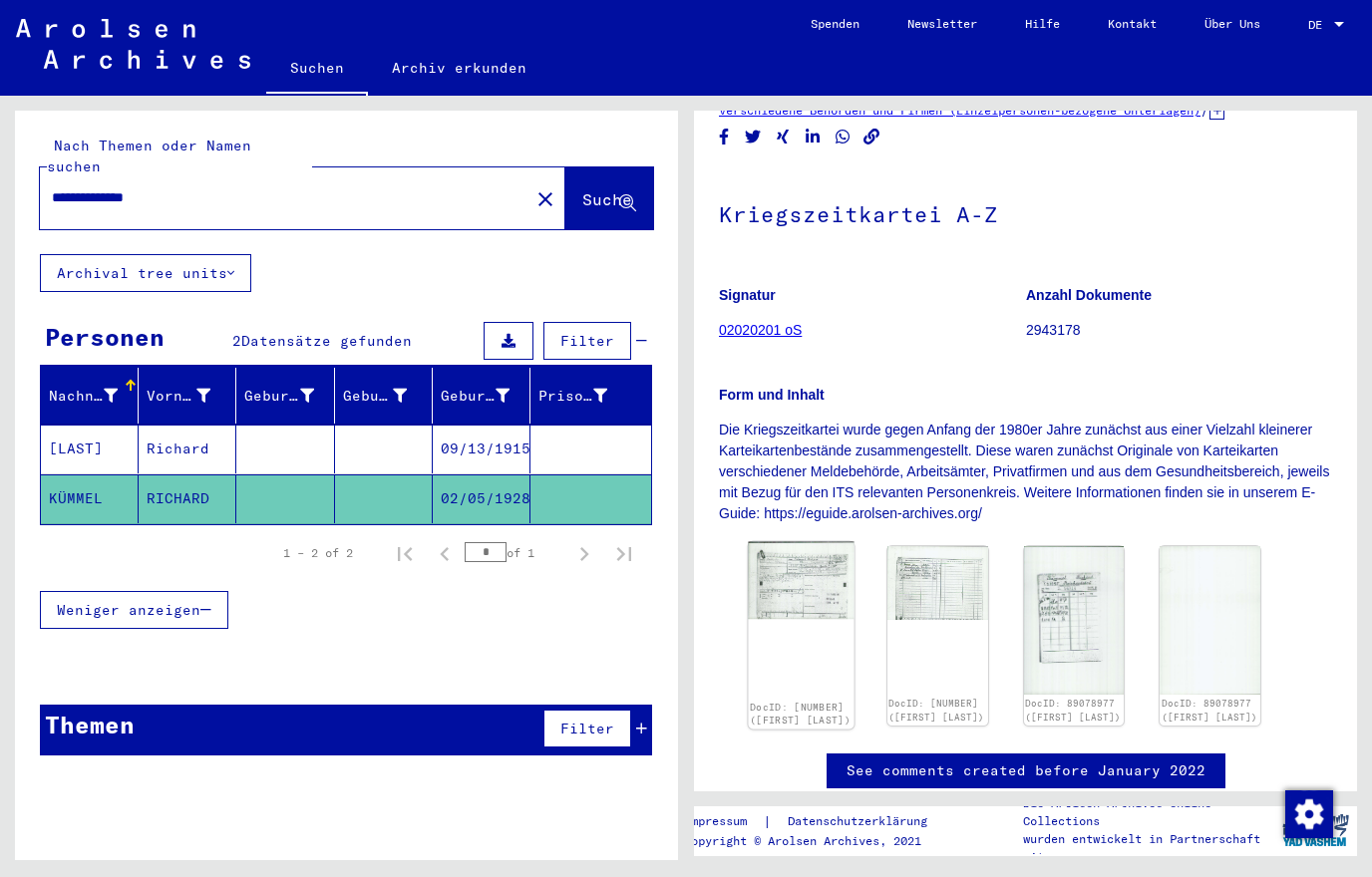 click 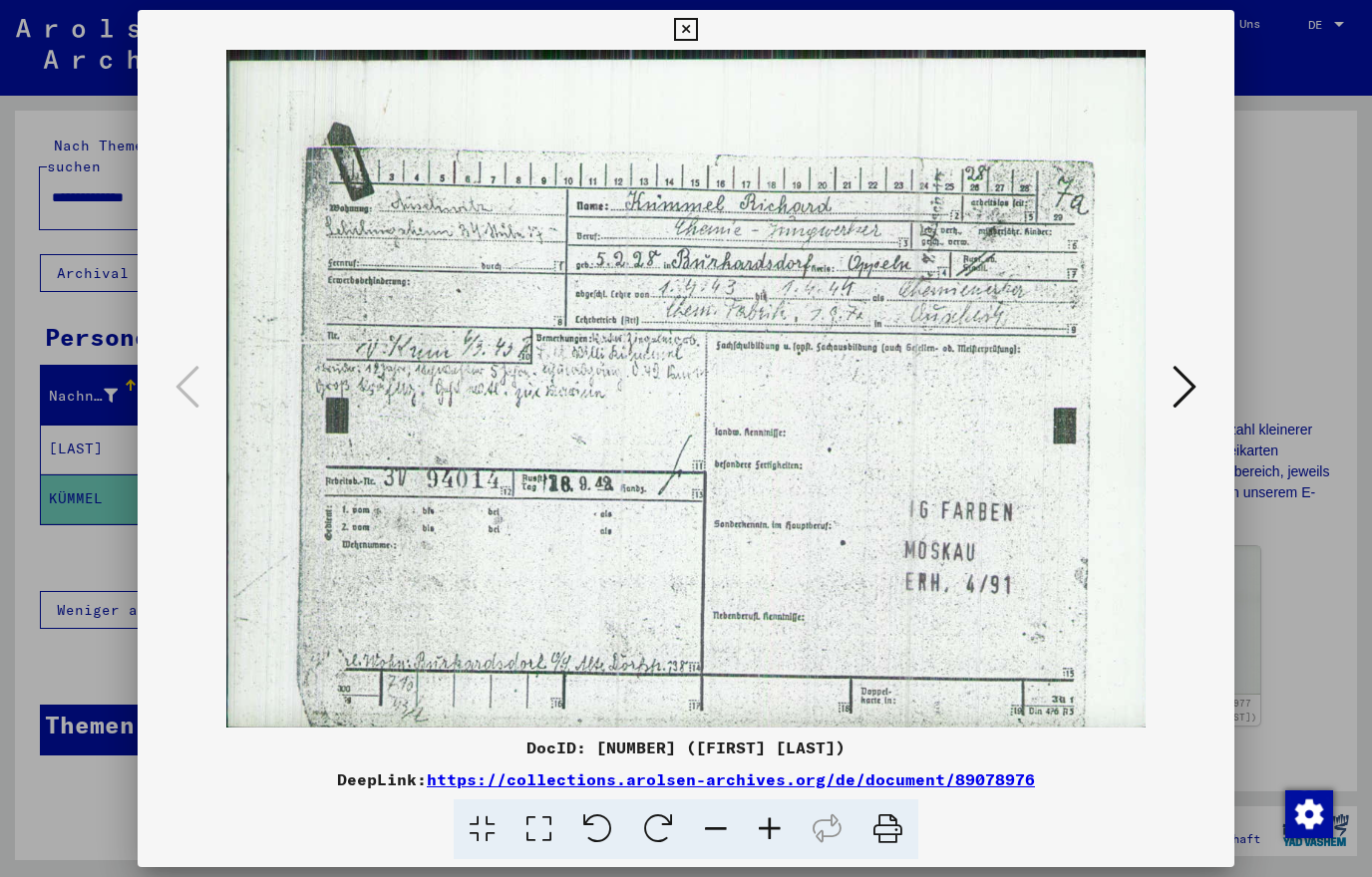 click at bounding box center [686, 438] 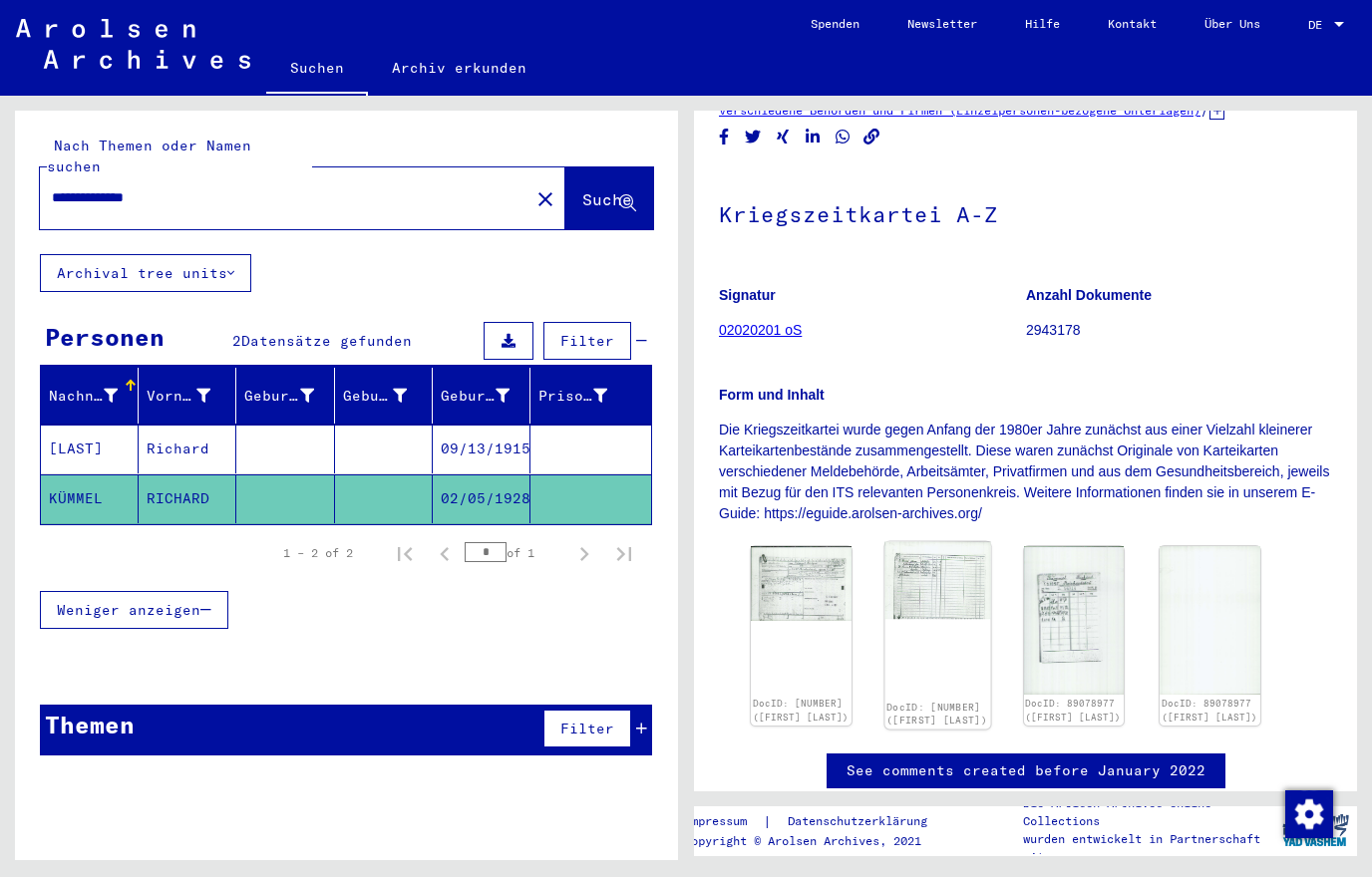 click 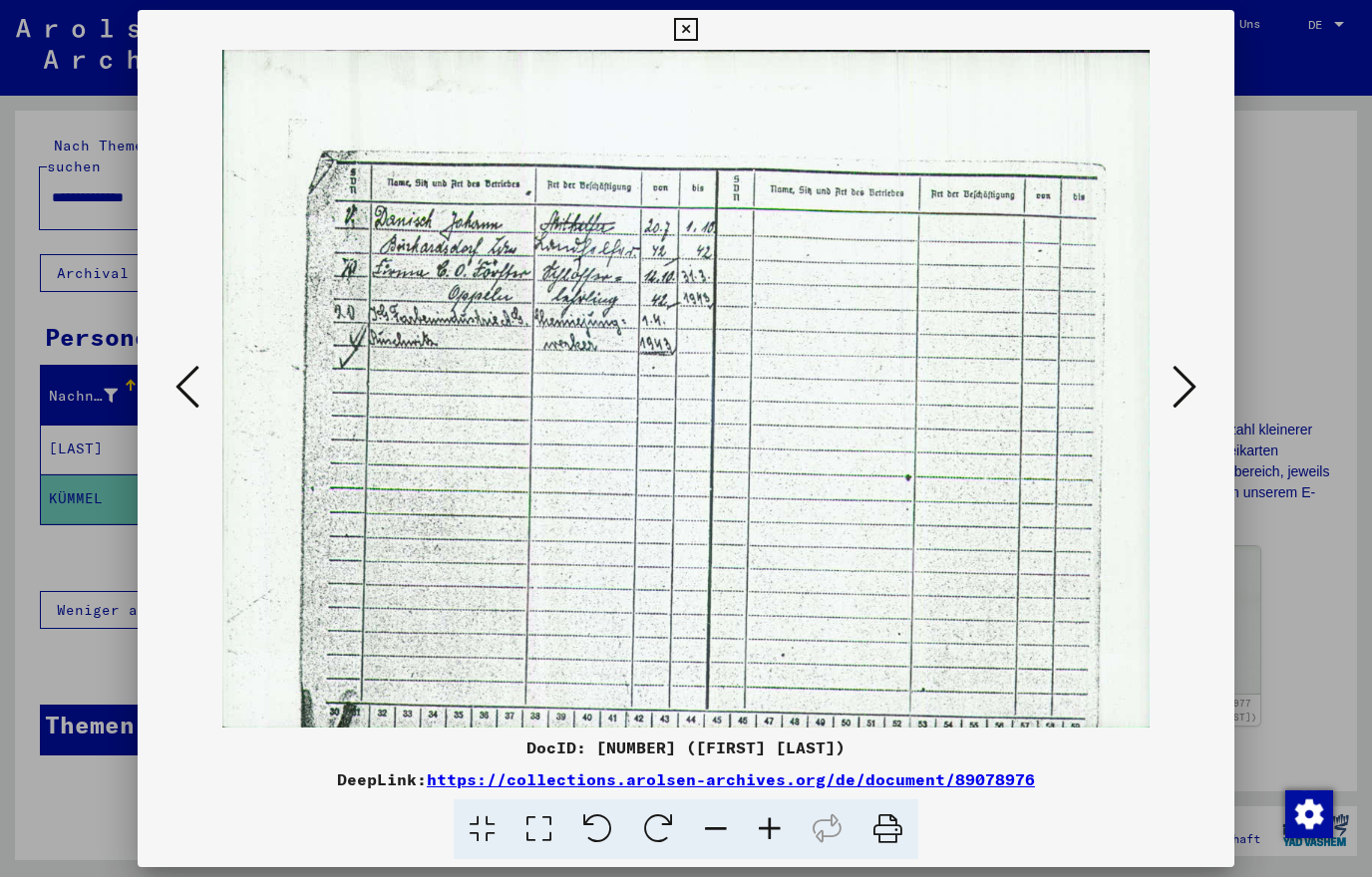click at bounding box center [686, 438] 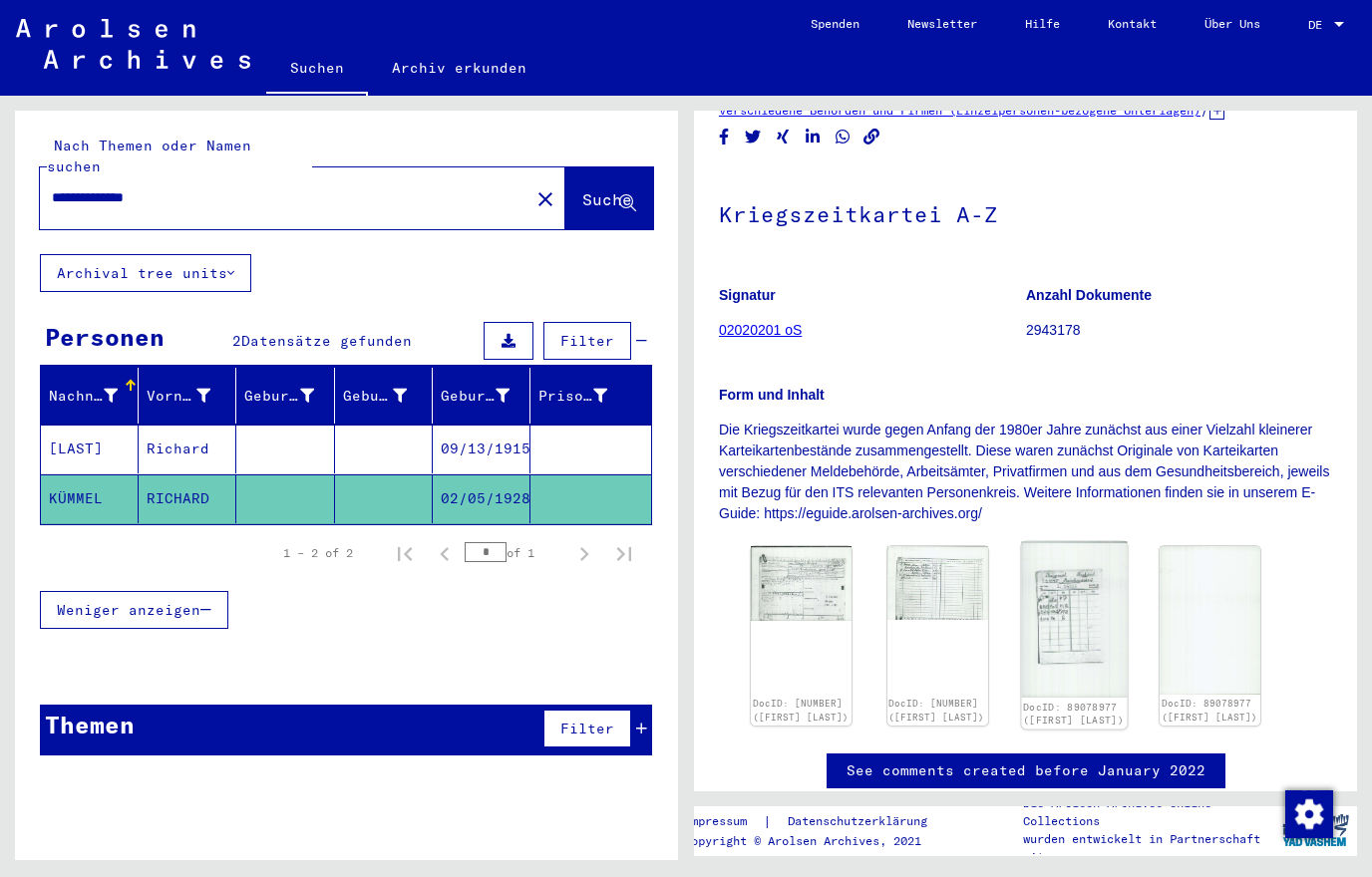 click 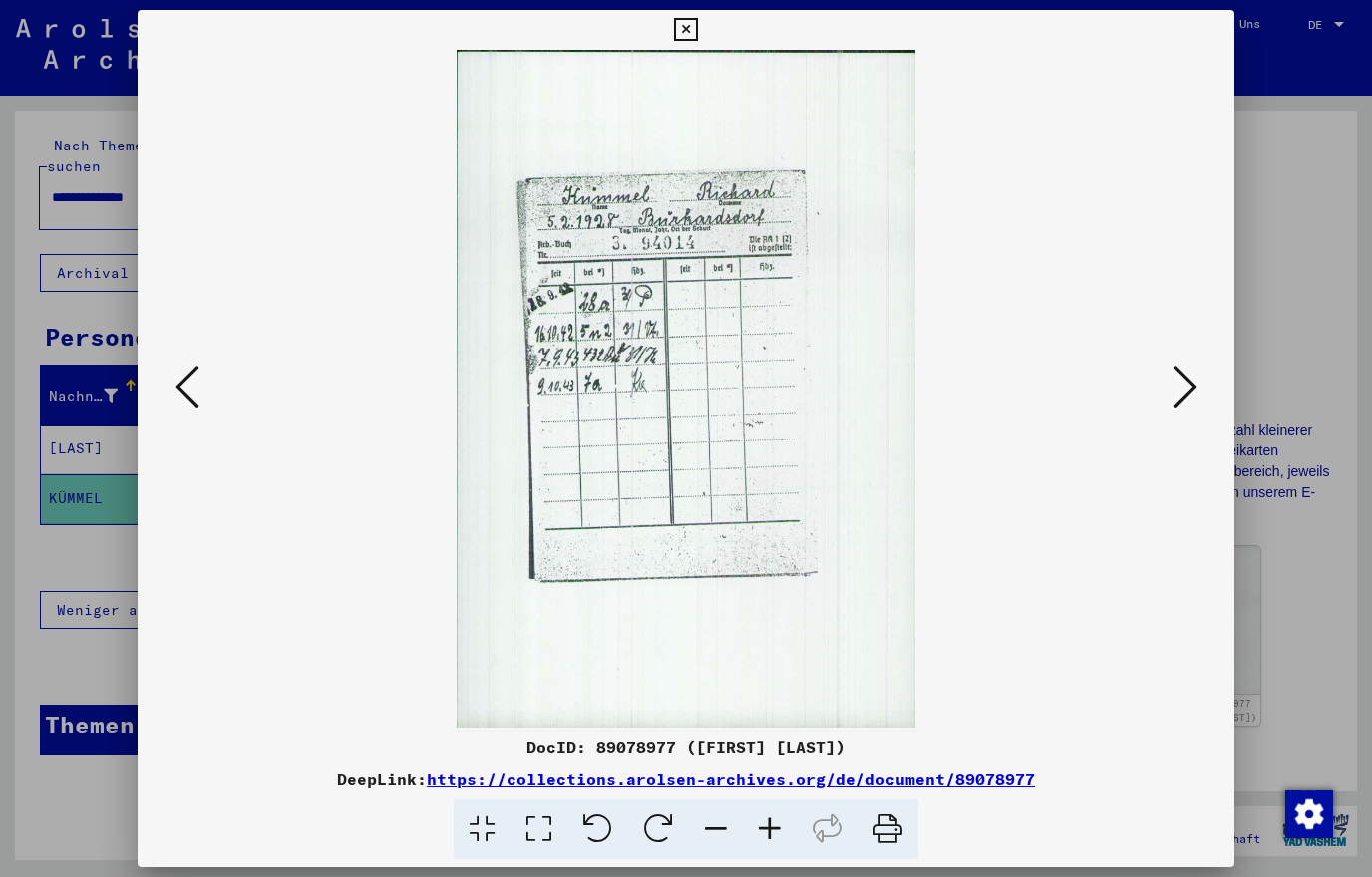 click at bounding box center (686, 438) 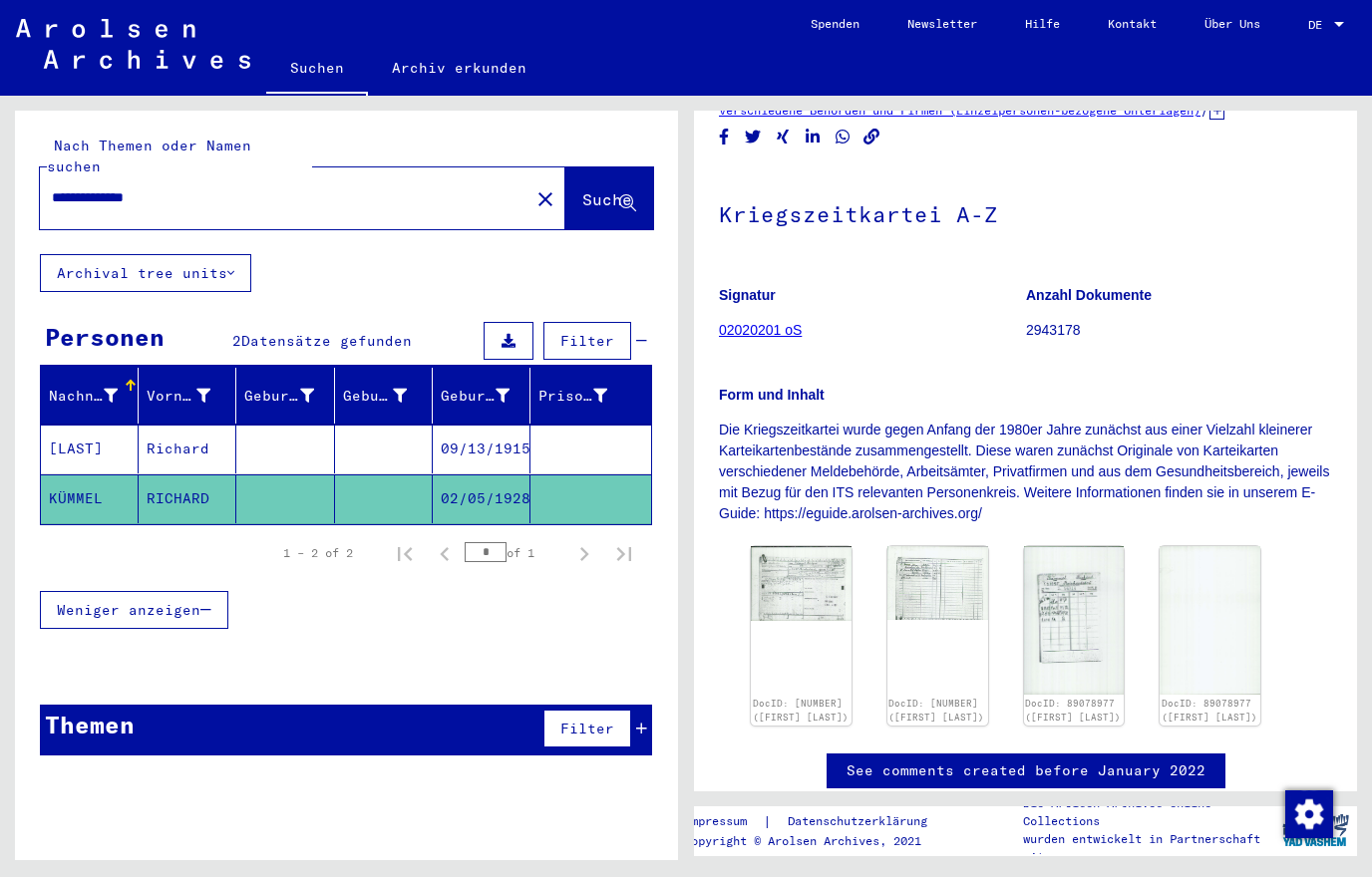 drag, startPoint x: 184, startPoint y: 160, endPoint x: 57, endPoint y: 165, distance: 127.09839 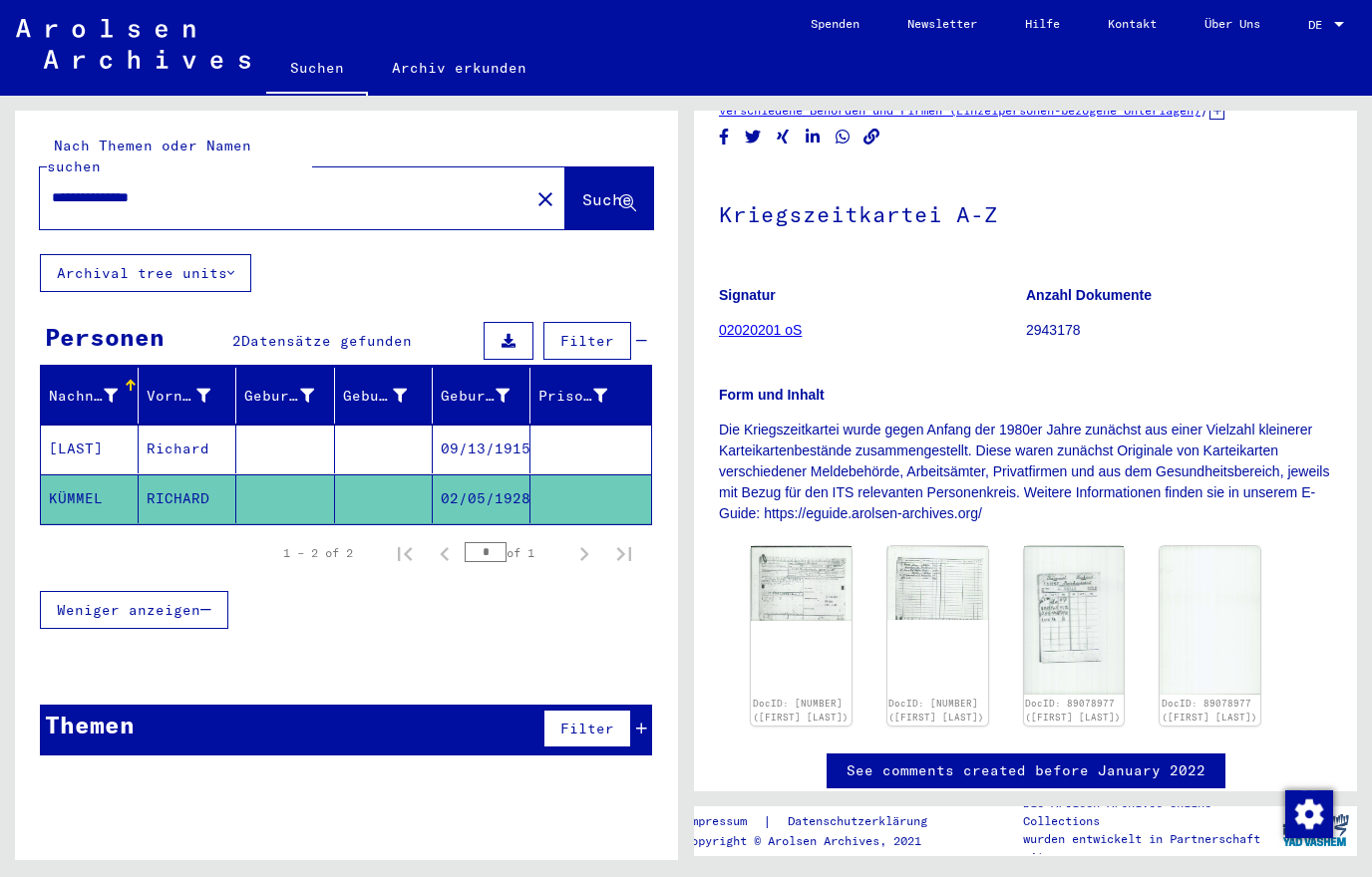 type on "**********" 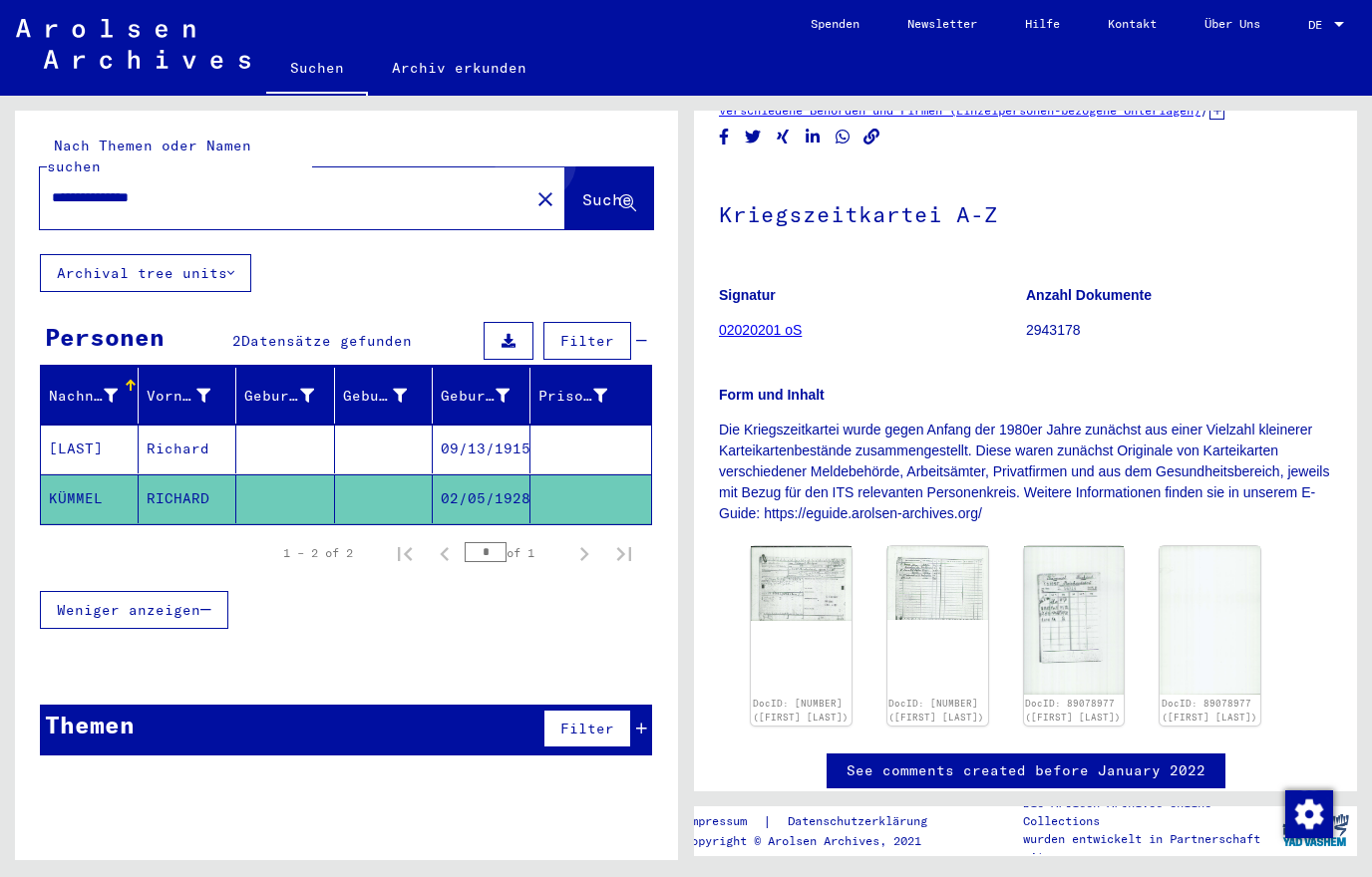 click on "Suche" 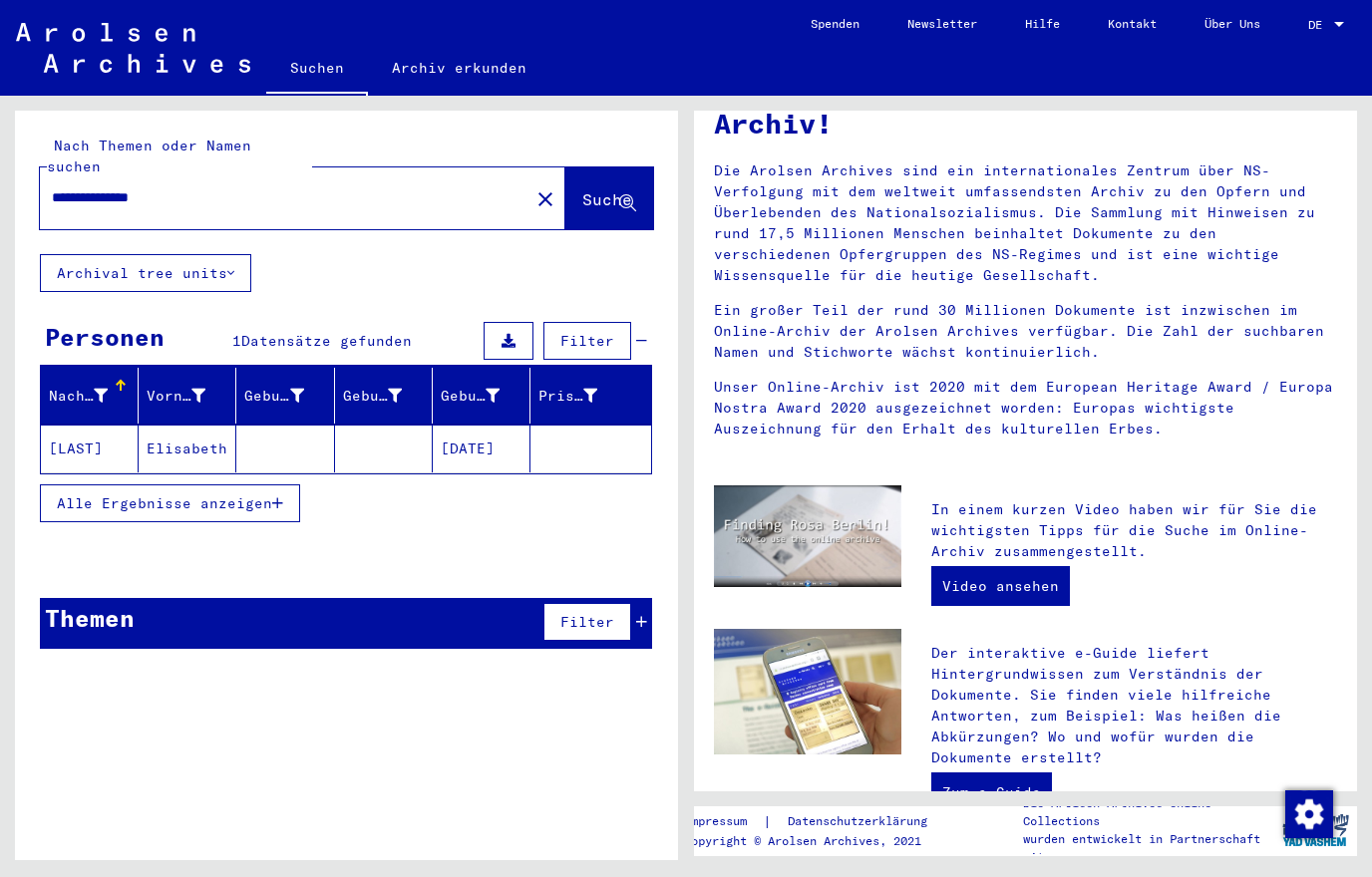 click on "Elisabeth" 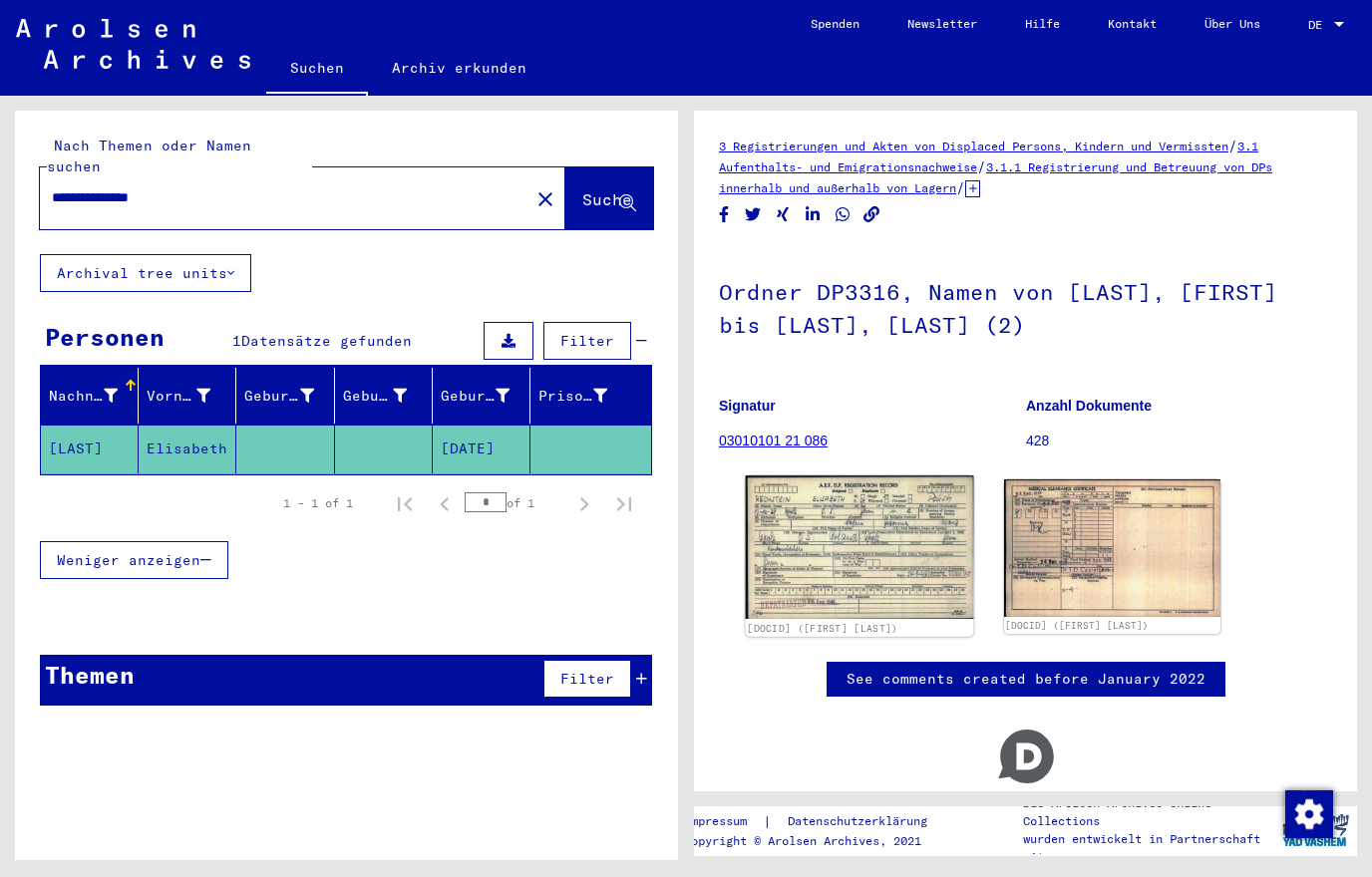 click 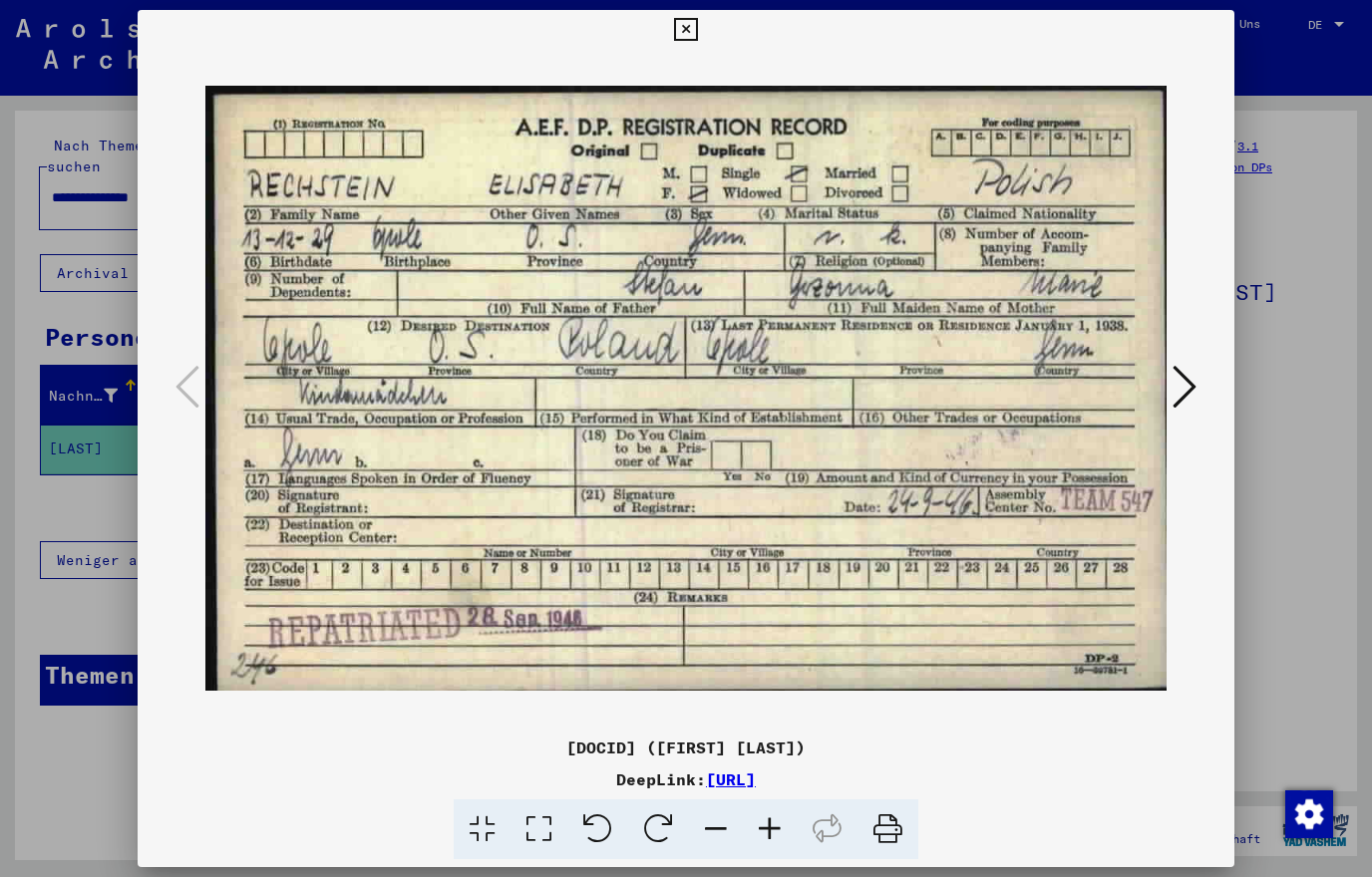 click at bounding box center (1185, 387) 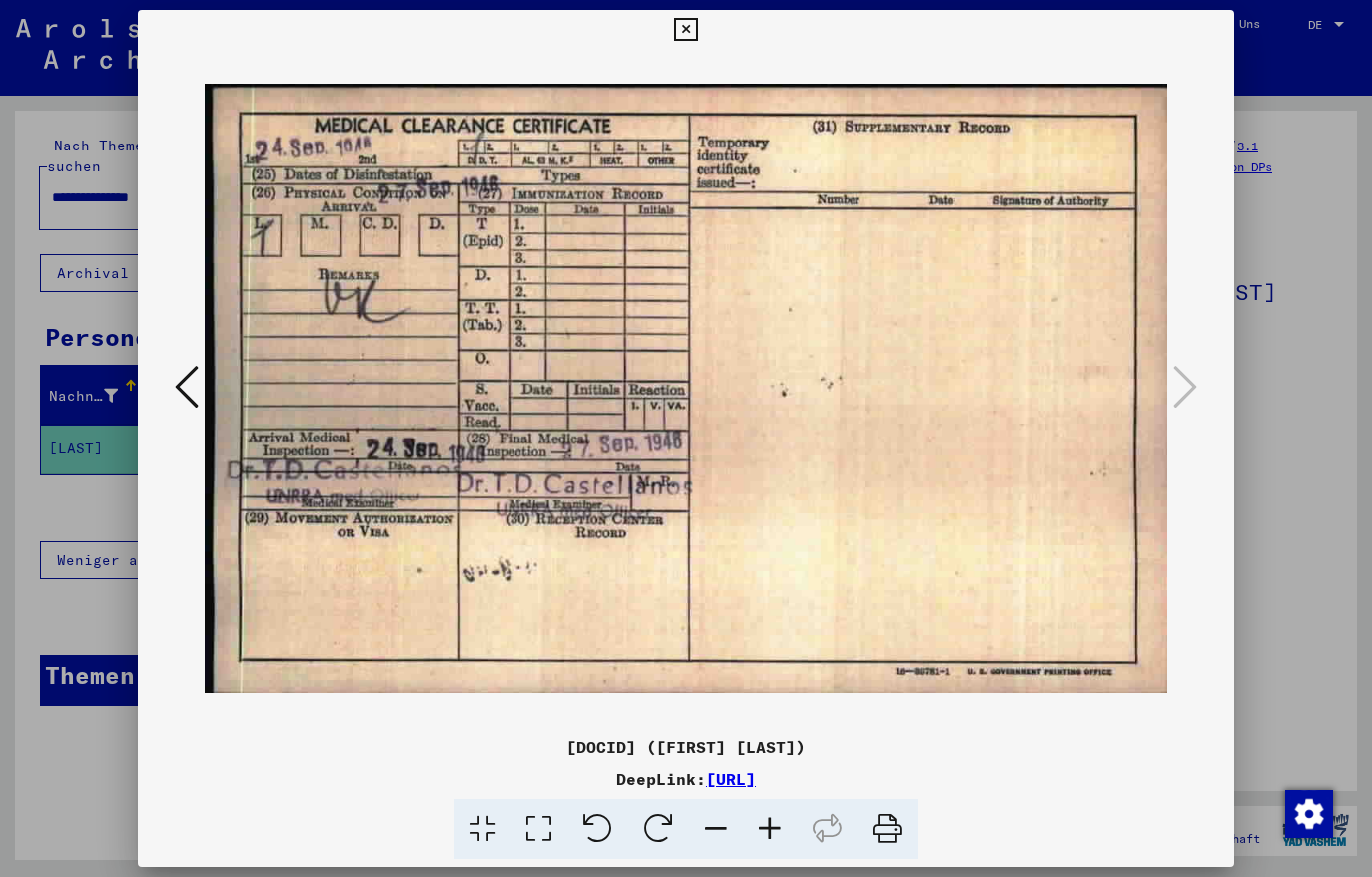 click at bounding box center [187, 387] 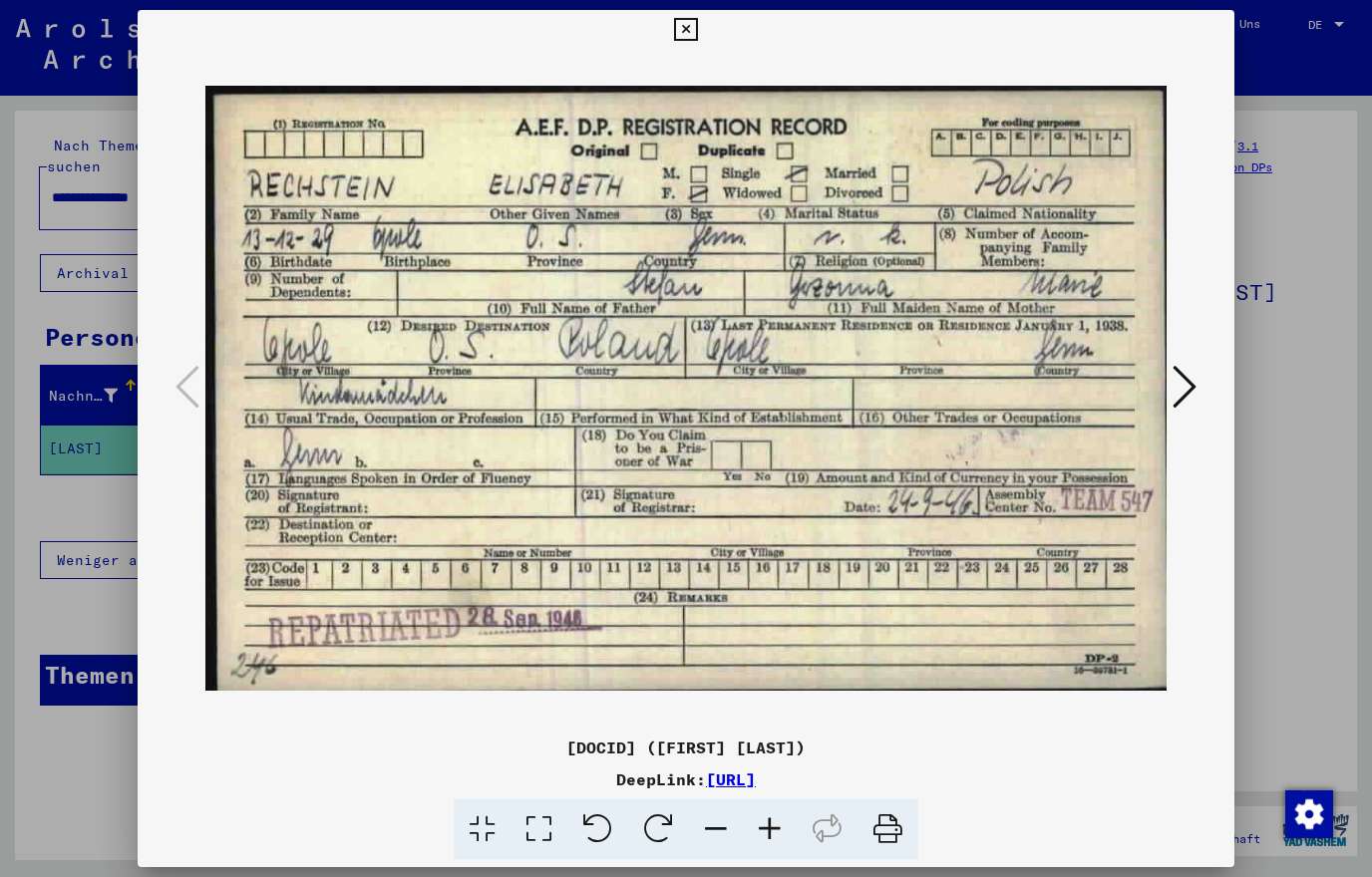 click at bounding box center (686, 438) 